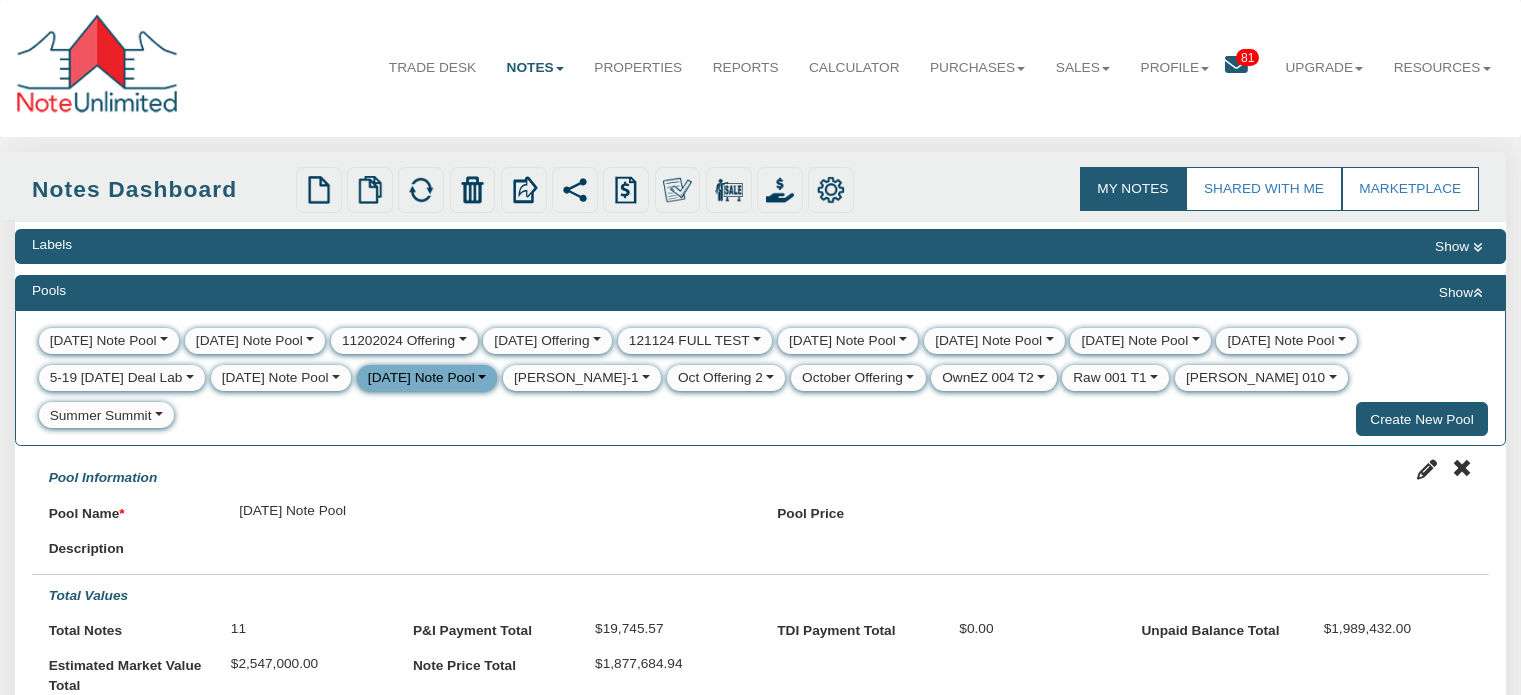 scroll, scrollTop: 872, scrollLeft: 0, axis: vertical 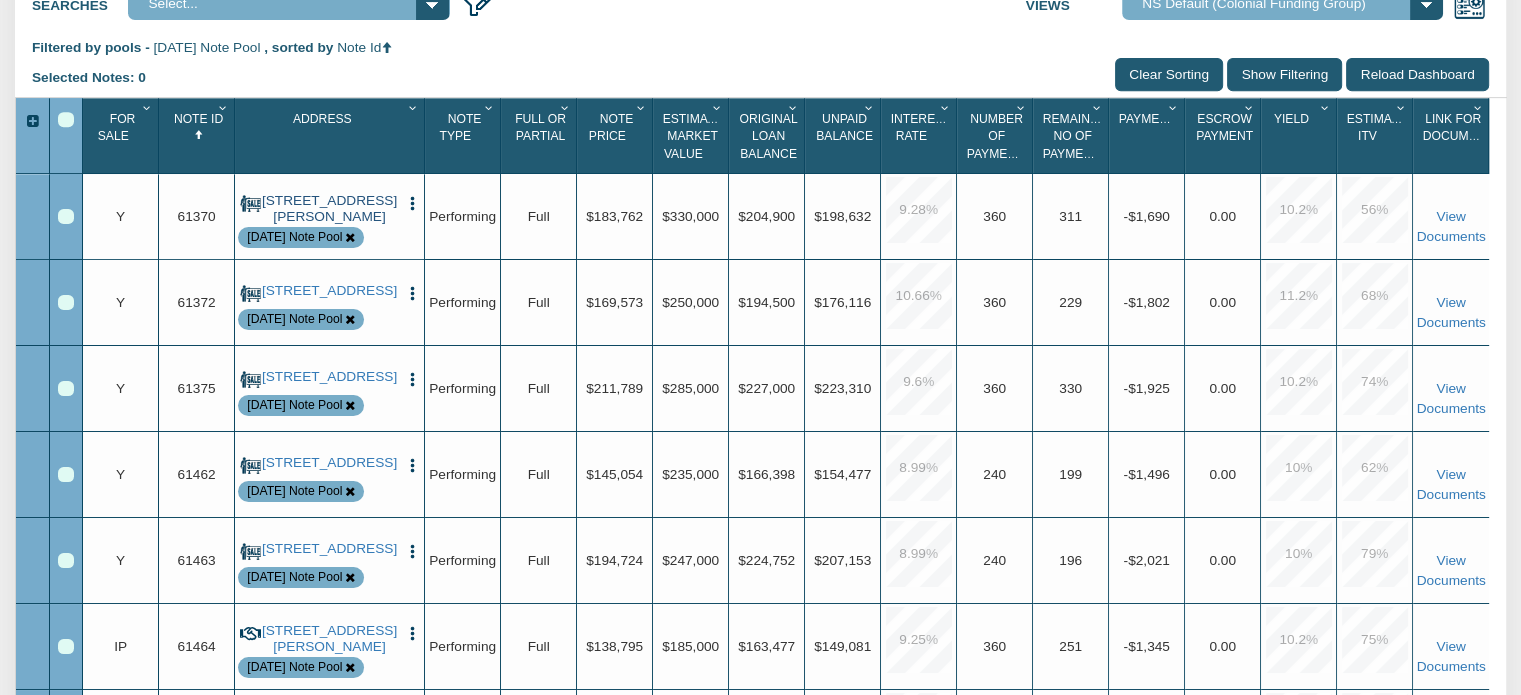 click on "[STREET_ADDRESS][PERSON_NAME]" at bounding box center [330, 209] 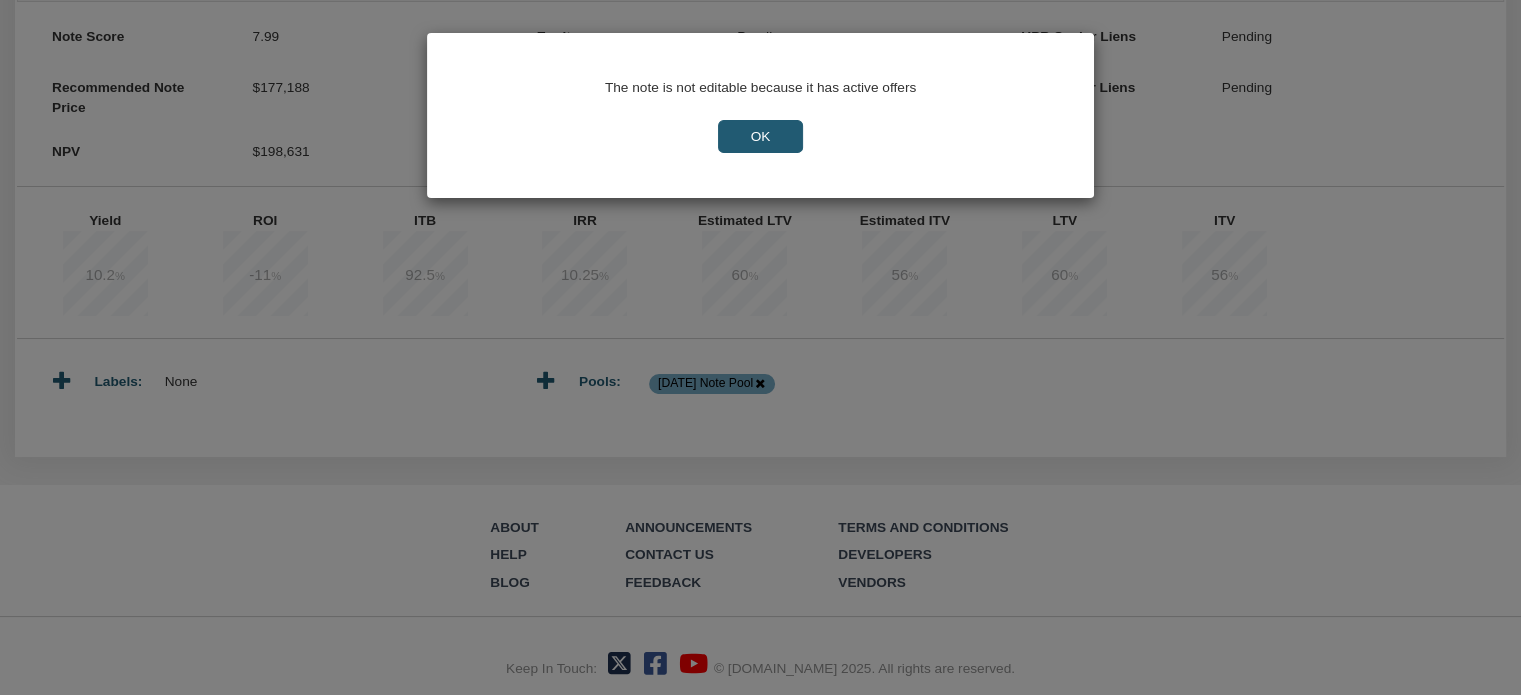 scroll, scrollTop: 0, scrollLeft: 0, axis: both 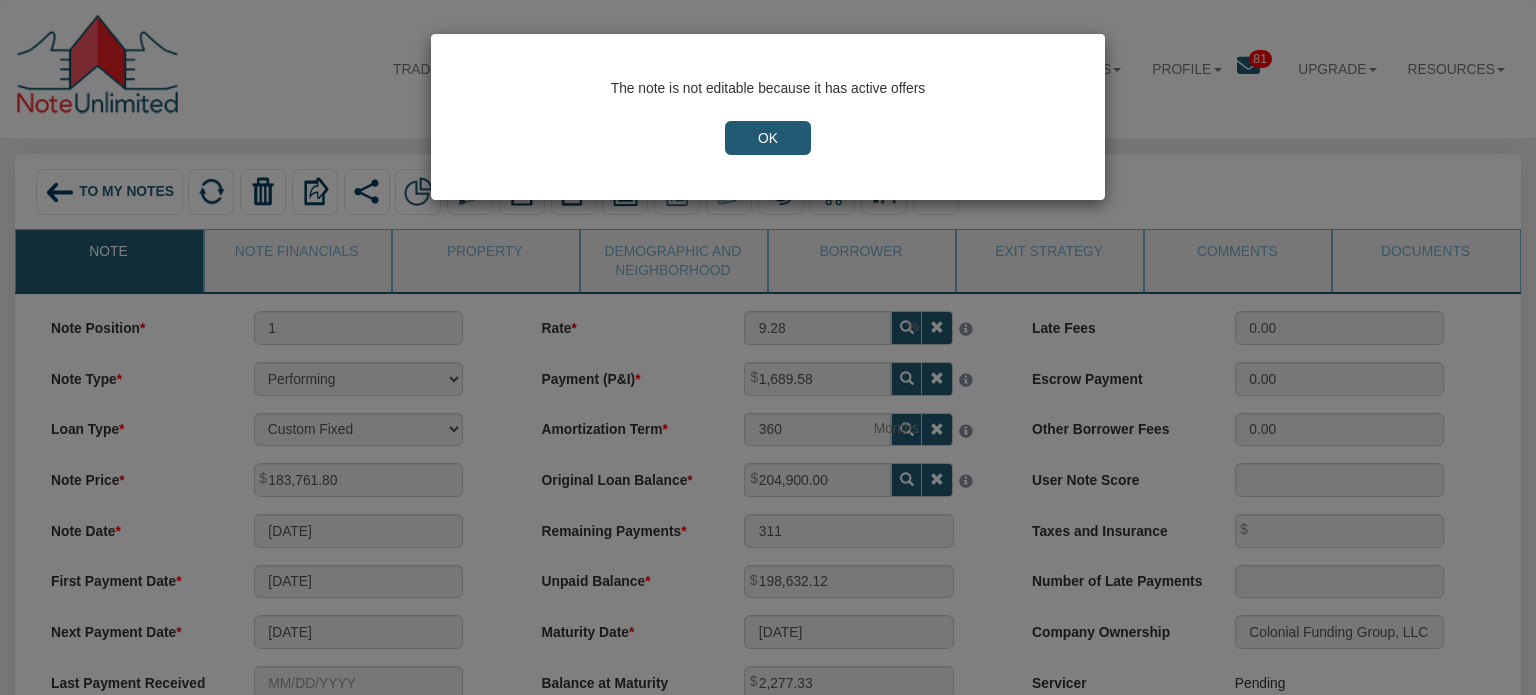 click on "OK" at bounding box center [768, 138] 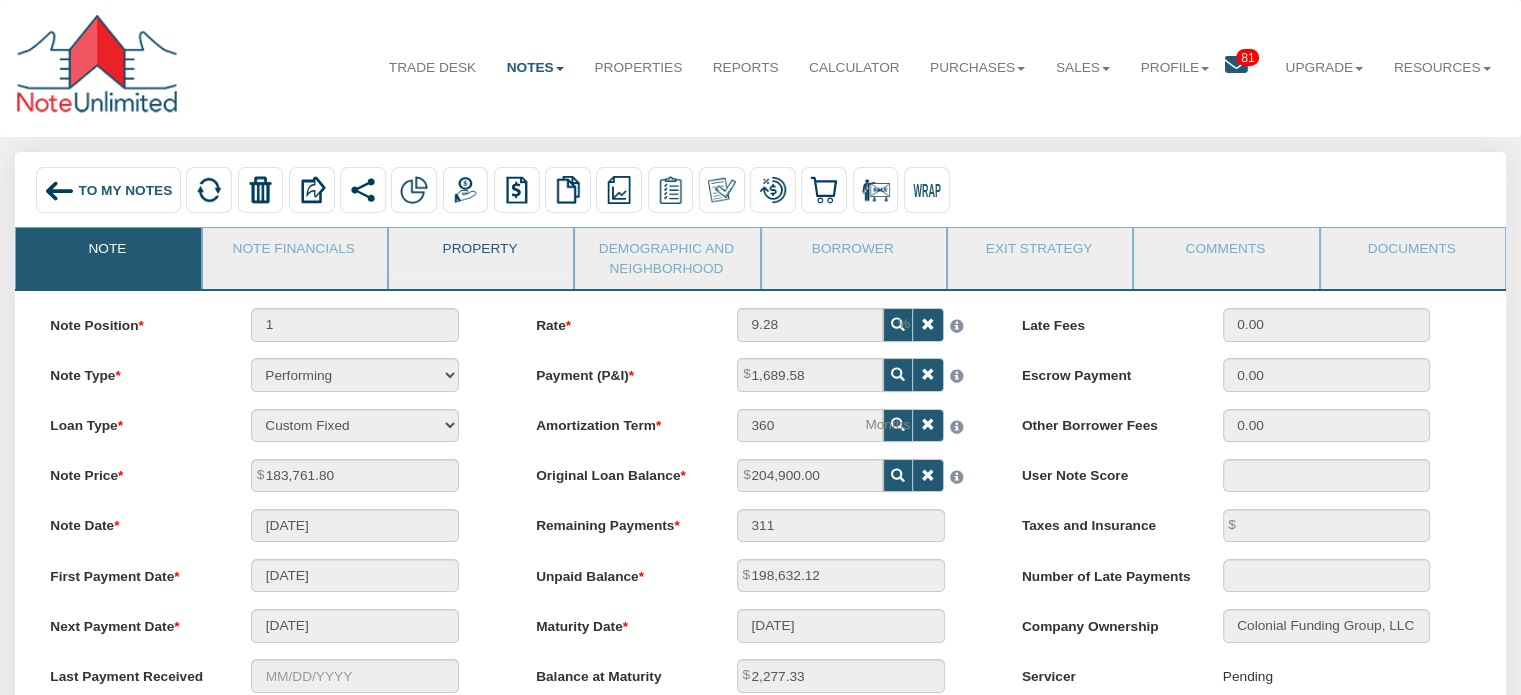 click on "Property" at bounding box center [480, 253] 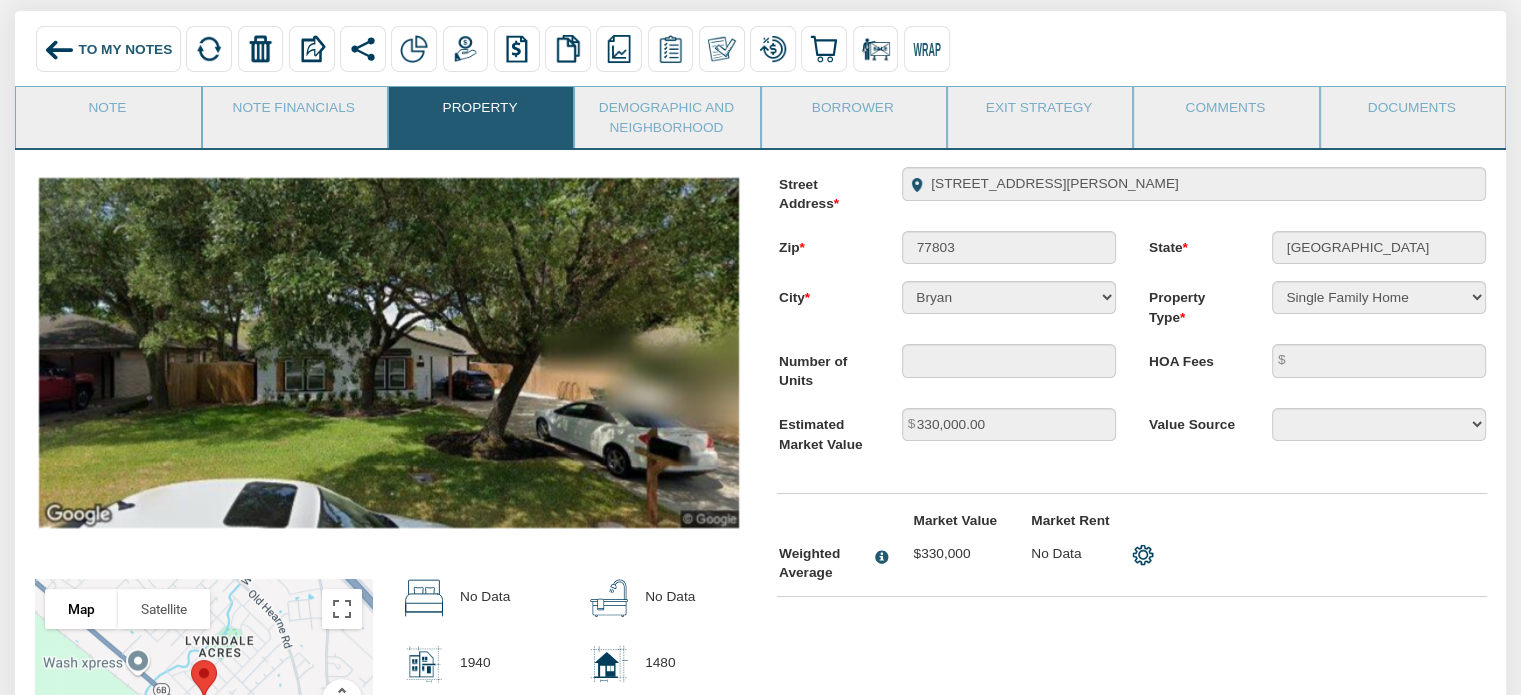 scroll, scrollTop: 107, scrollLeft: 0, axis: vertical 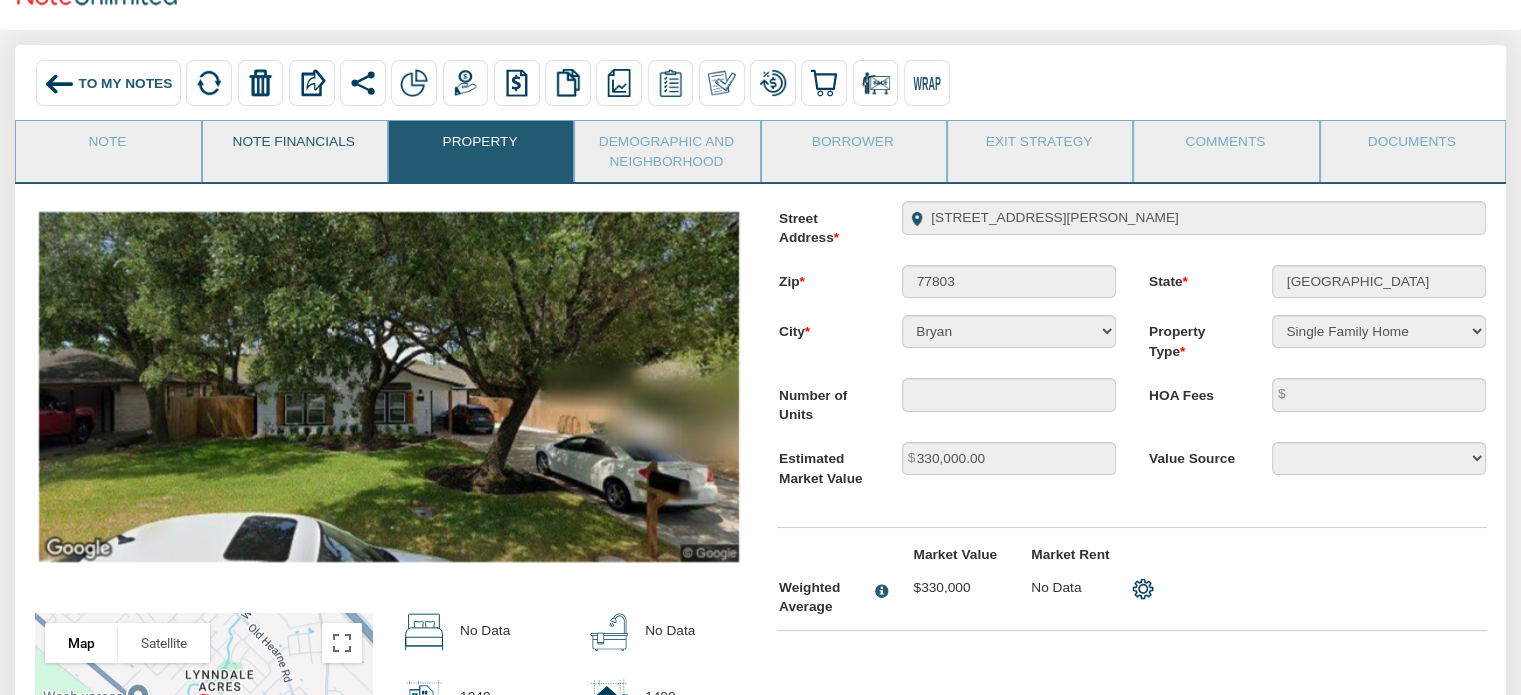click on "Note Financials" at bounding box center [294, 146] 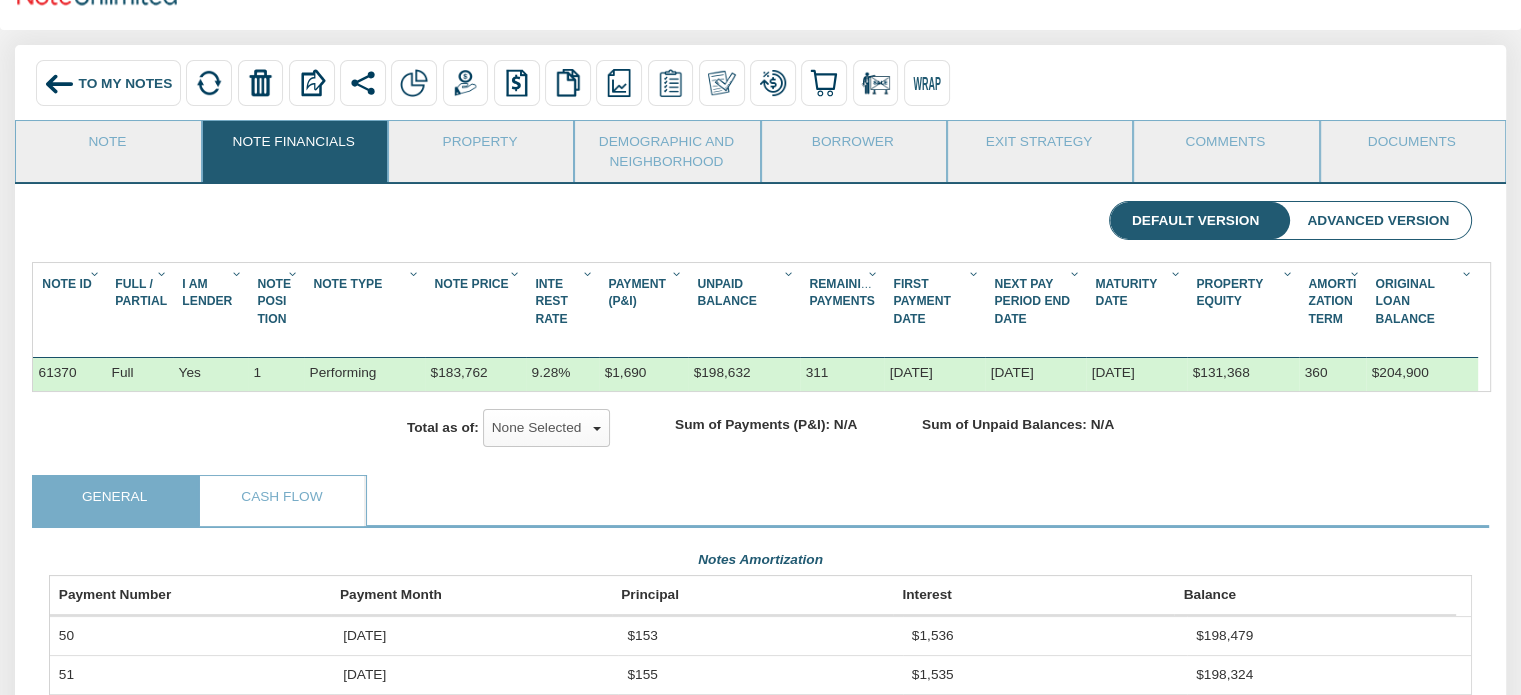 scroll, scrollTop: 999642, scrollLeft: 998576, axis: both 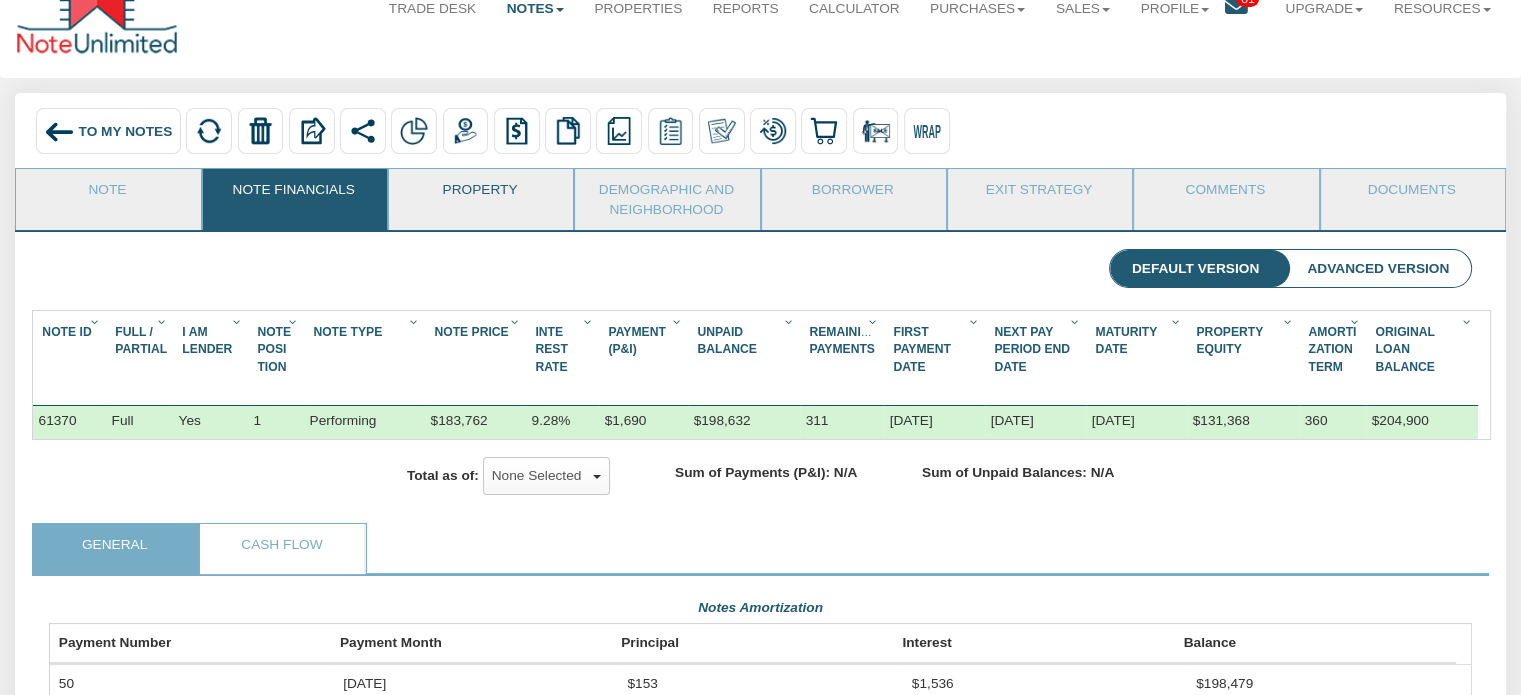 click on "Property" at bounding box center [480, 194] 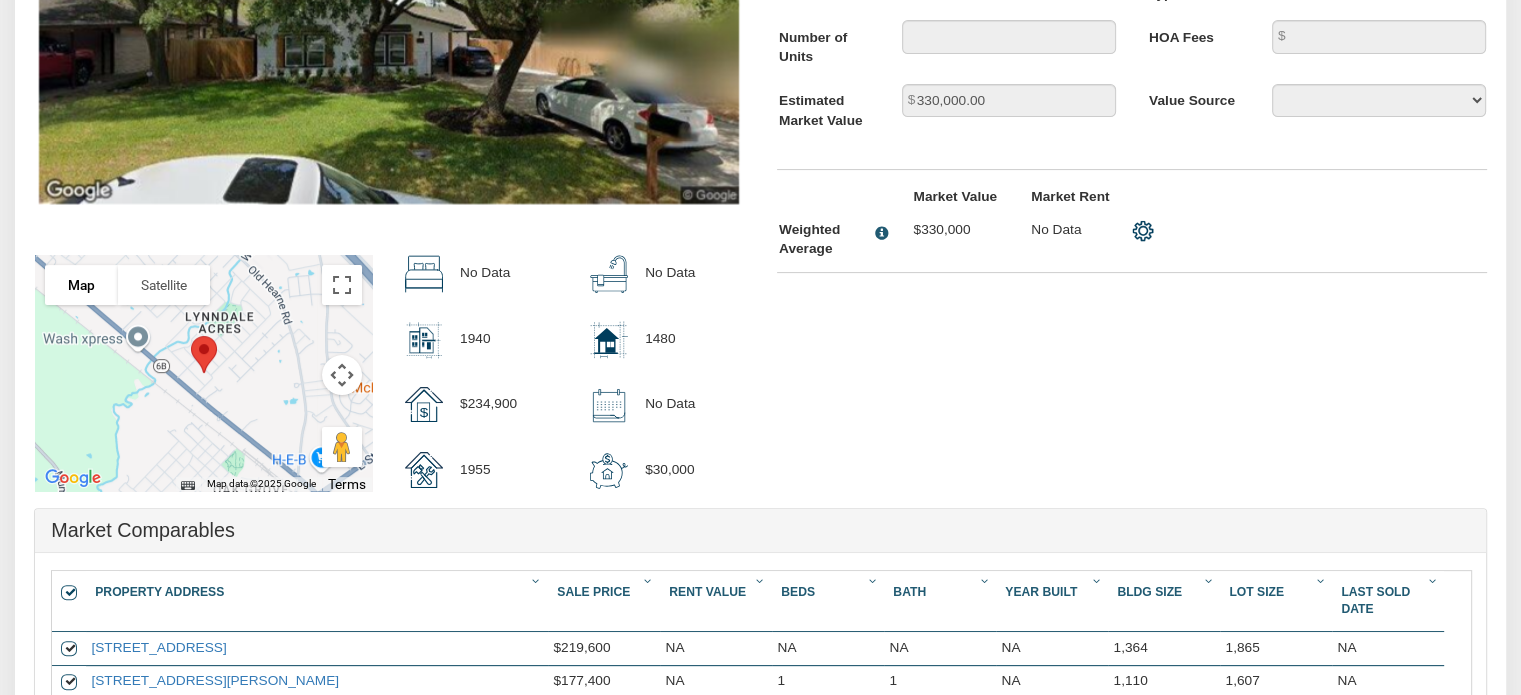 scroll, scrollTop: 403, scrollLeft: 0, axis: vertical 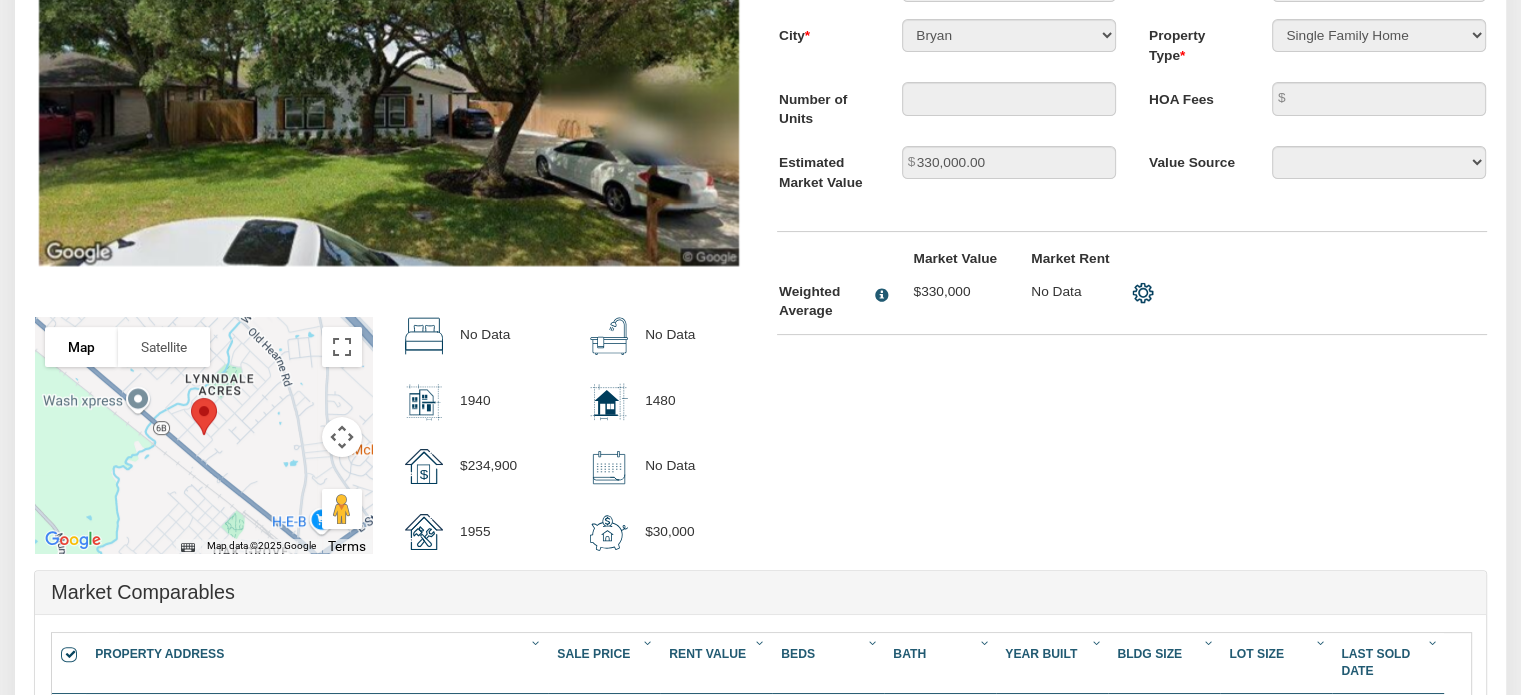 click at bounding box center (204, 416) 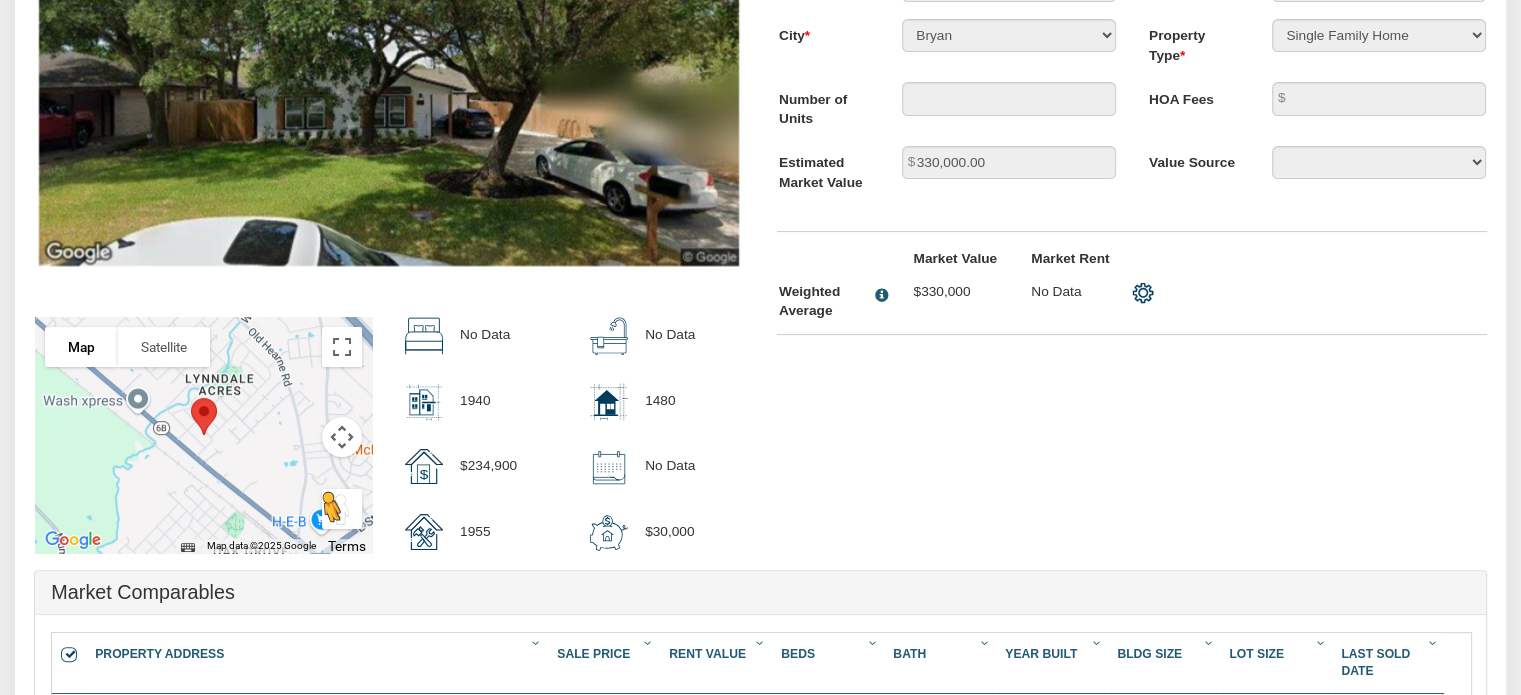 click at bounding box center [342, 509] 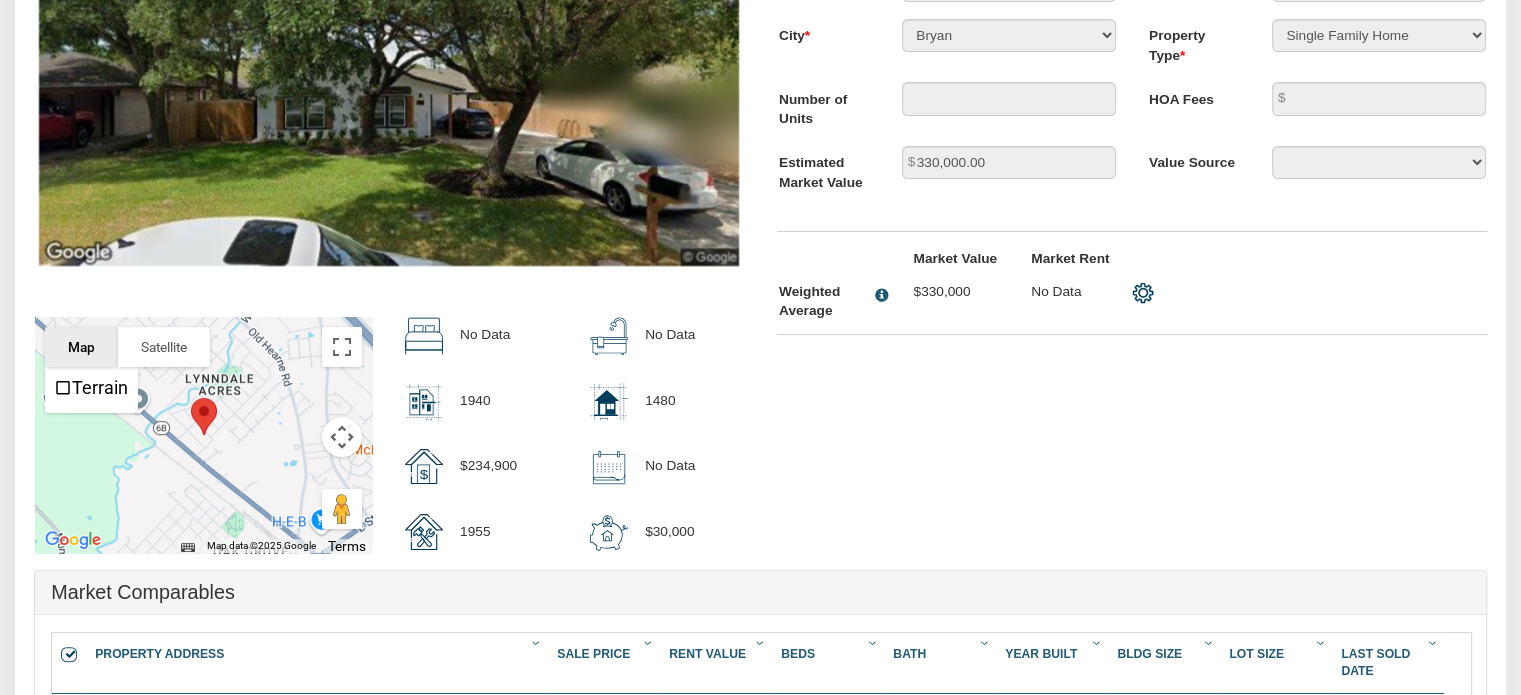 click on "Map" at bounding box center (81, 347) 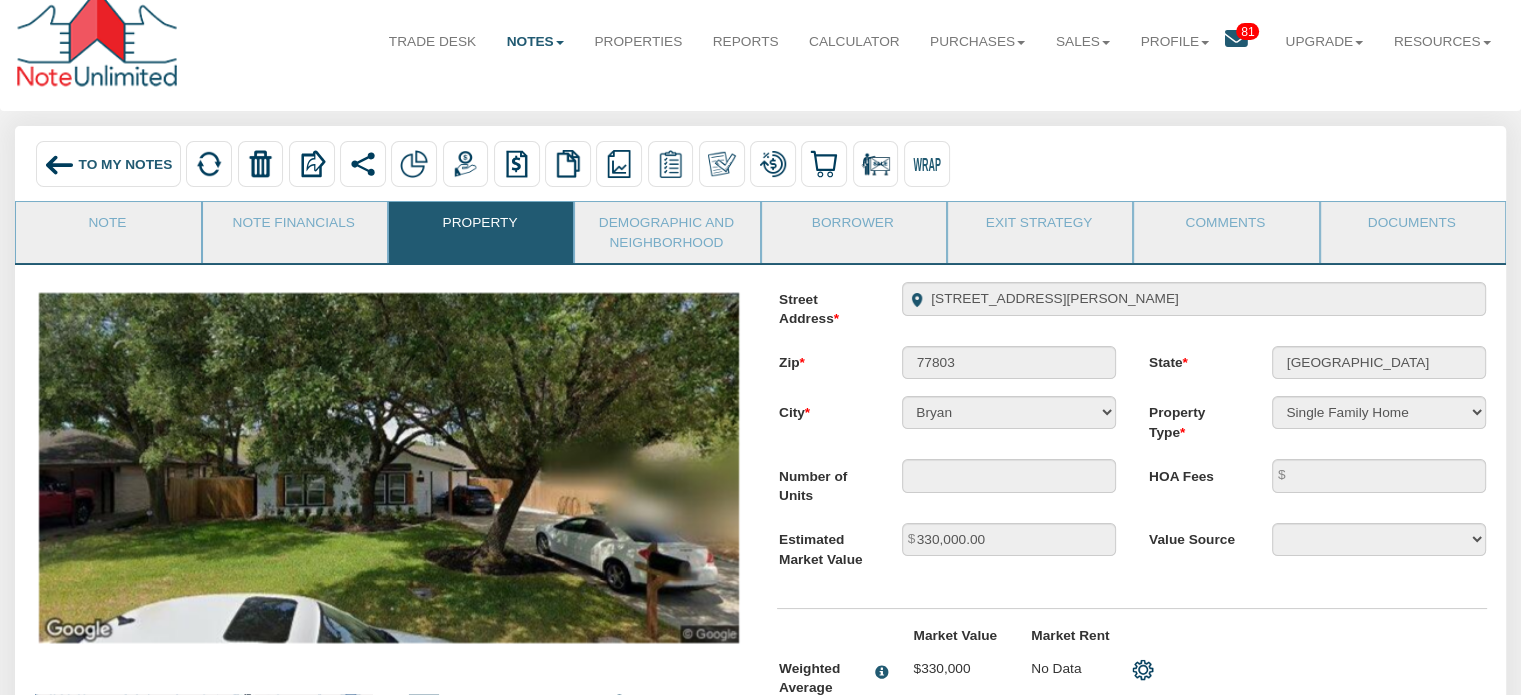 scroll, scrollTop: 0, scrollLeft: 0, axis: both 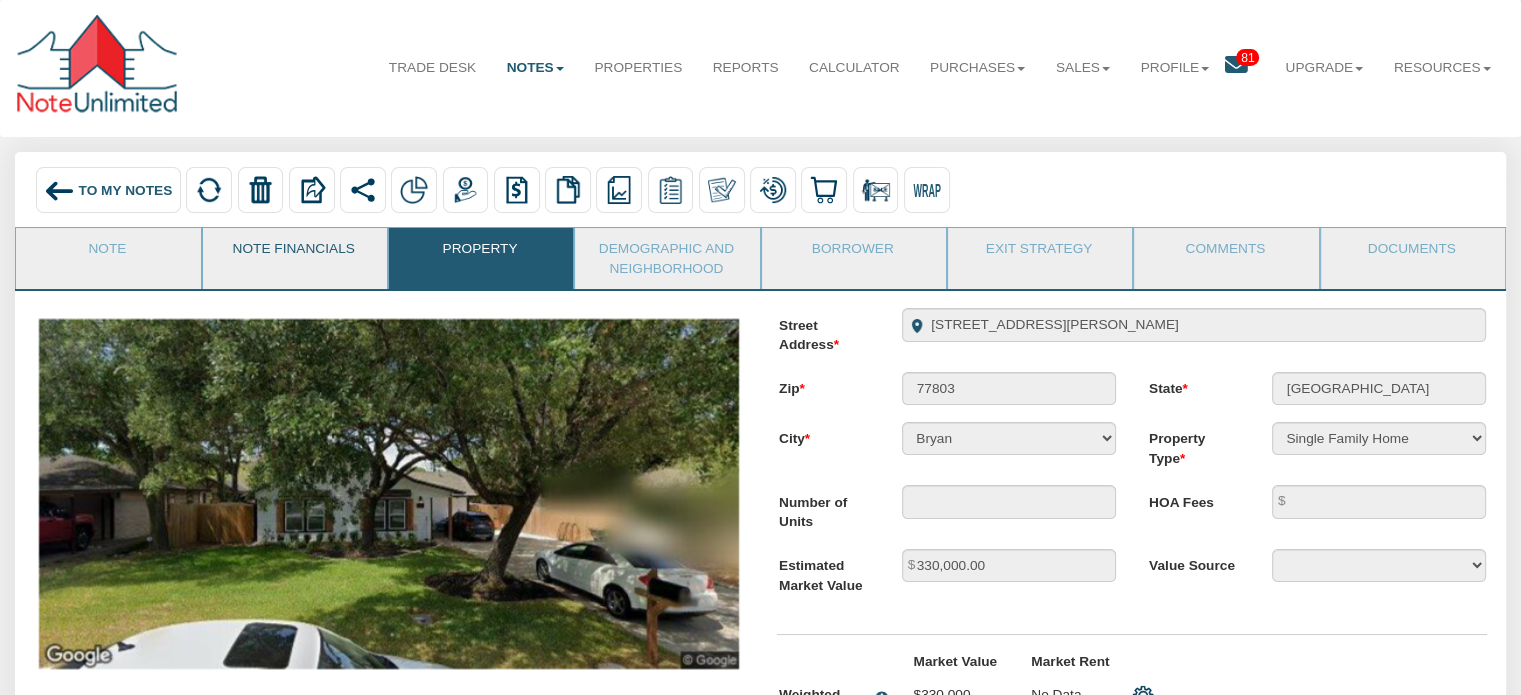 click on "Note Financials" at bounding box center [294, 253] 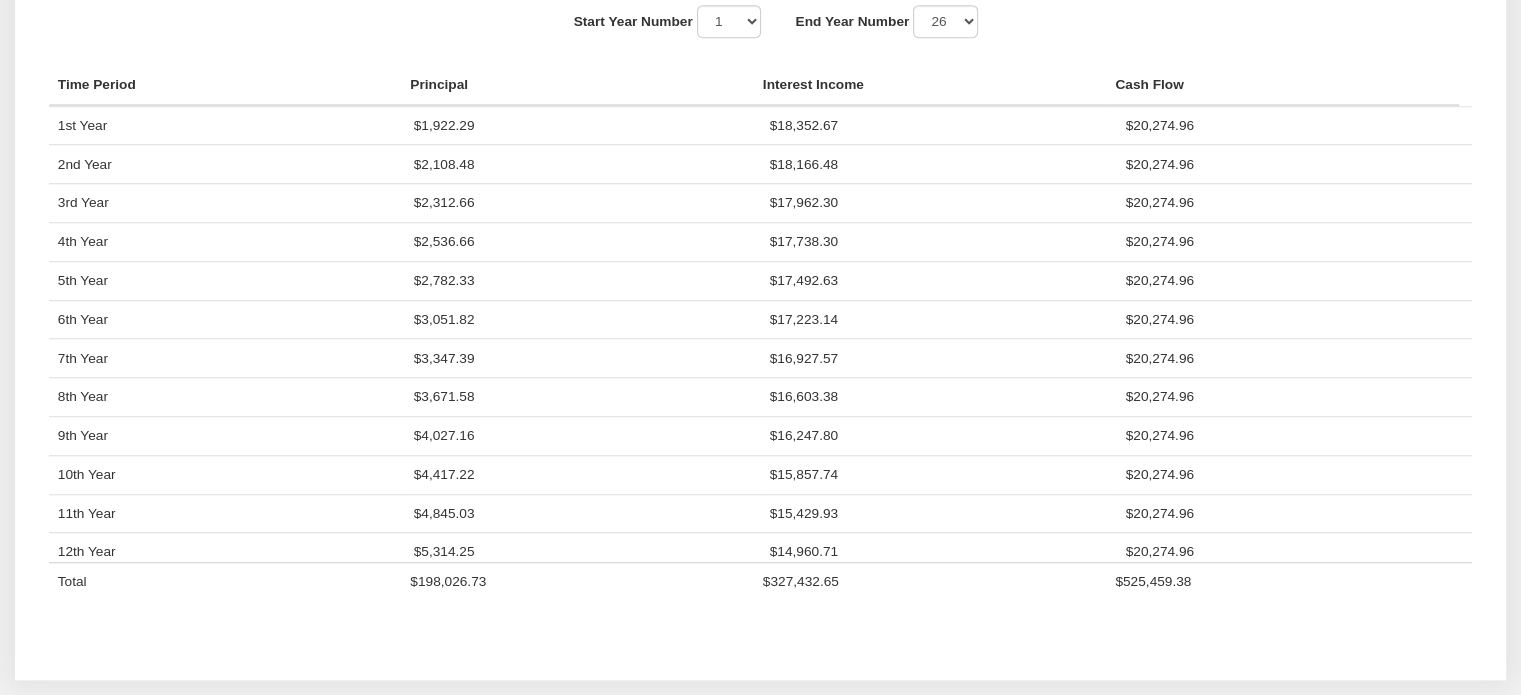 scroll, scrollTop: 1659, scrollLeft: 0, axis: vertical 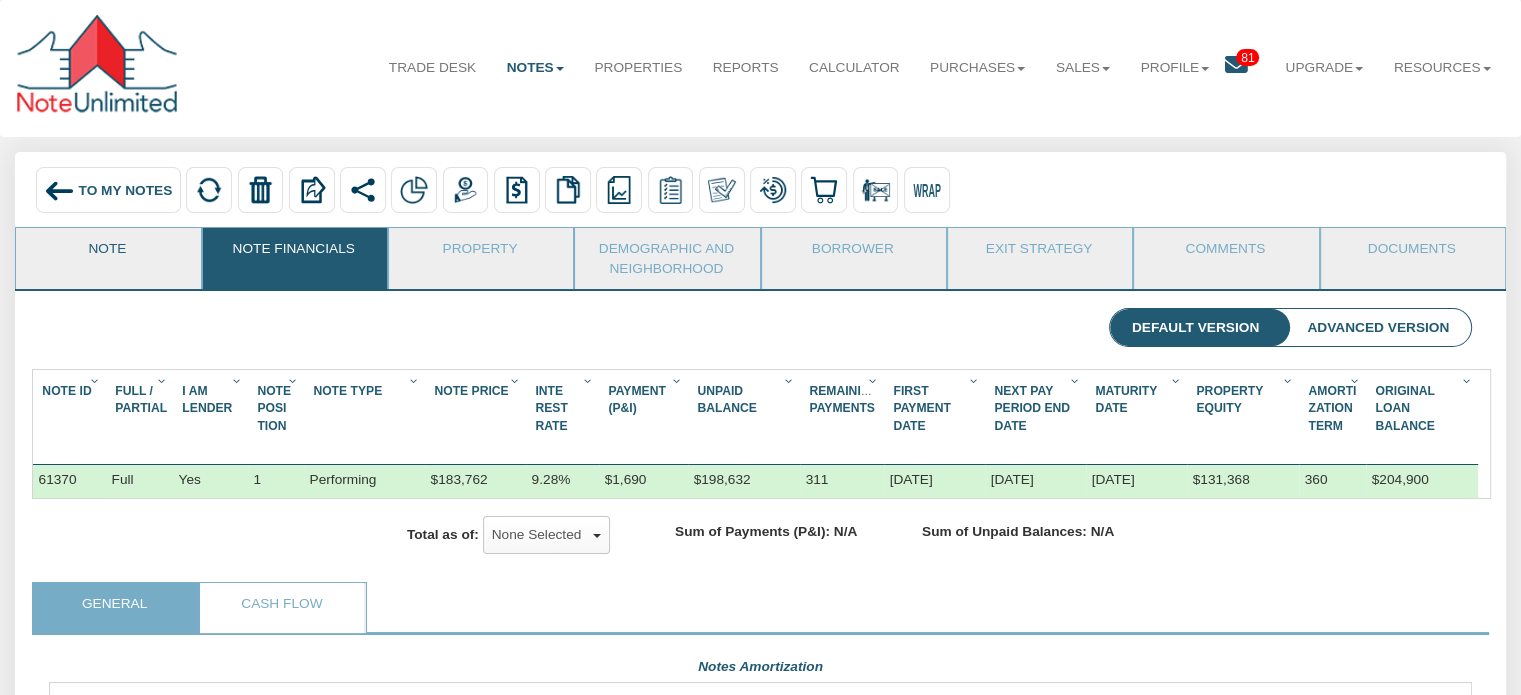 click on "Note" at bounding box center (107, 253) 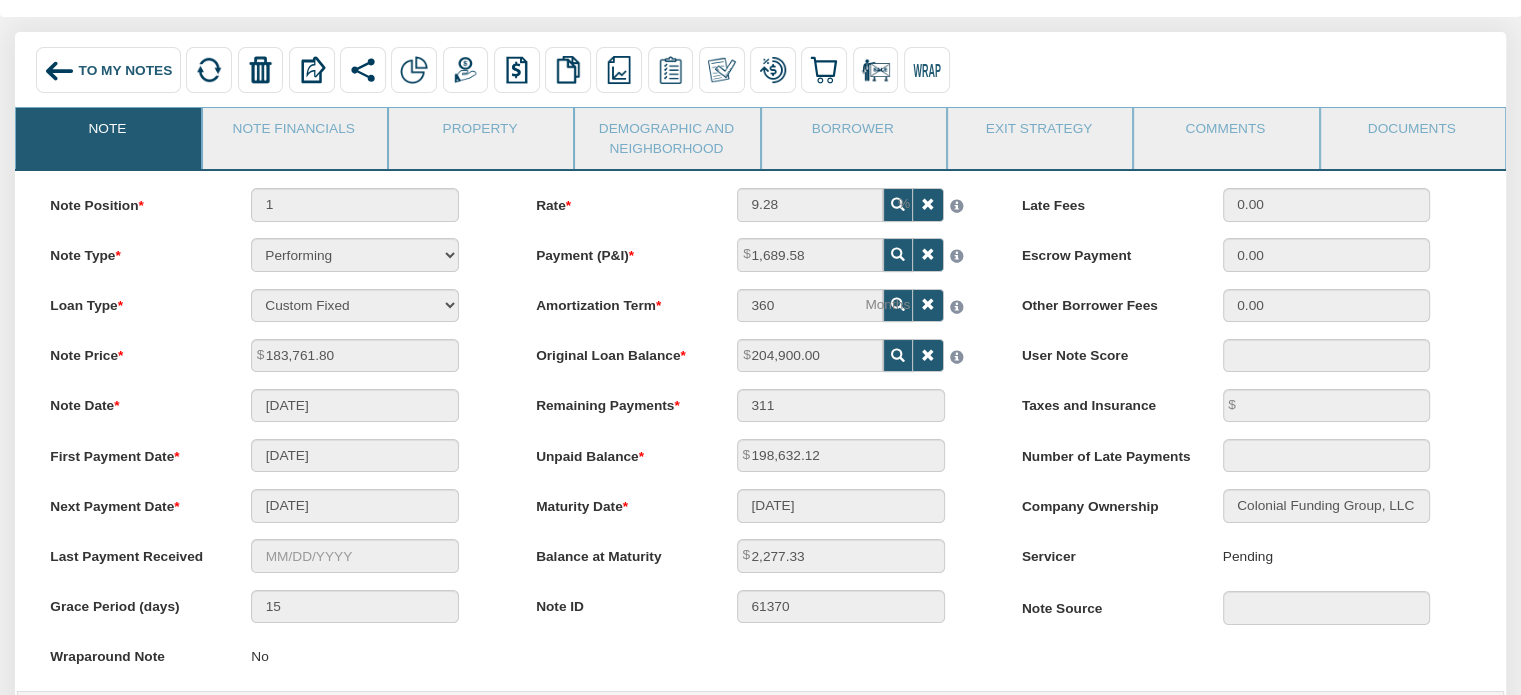 scroll, scrollTop: 122, scrollLeft: 0, axis: vertical 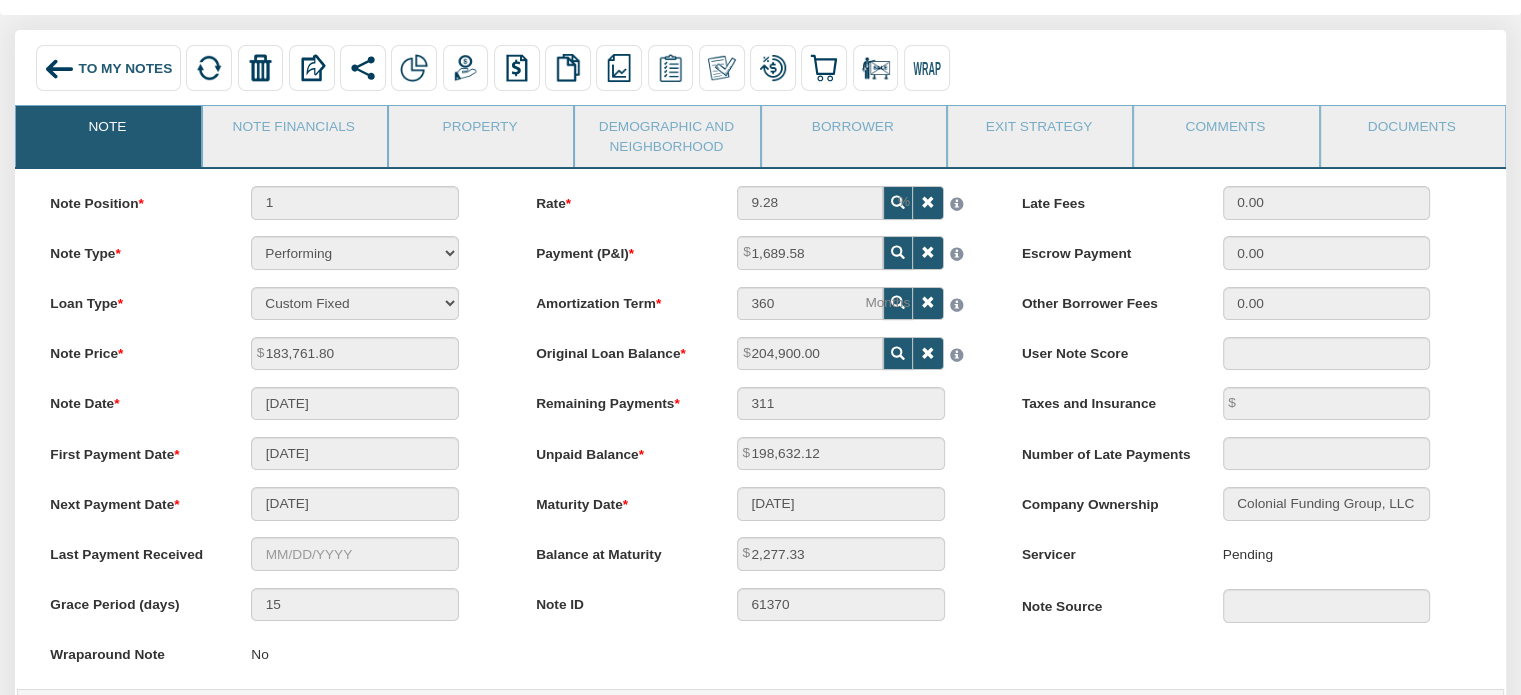 click at bounding box center [59, 69] 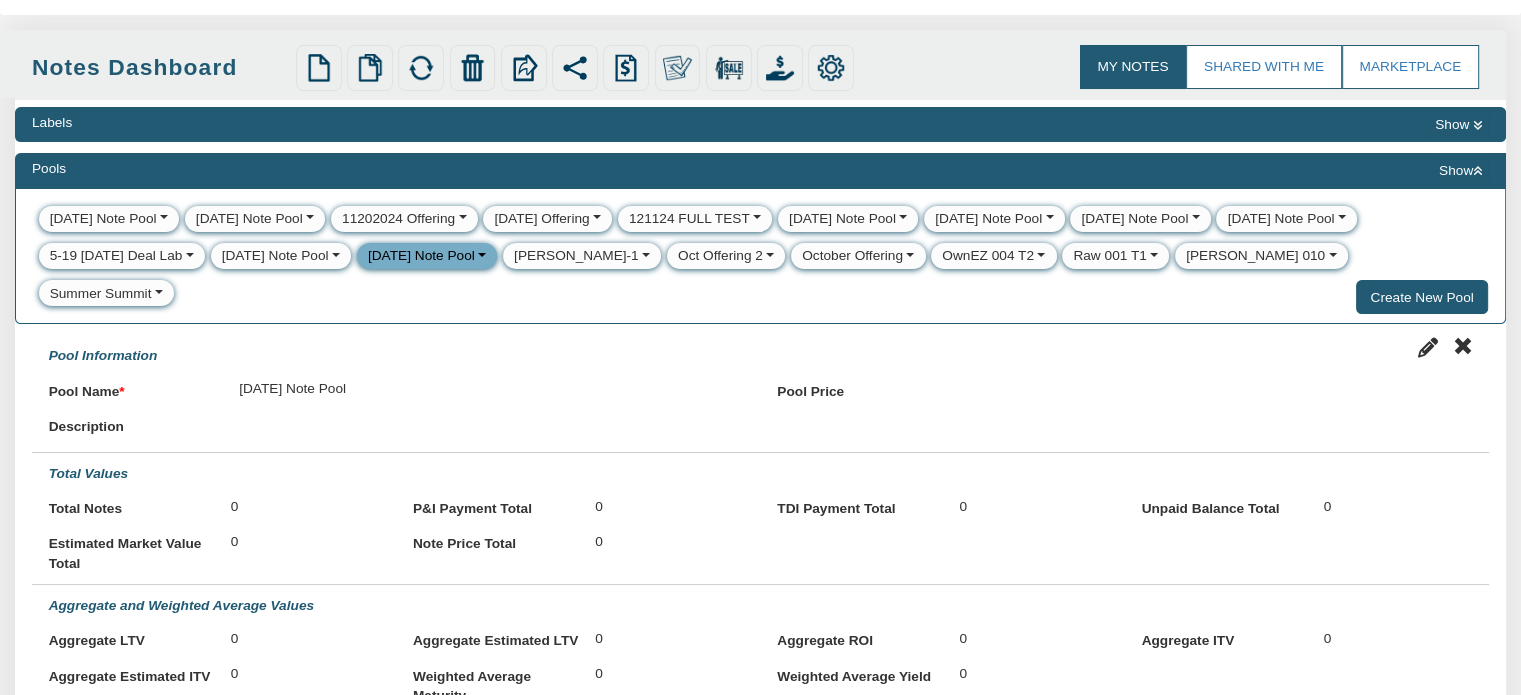 select 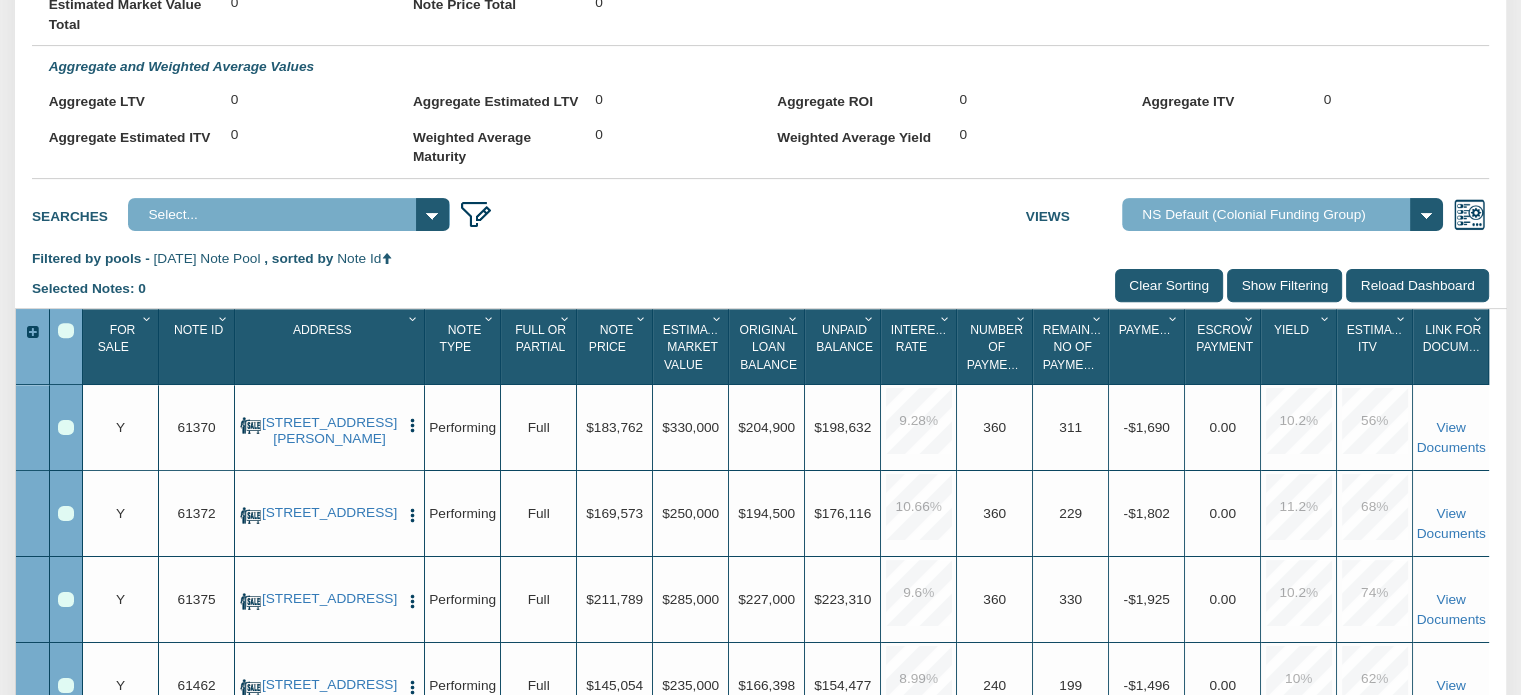 scroll, scrollTop: 667, scrollLeft: 0, axis: vertical 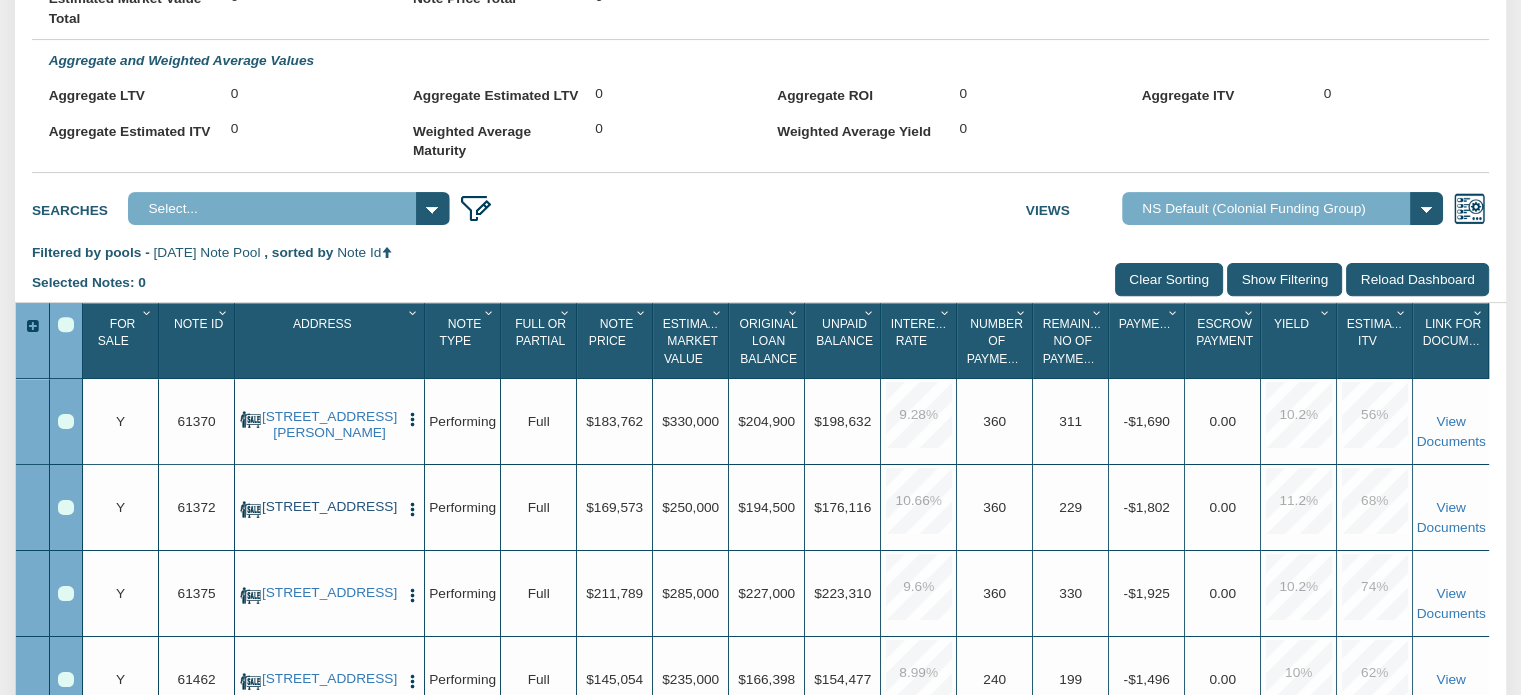 click on "[STREET_ADDRESS]" at bounding box center (330, 507) 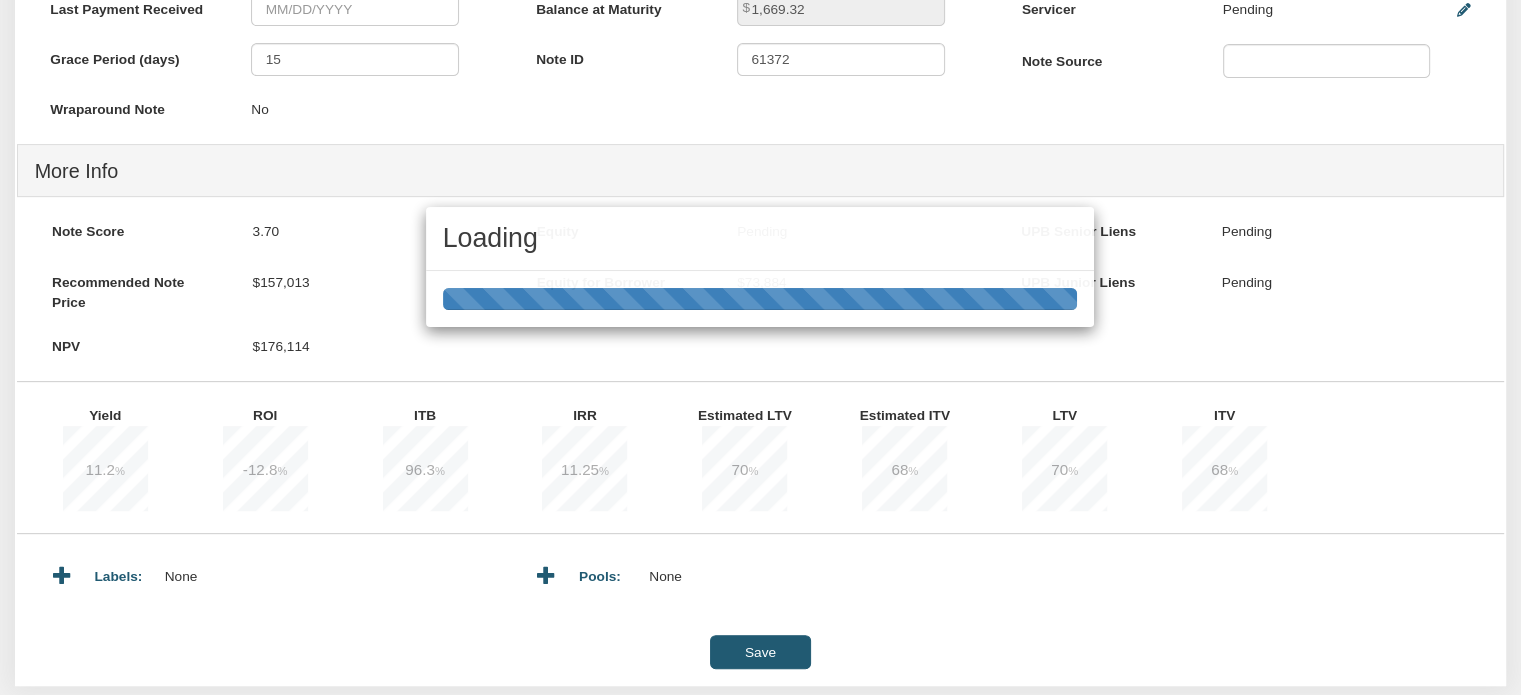 scroll, scrollTop: 0, scrollLeft: 0, axis: both 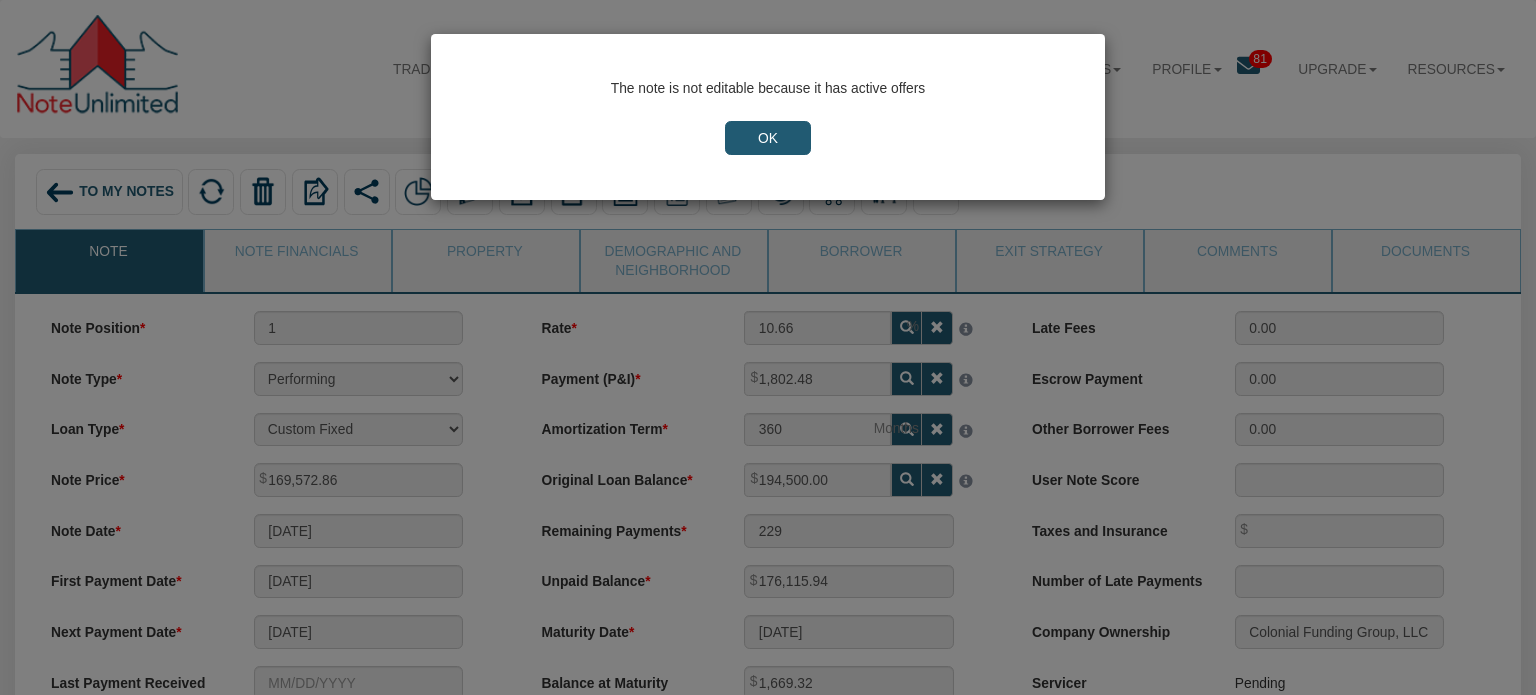 click on "OK" at bounding box center [768, 138] 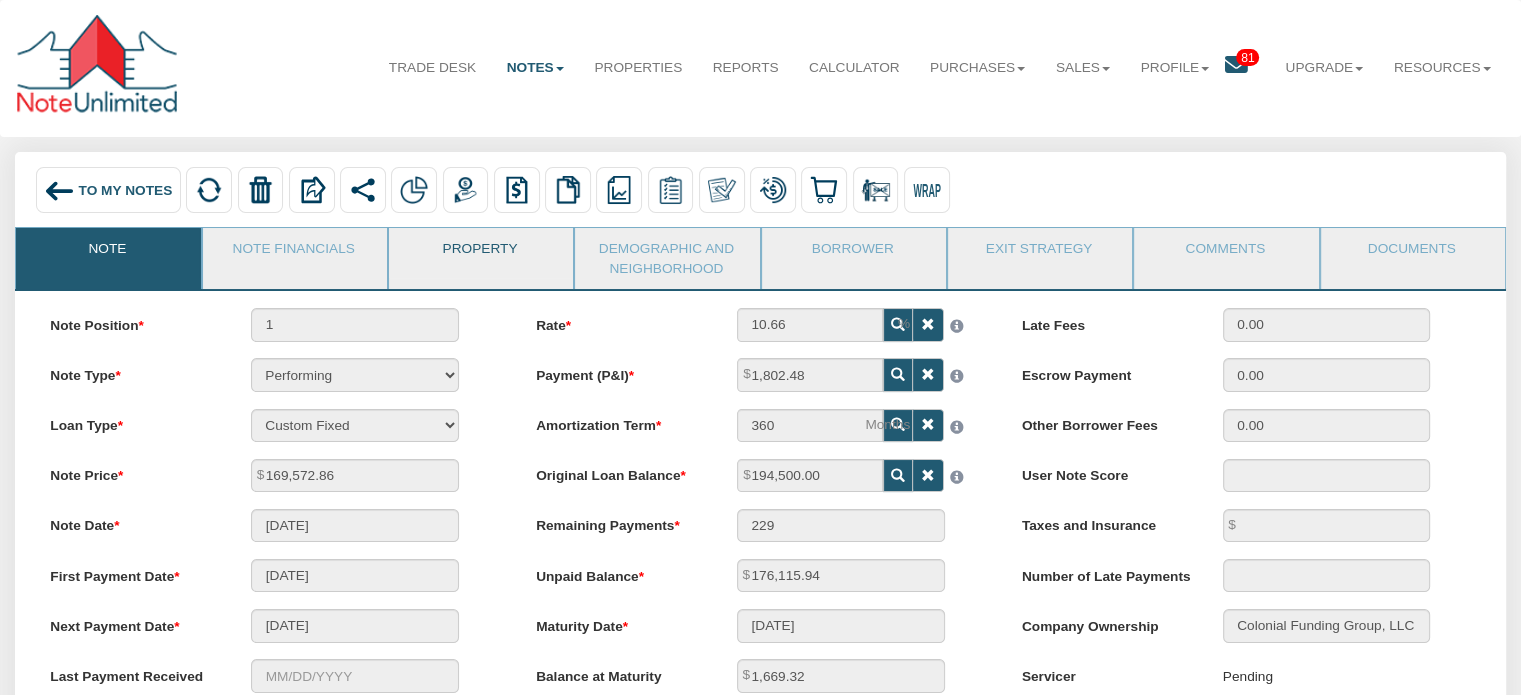 click on "Property" at bounding box center (480, 253) 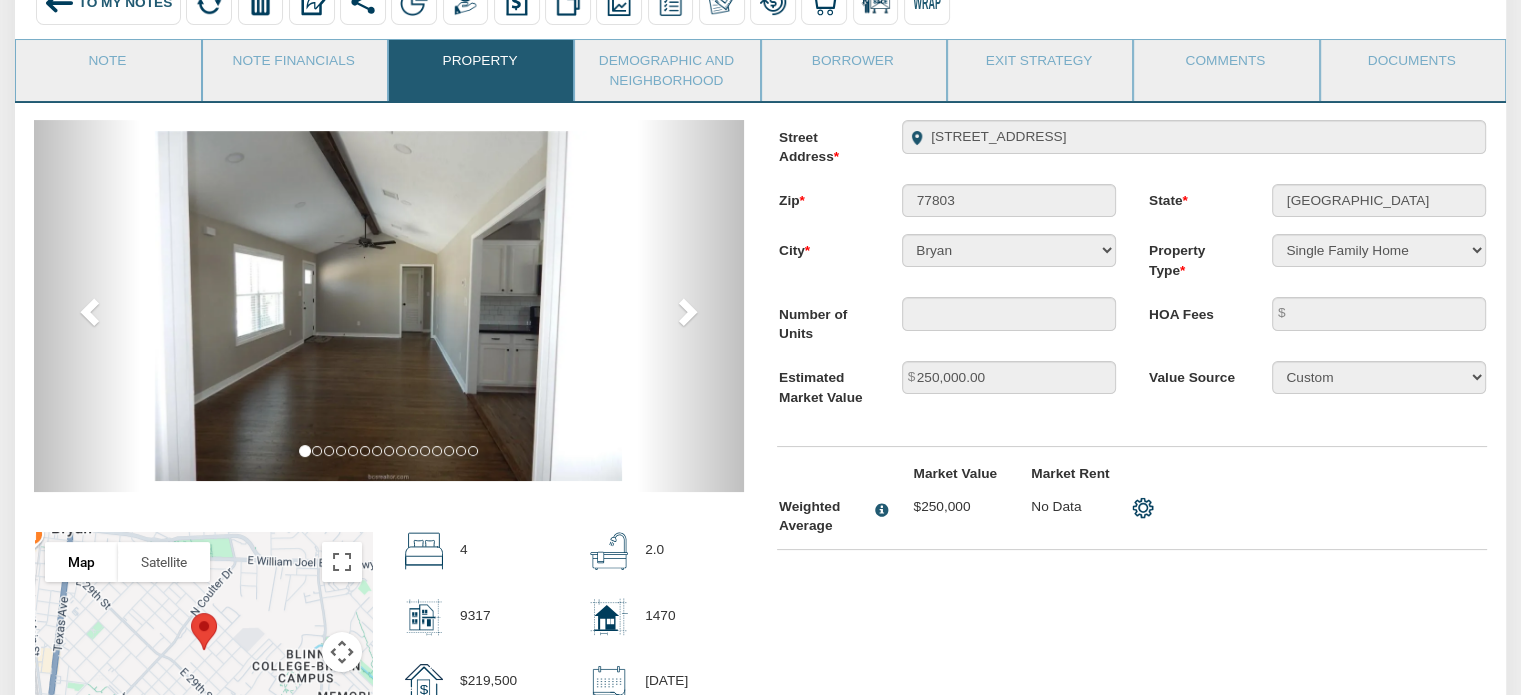 scroll, scrollTop: 150, scrollLeft: 0, axis: vertical 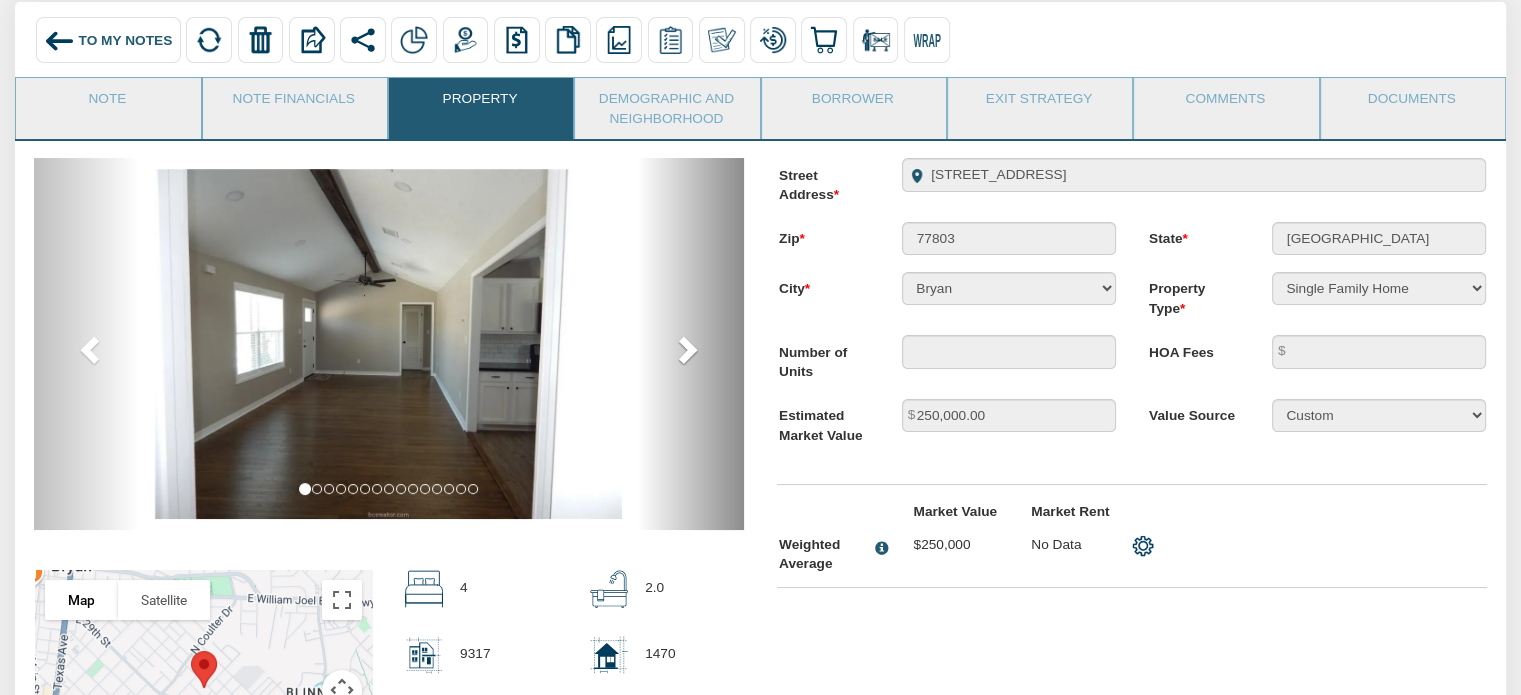 click at bounding box center [686, 349] 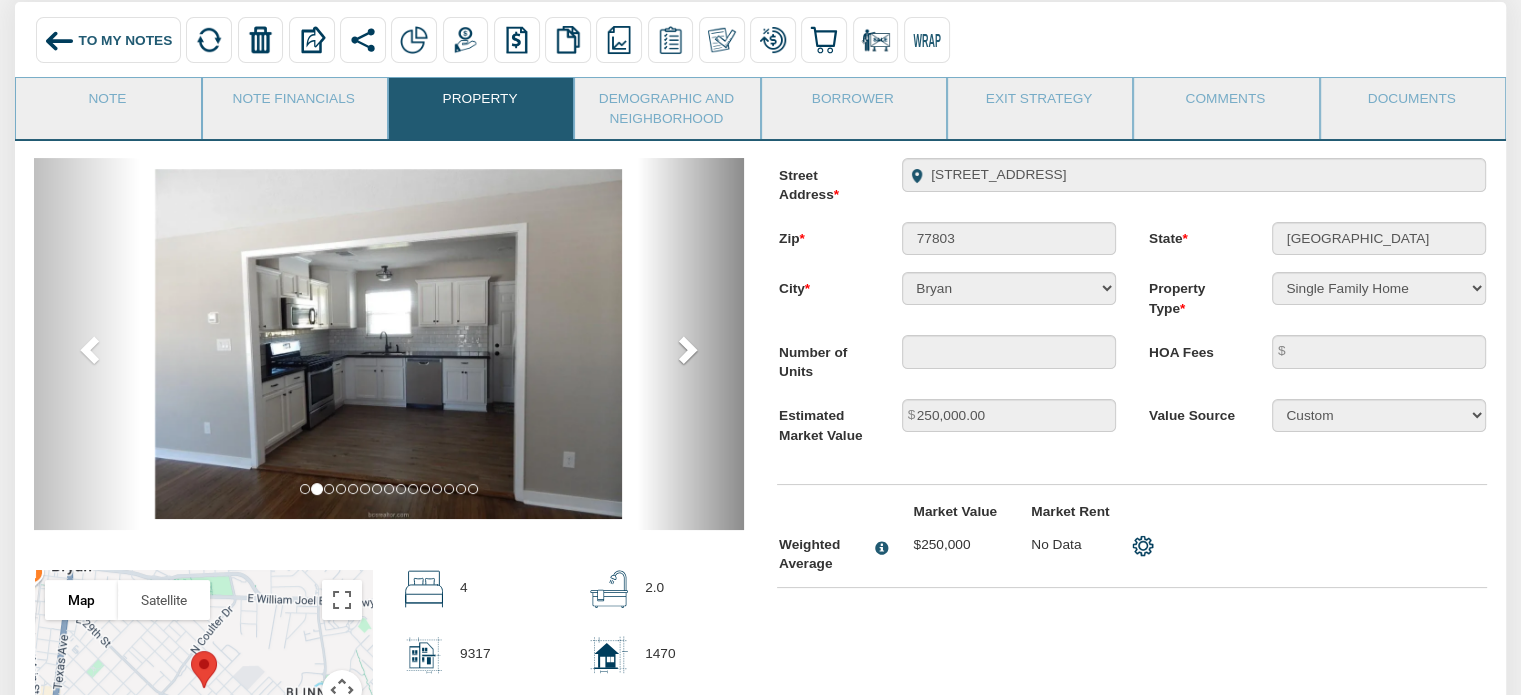 click at bounding box center (686, 349) 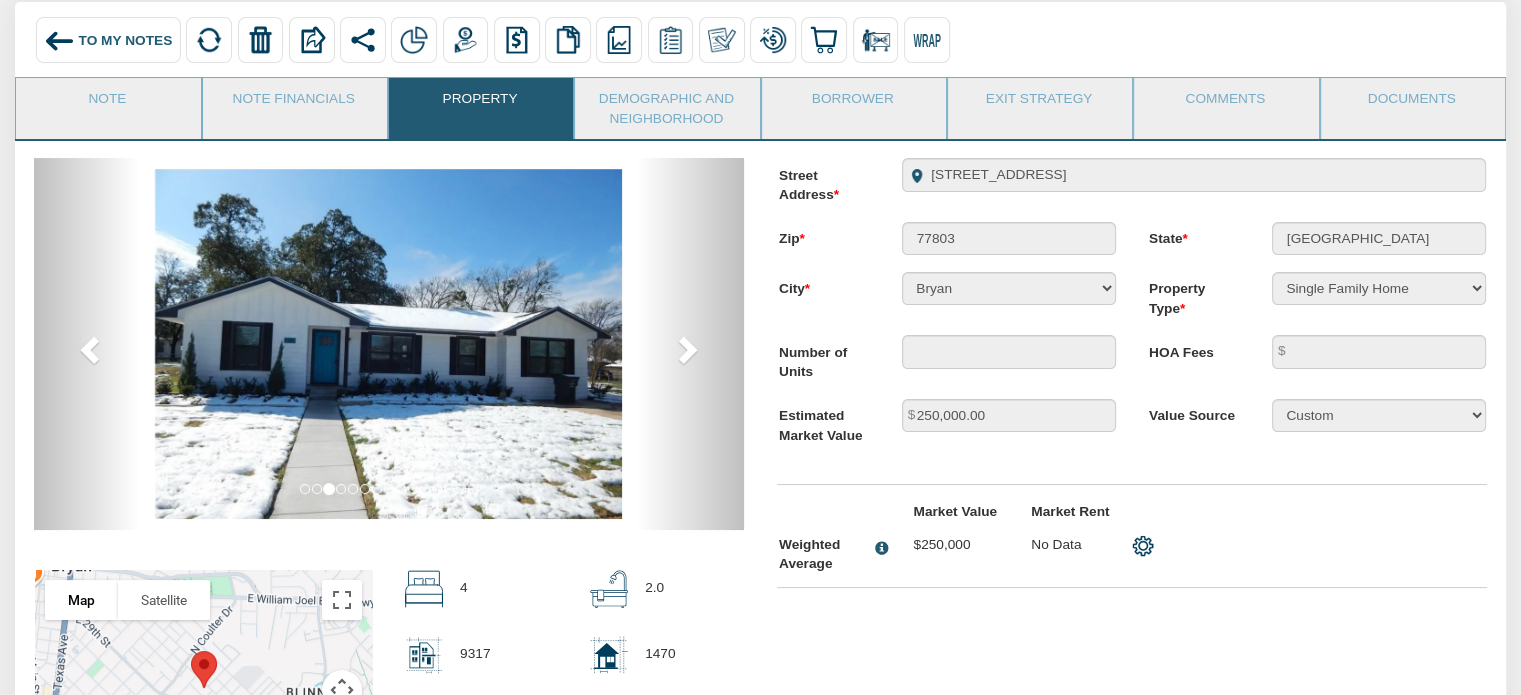 click at bounding box center (203, 688) 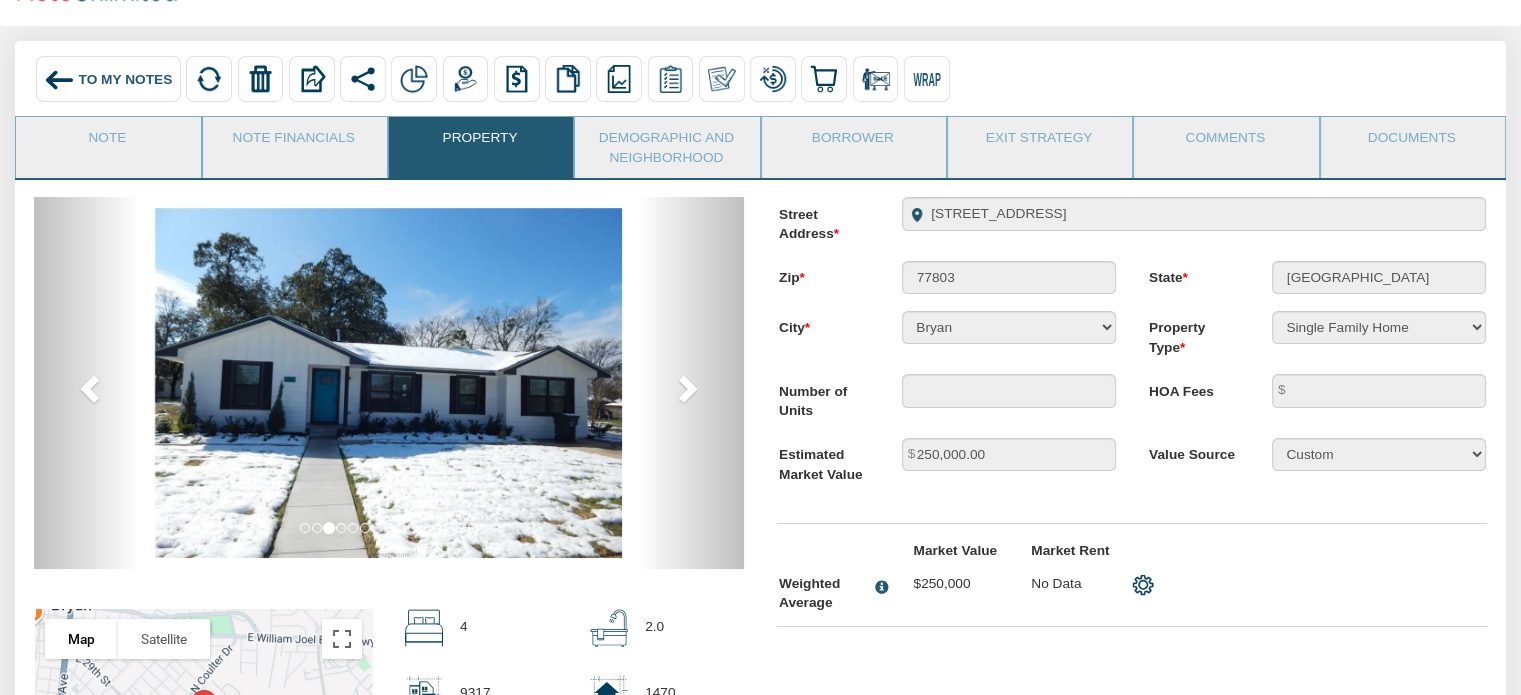 scroll, scrollTop: 0, scrollLeft: 0, axis: both 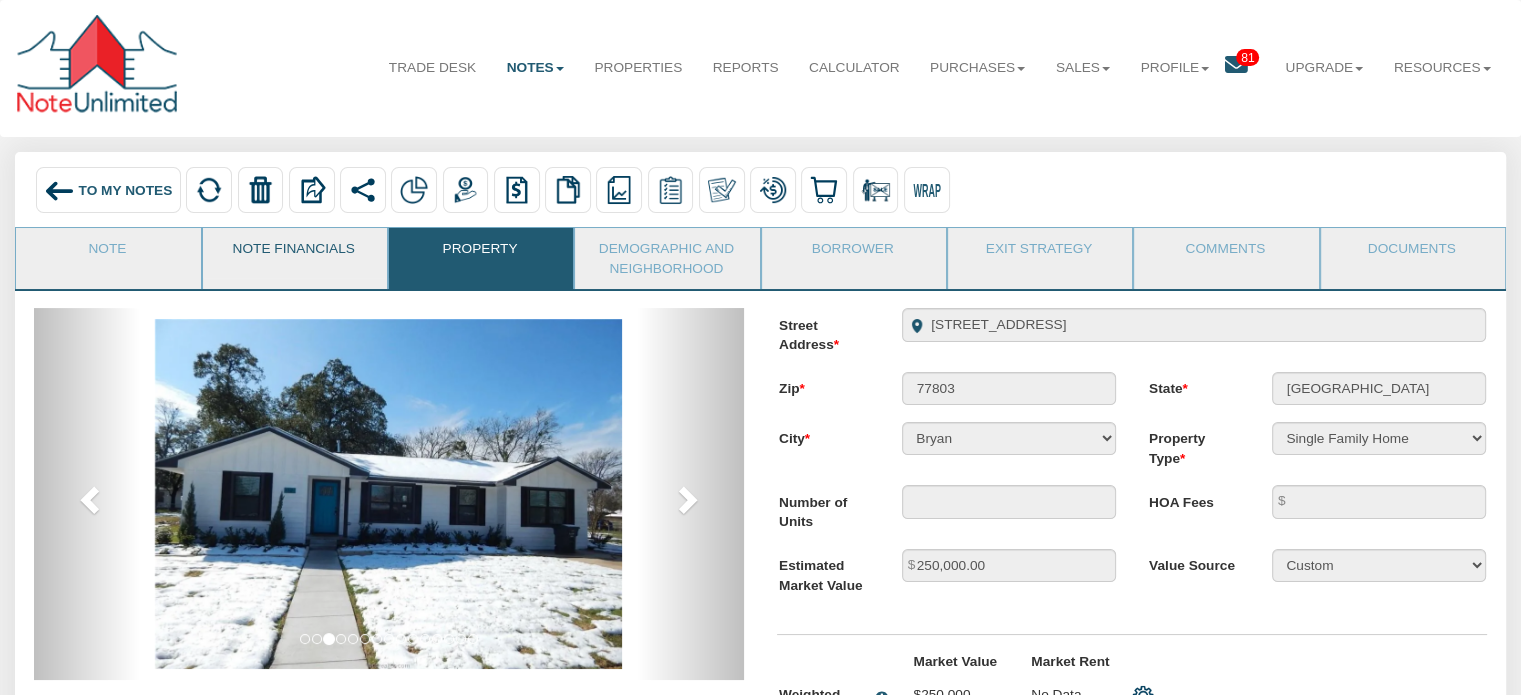 click on "Note Financials" at bounding box center (294, 253) 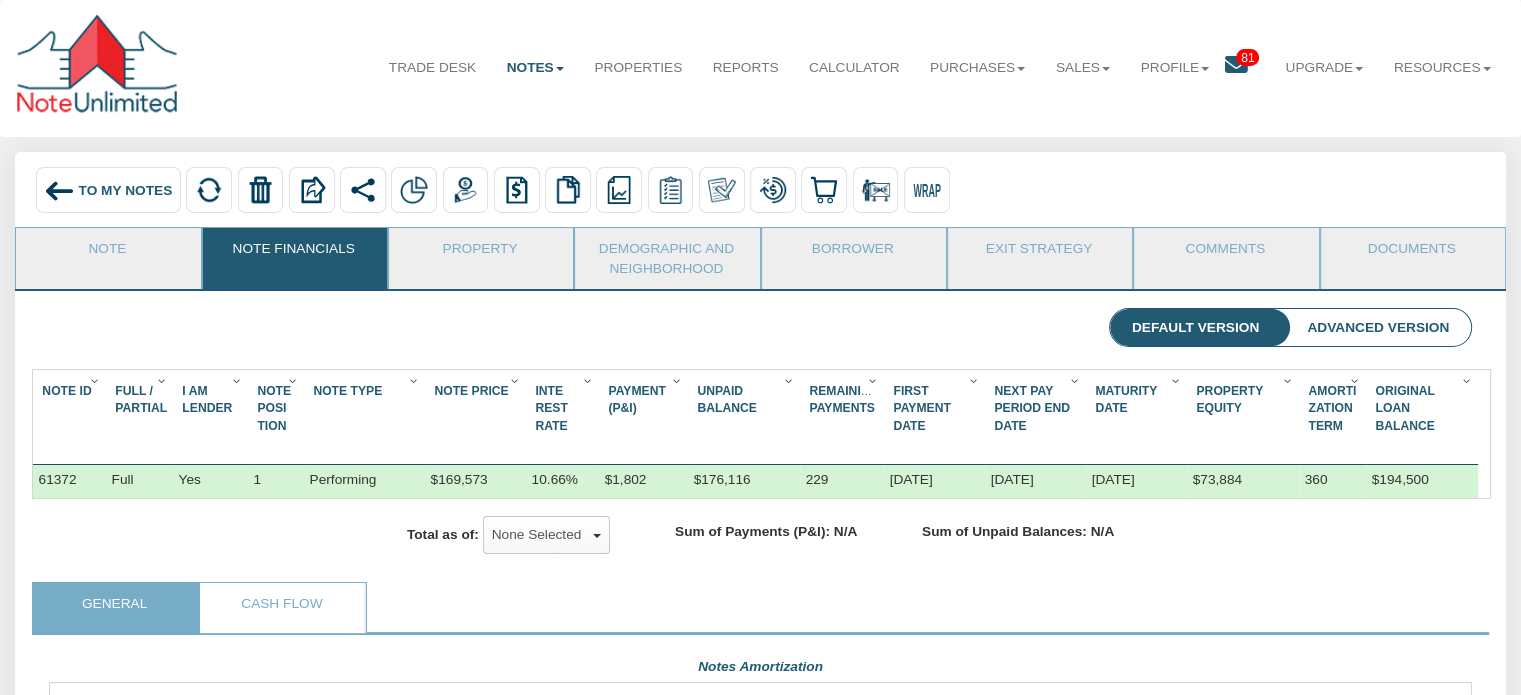 scroll, scrollTop: 999642, scrollLeft: 998576, axis: both 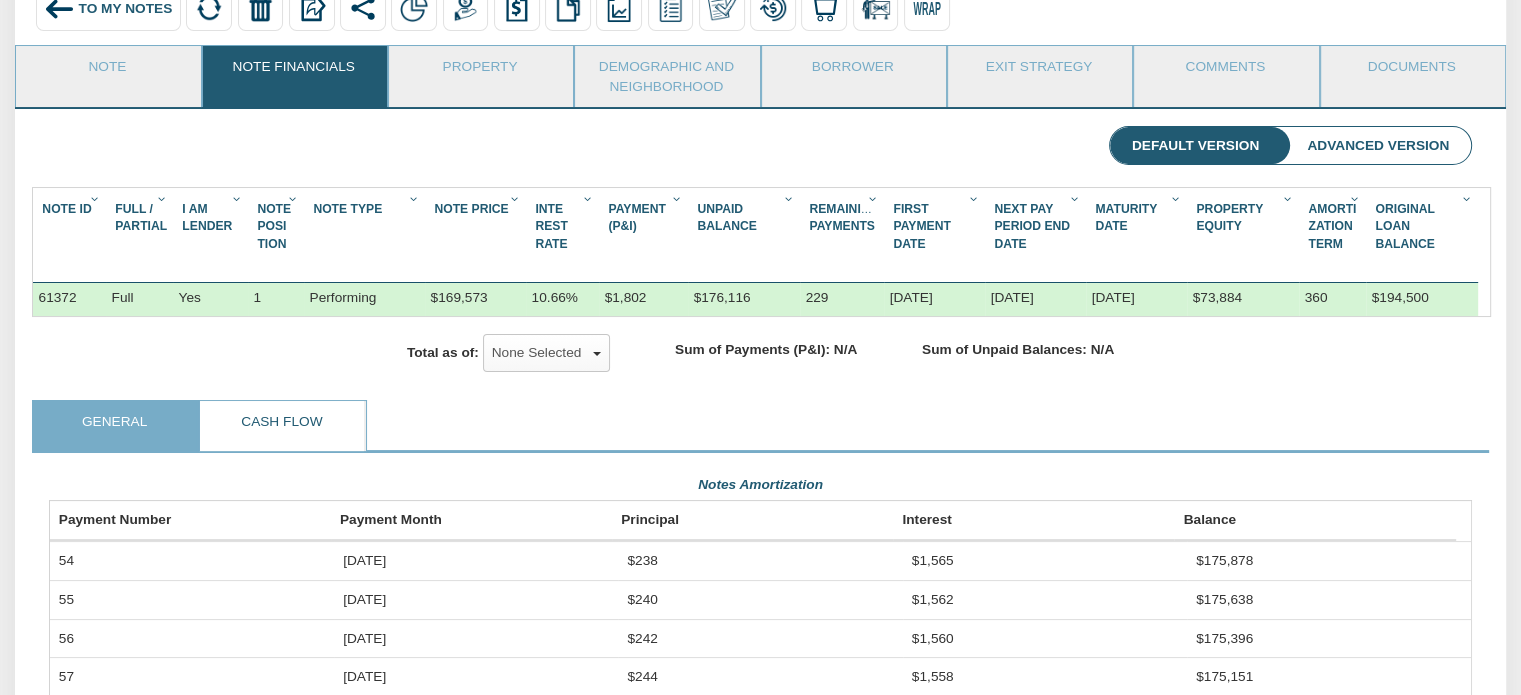 click on "Cash Flow" at bounding box center [281, 426] 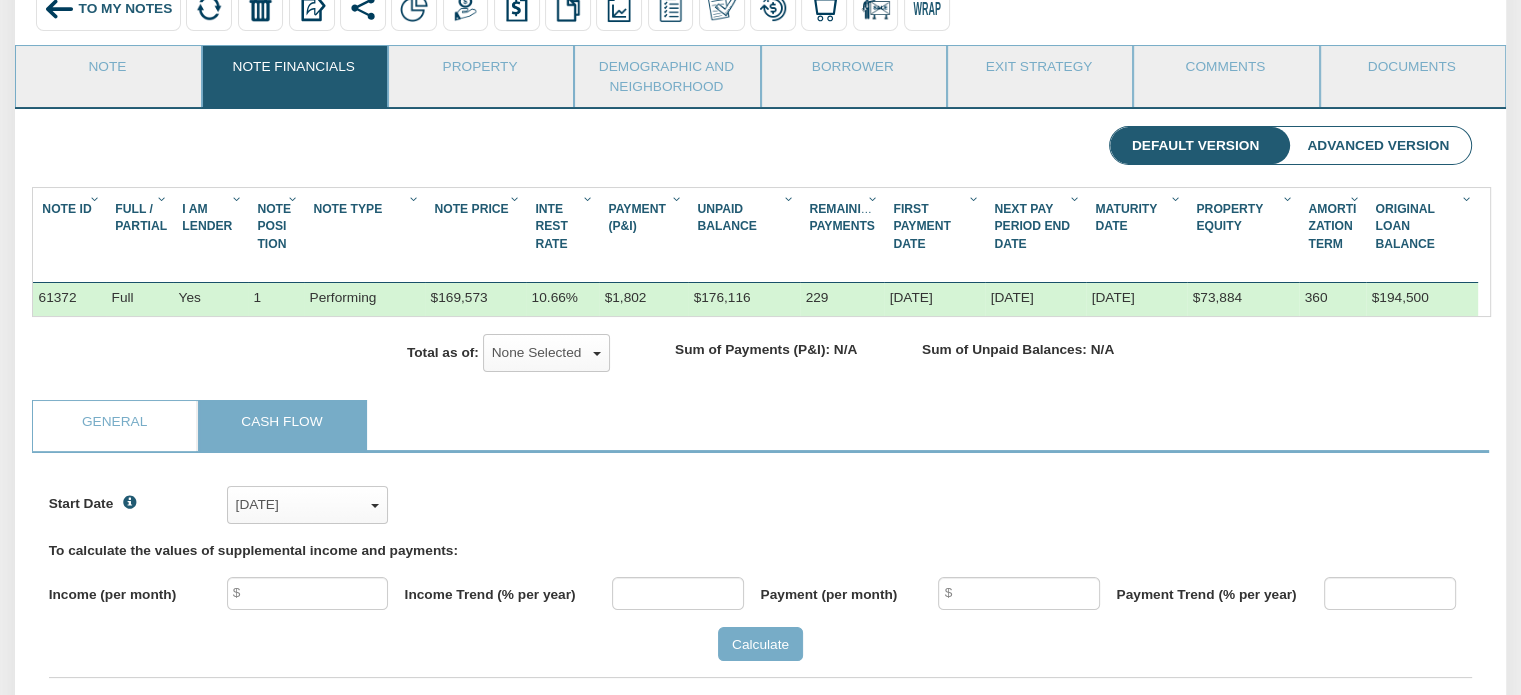 scroll, scrollTop: 999692, scrollLeft: 998576, axis: both 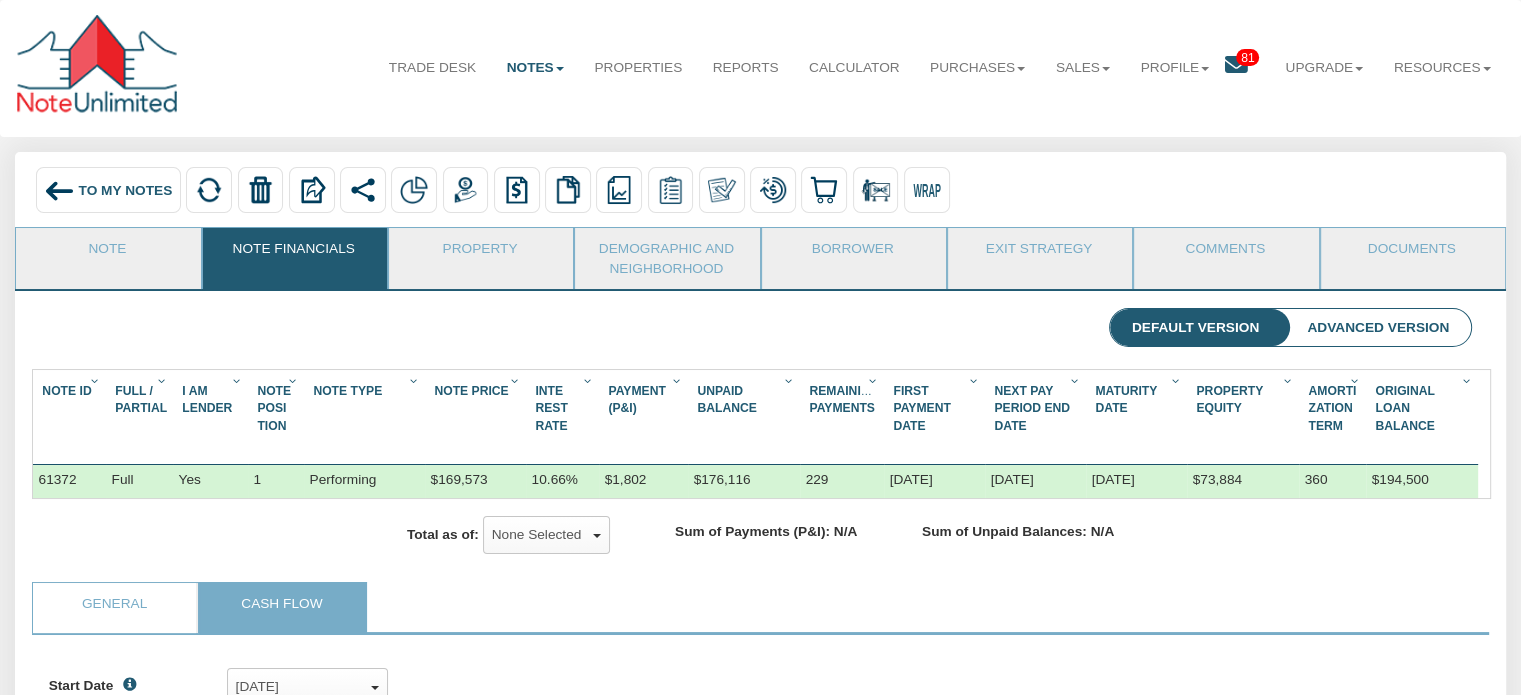click on "To My Notes" at bounding box center (126, 189) 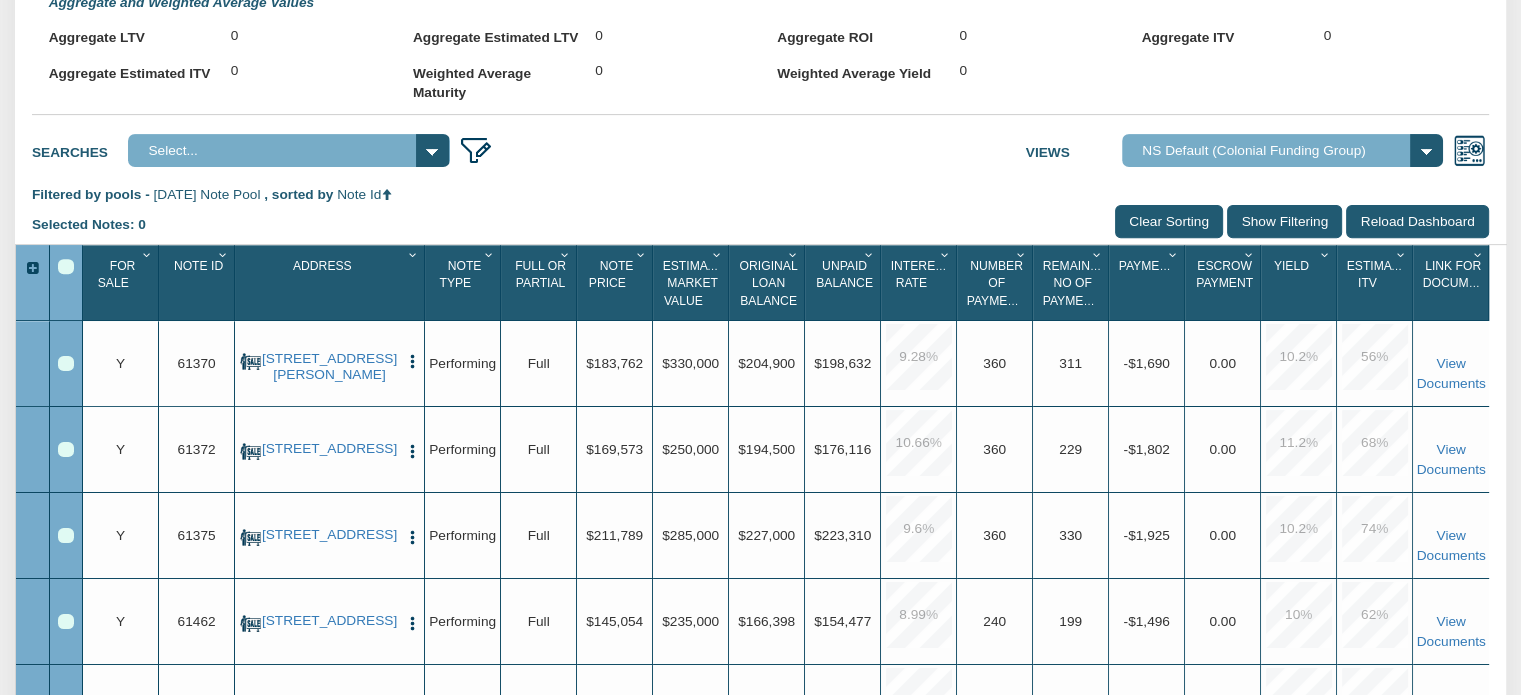 scroll, scrollTop: 728, scrollLeft: 0, axis: vertical 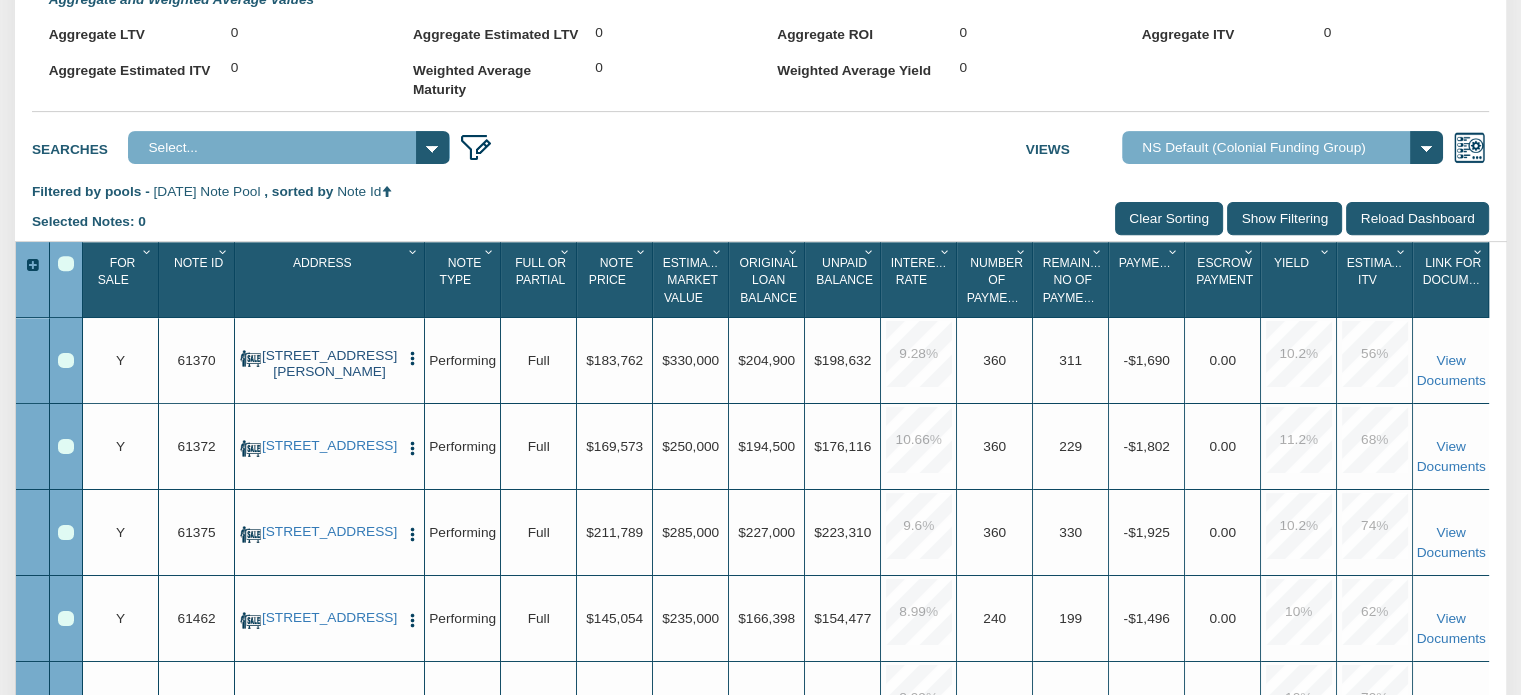 click on "[STREET_ADDRESS][PERSON_NAME]" at bounding box center [330, 364] 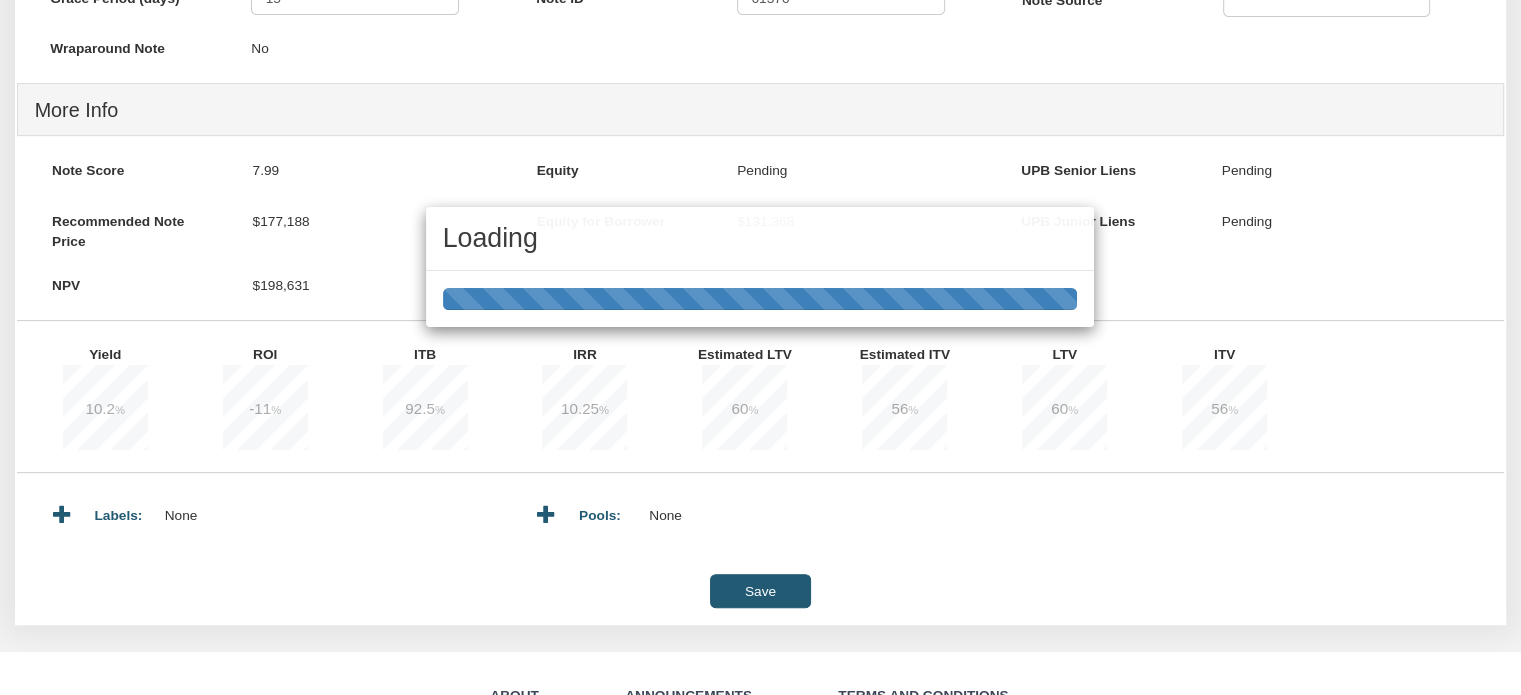 scroll, scrollTop: 0, scrollLeft: 0, axis: both 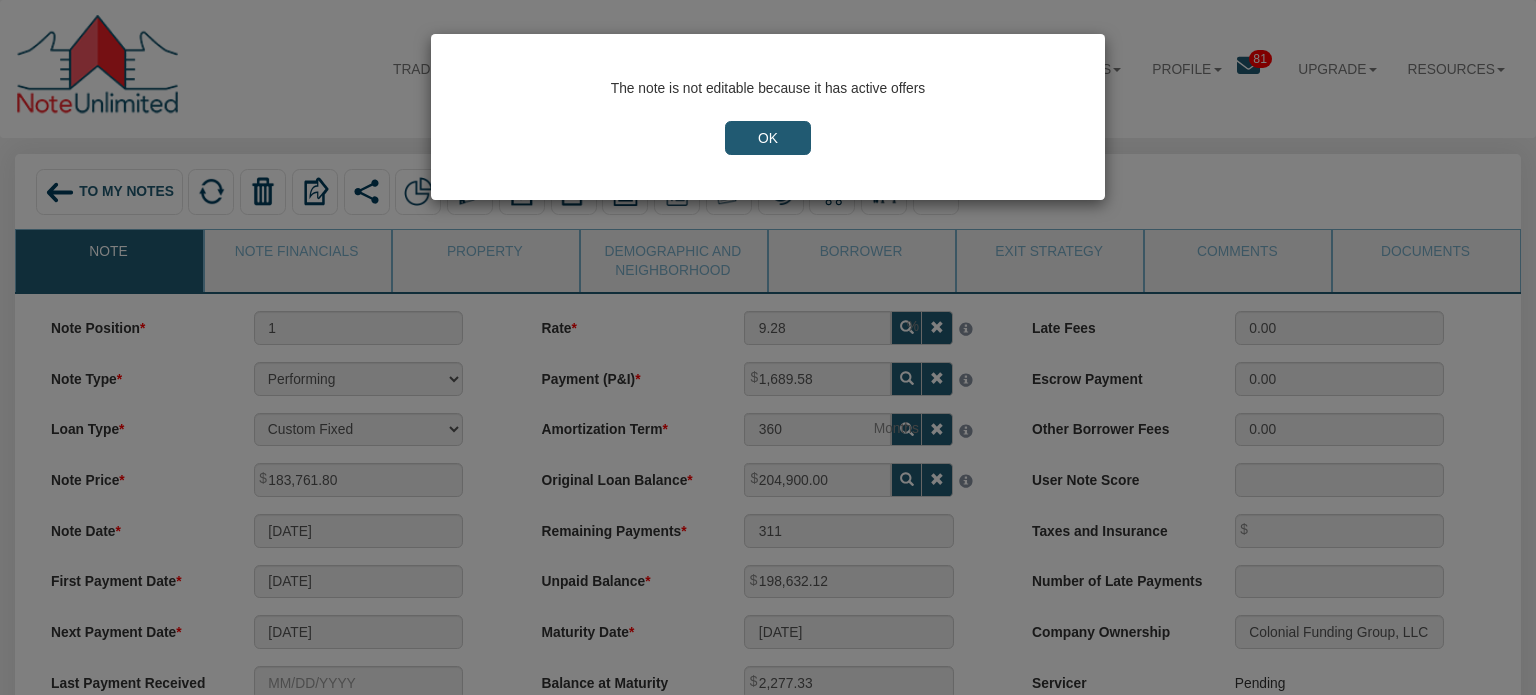 click on "OK" at bounding box center (768, 138) 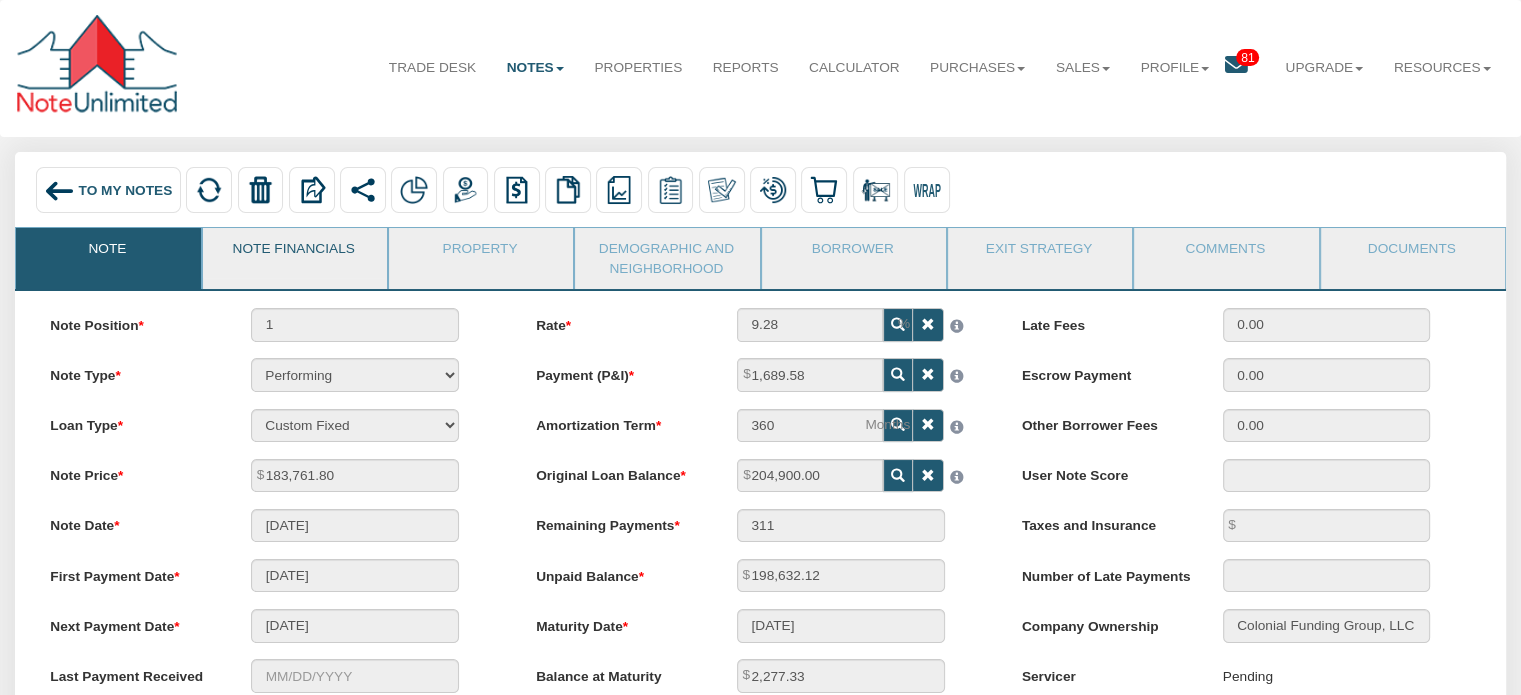 click on "Note Financials" at bounding box center [294, 253] 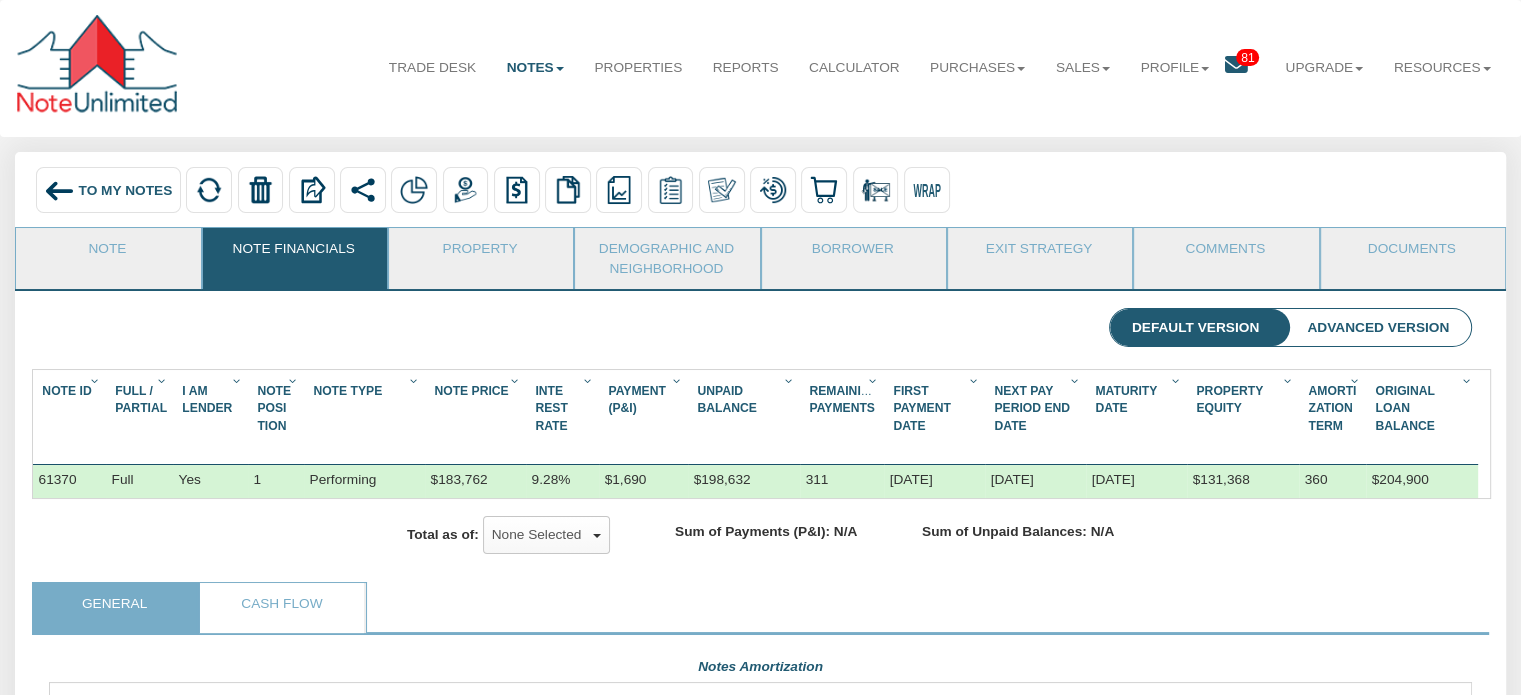 scroll, scrollTop: 999642, scrollLeft: 998576, axis: both 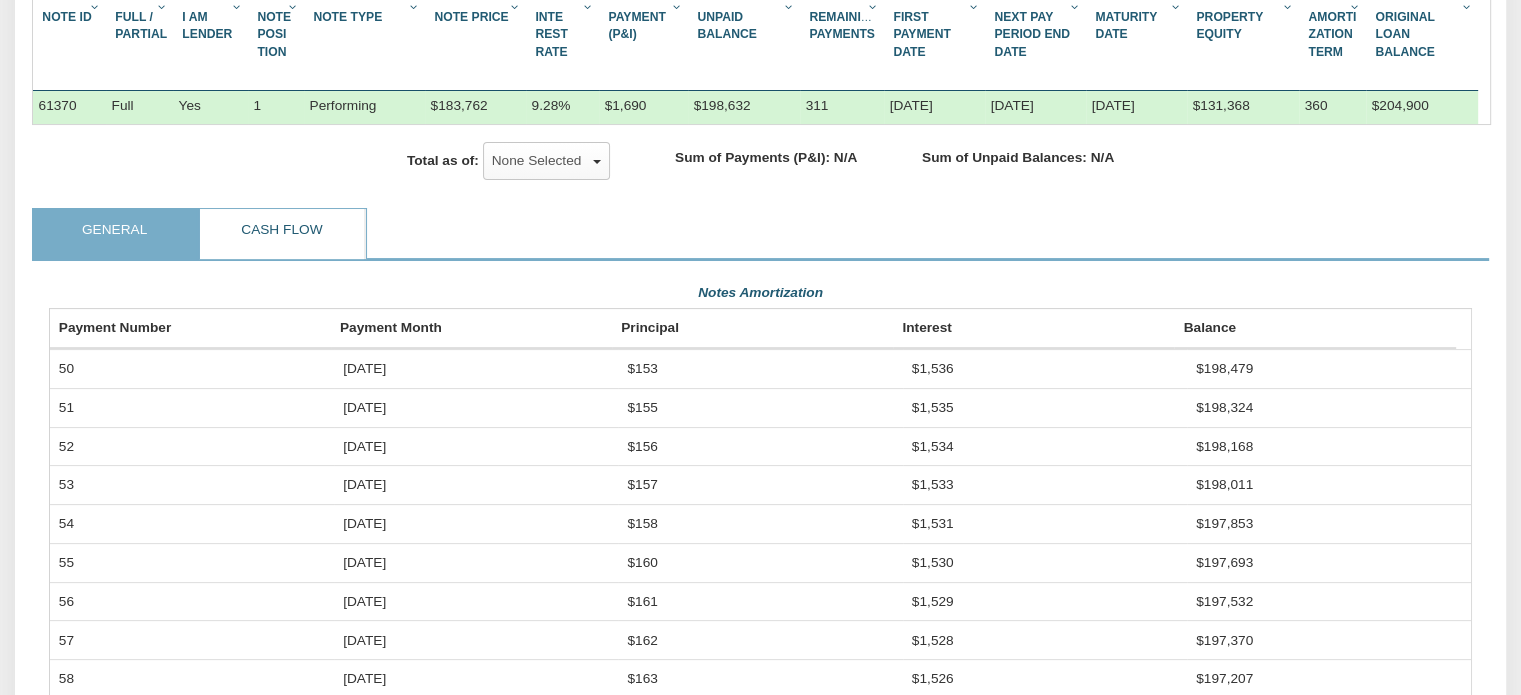 click on "Cash Flow" at bounding box center (281, 234) 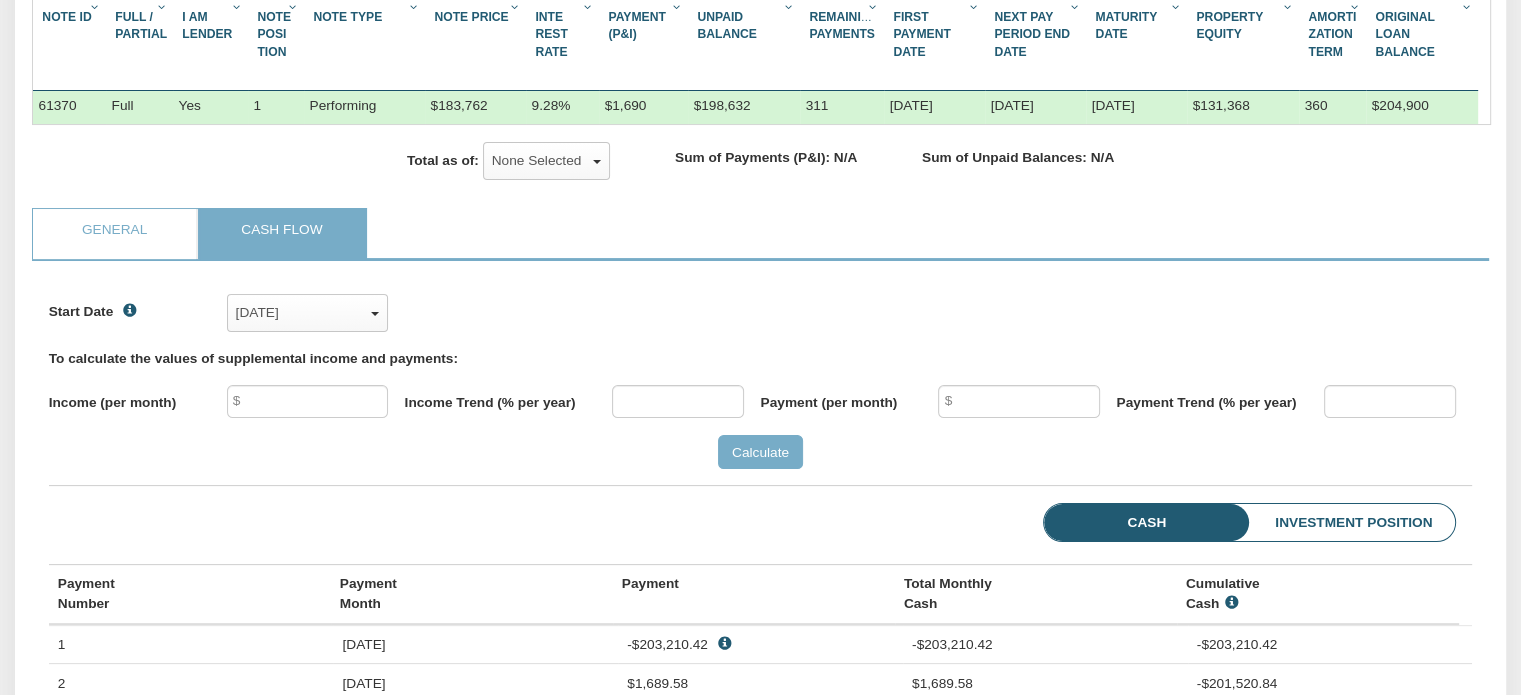 scroll, scrollTop: 999692, scrollLeft: 998576, axis: both 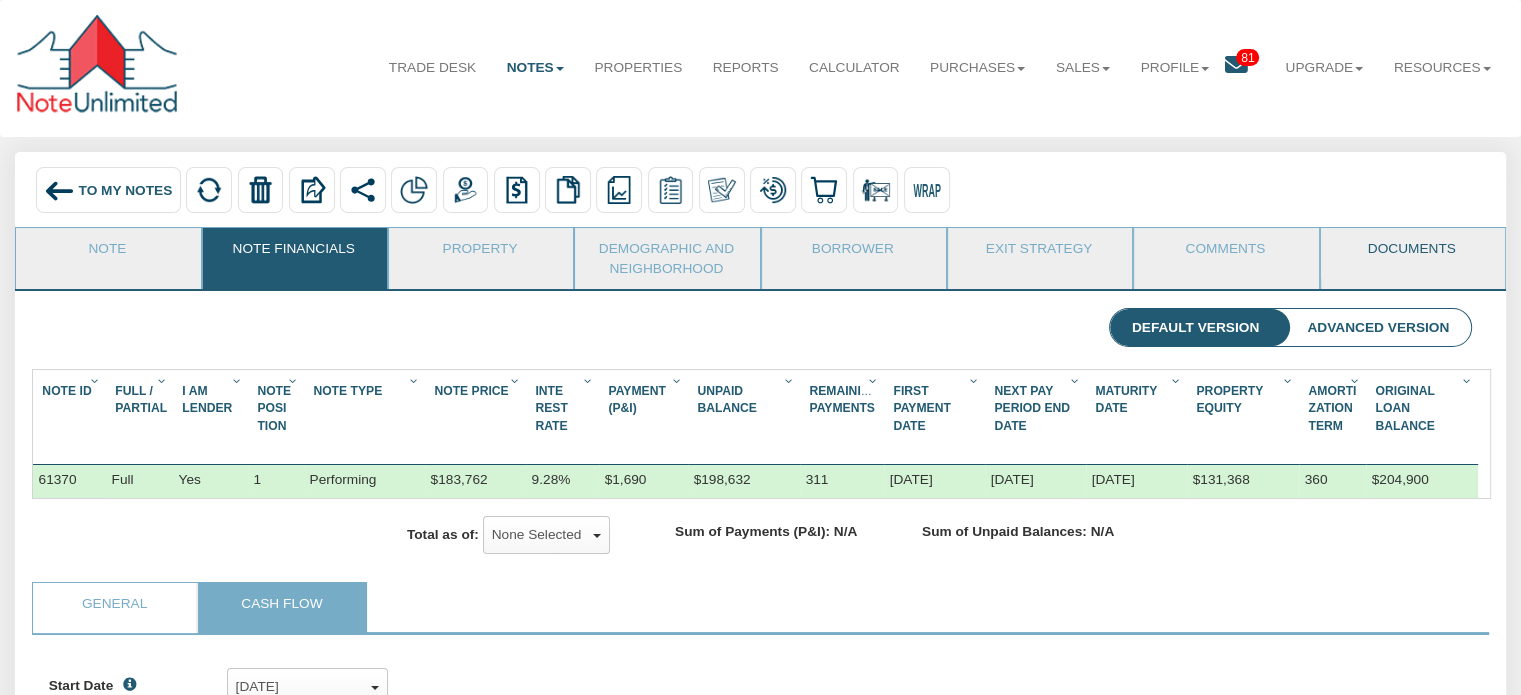 click on "Documents" at bounding box center (1412, 253) 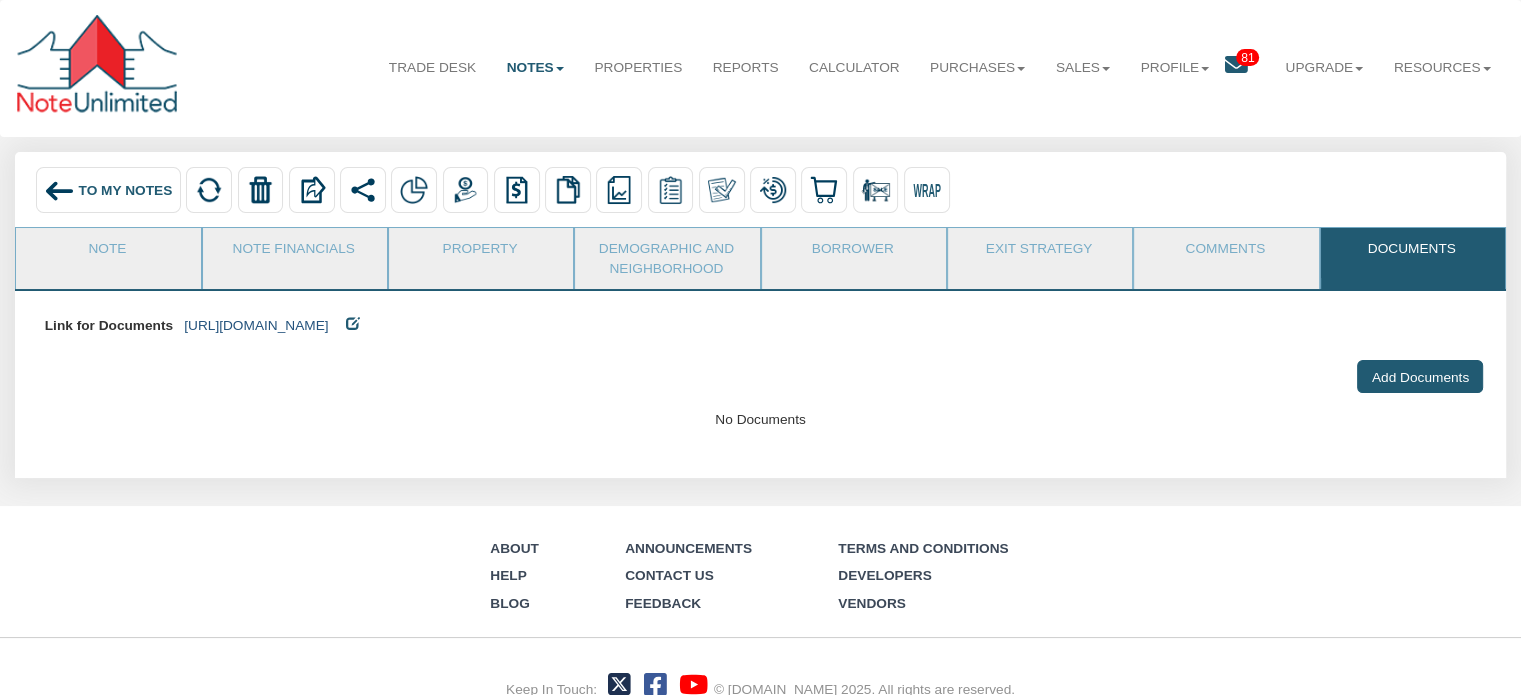 click on "[URL][DOMAIN_NAME]" at bounding box center (256, 325) 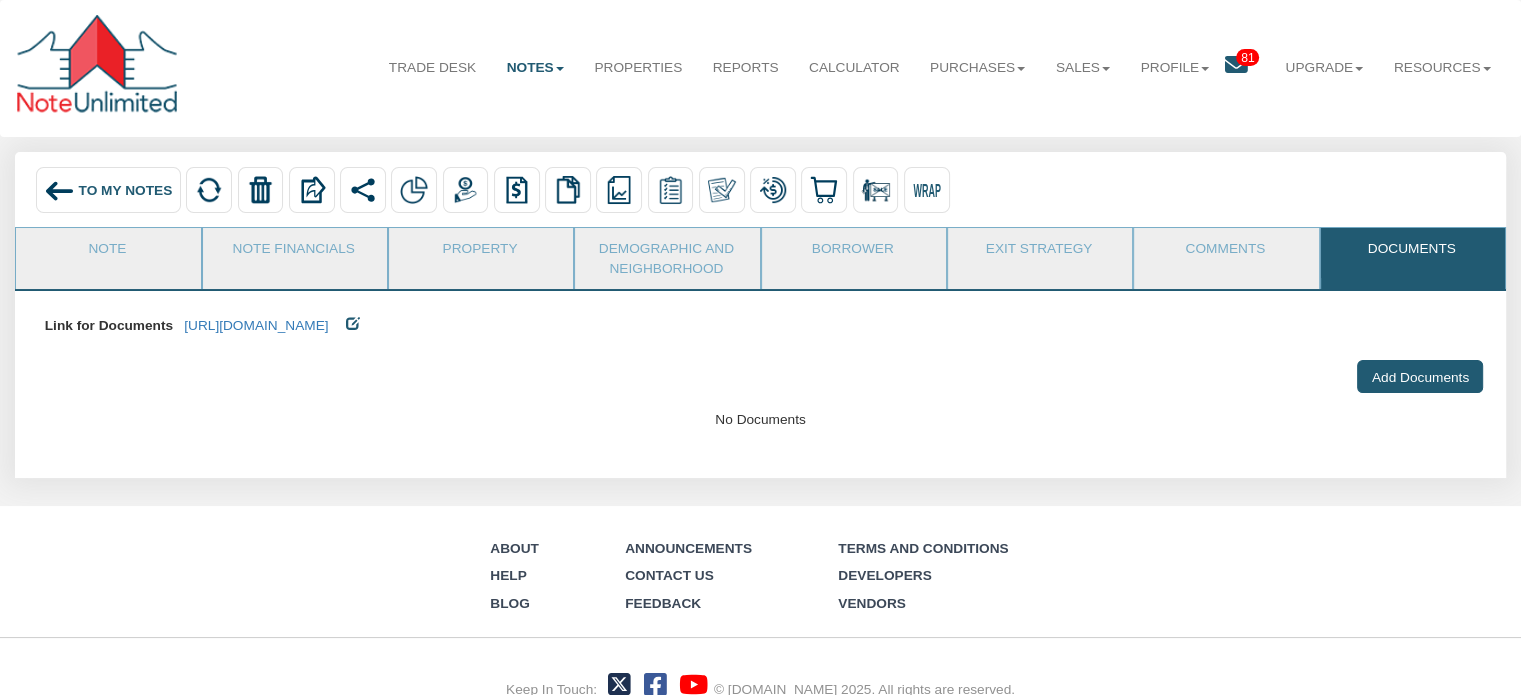 click at bounding box center [1236, 65] 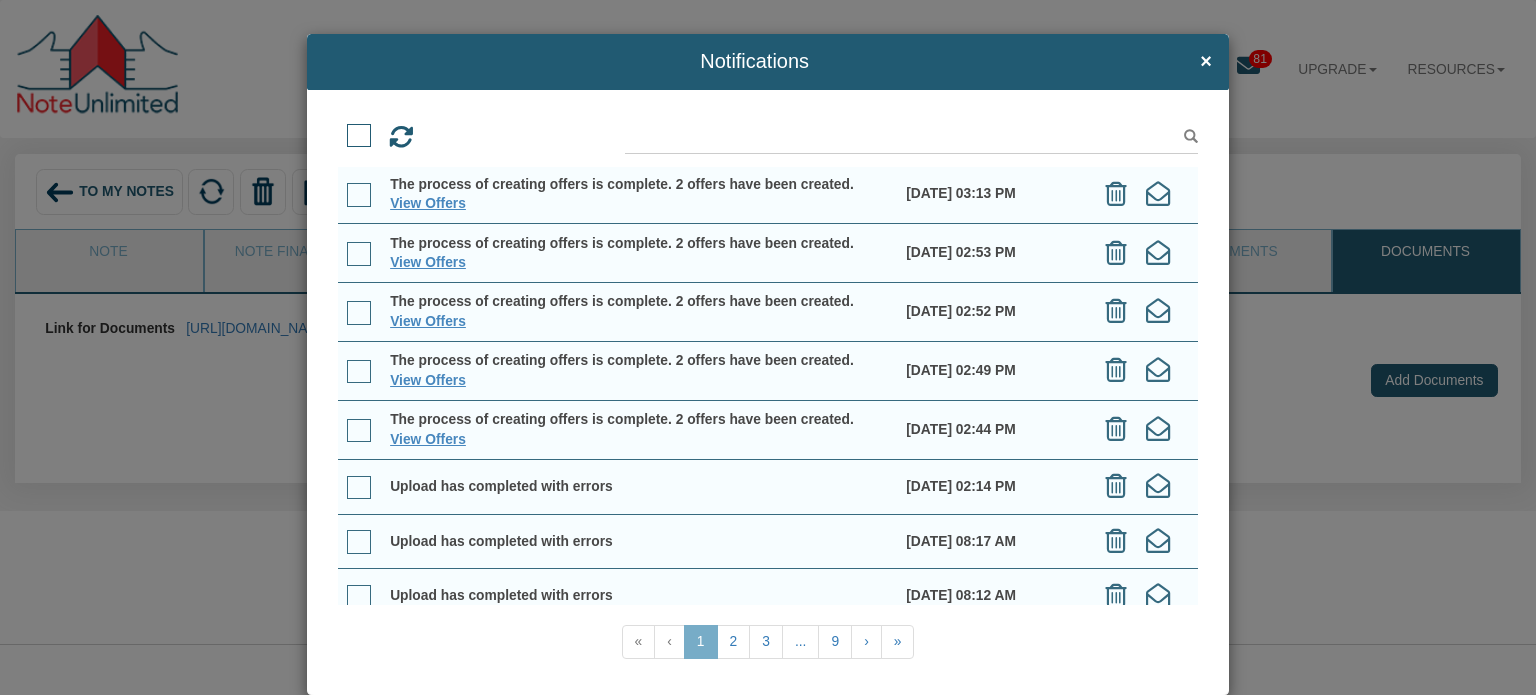 scroll, scrollTop: 176, scrollLeft: 0, axis: vertical 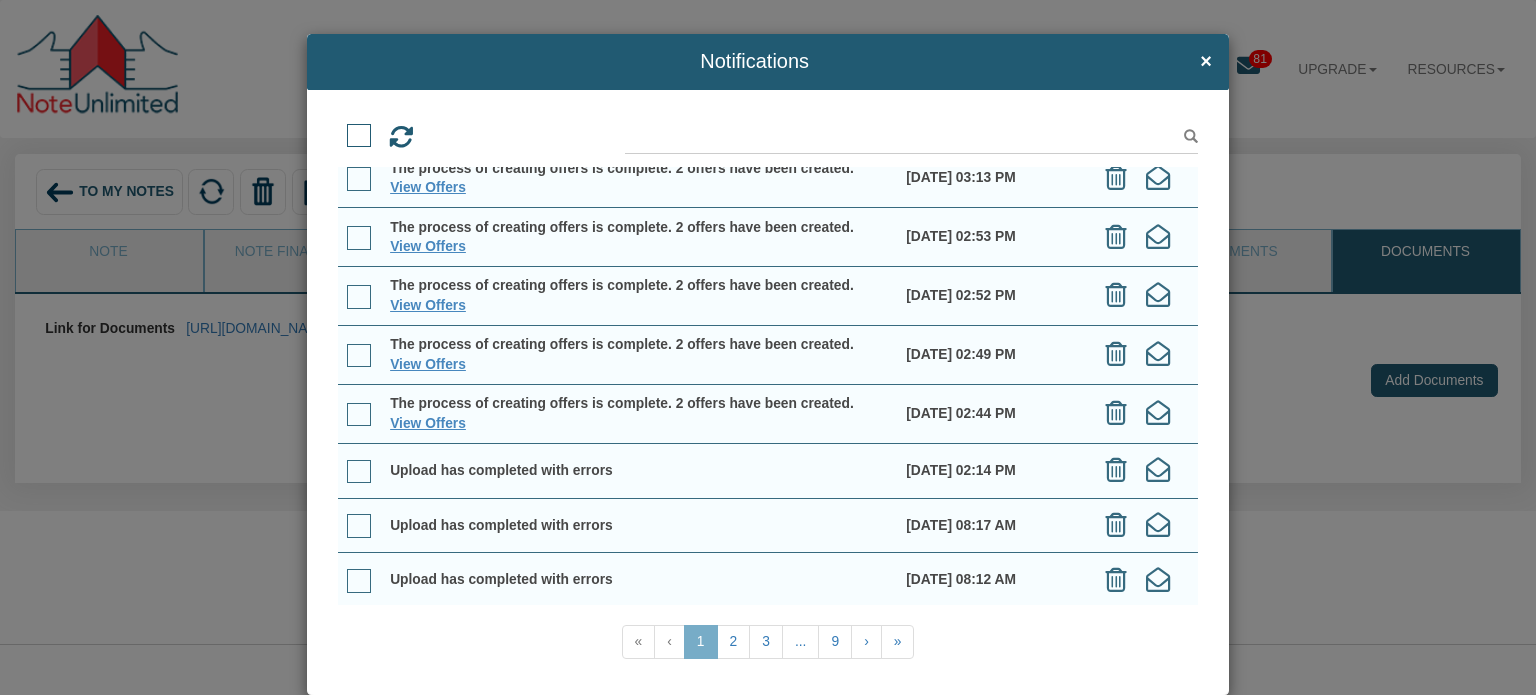 click at bounding box center (359, 472) 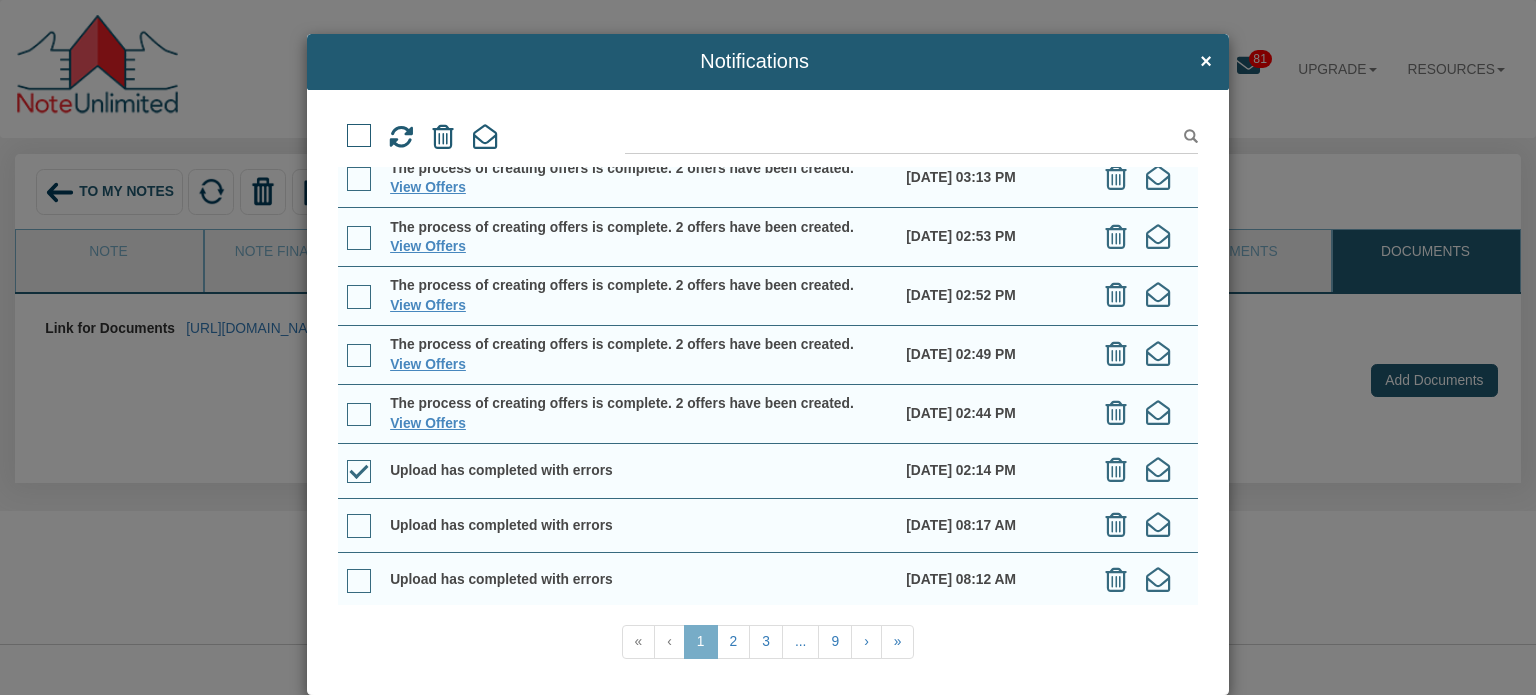 click at bounding box center (359, 526) 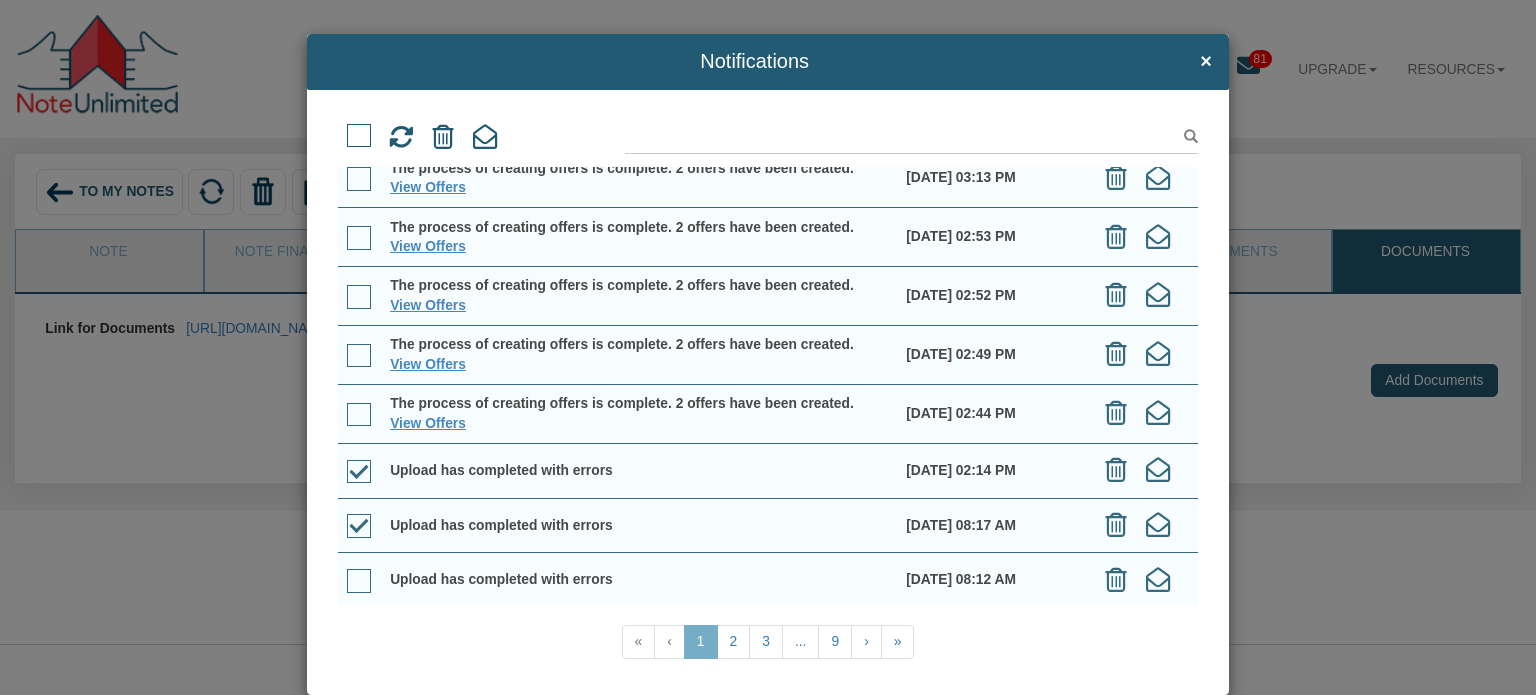 click at bounding box center (359, 581) 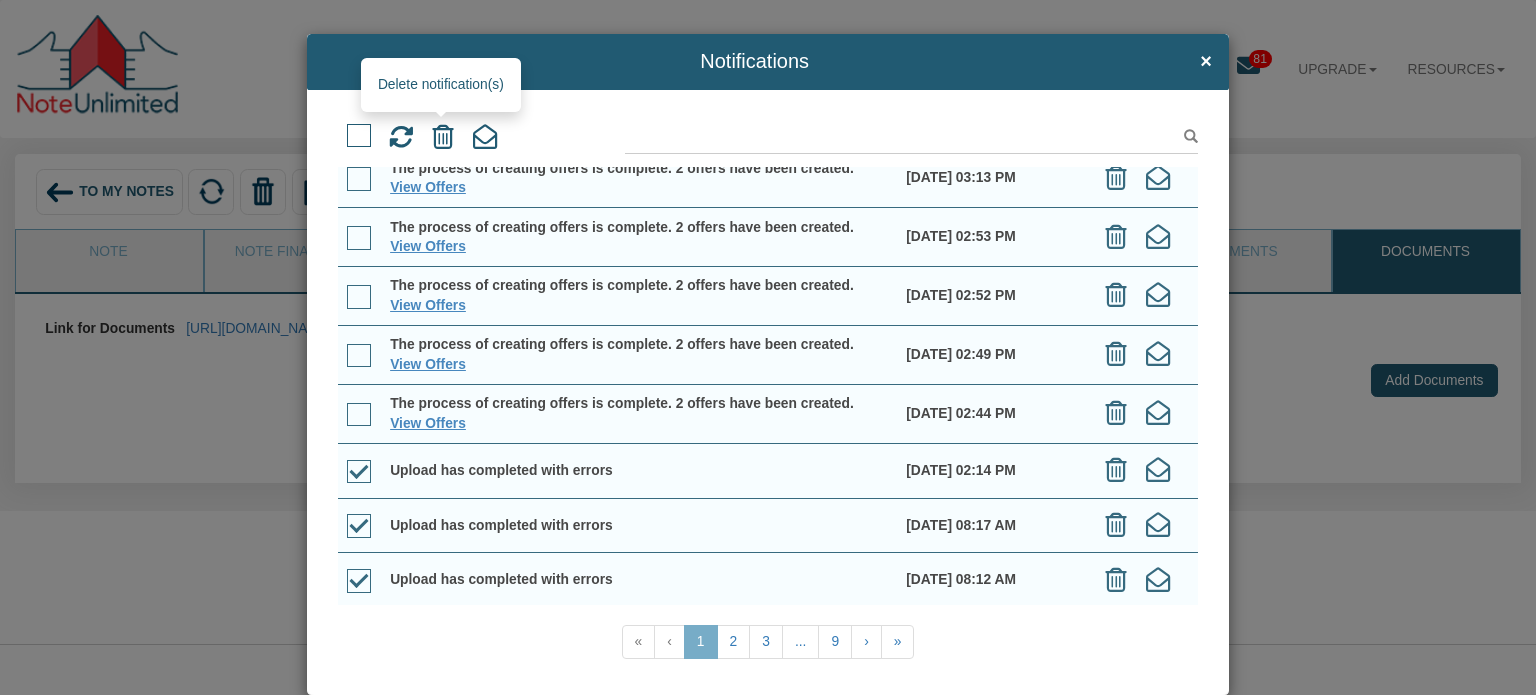 click at bounding box center (443, 137) 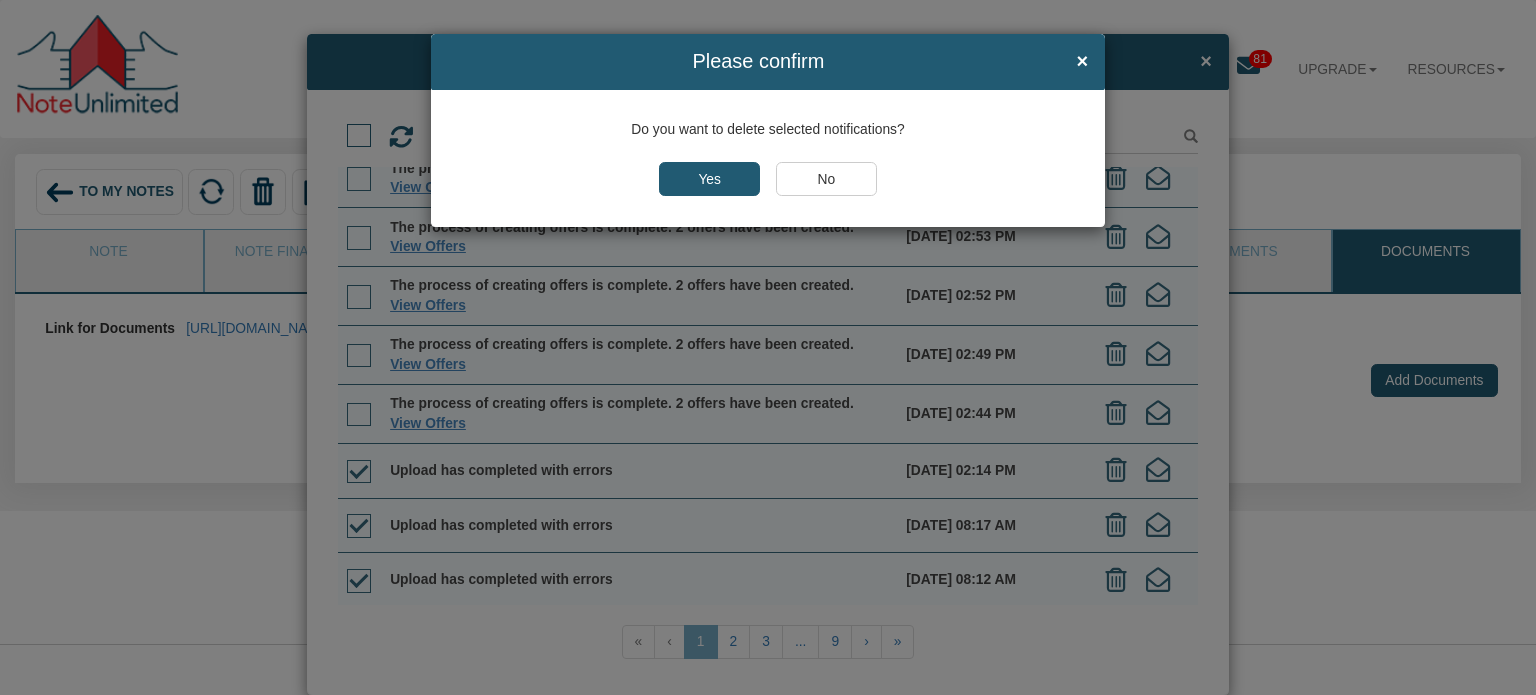 click on "Yes" at bounding box center [709, 179] 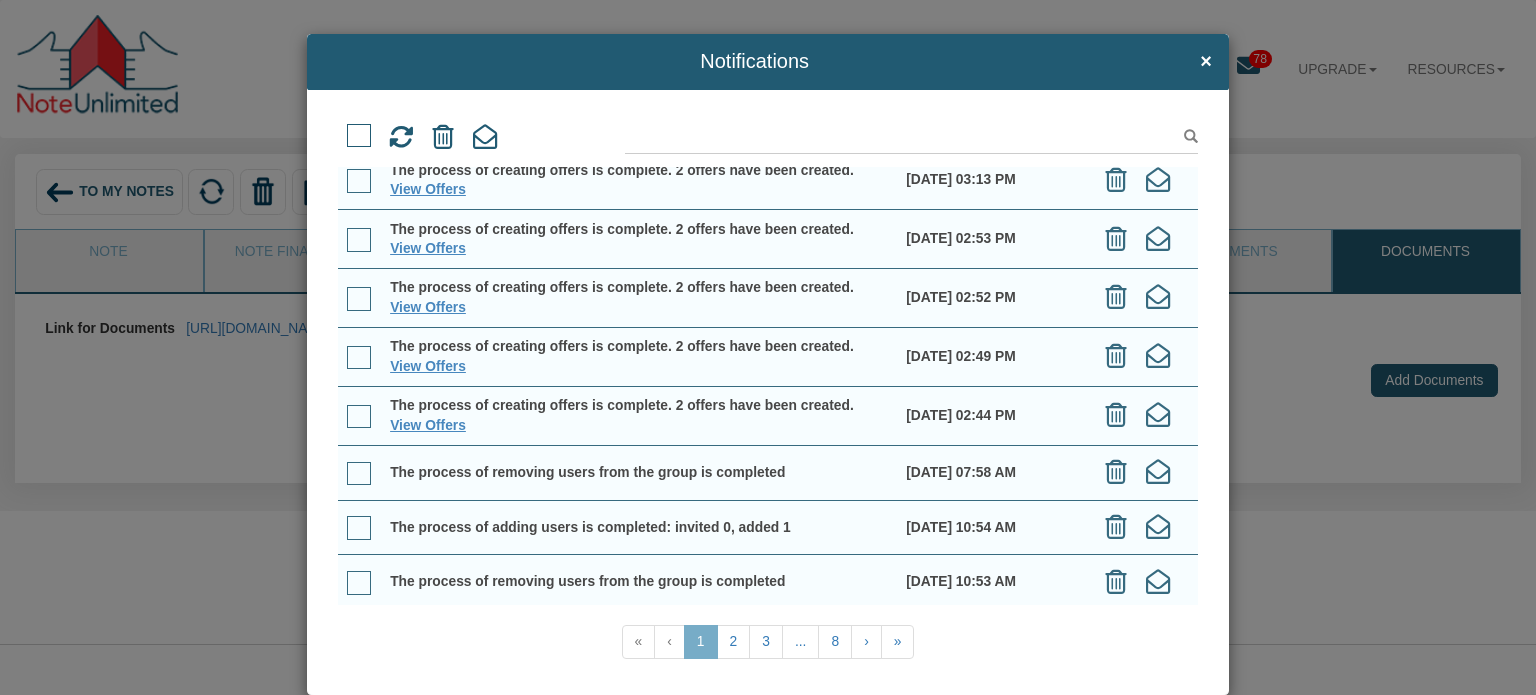scroll, scrollTop: 176, scrollLeft: 0, axis: vertical 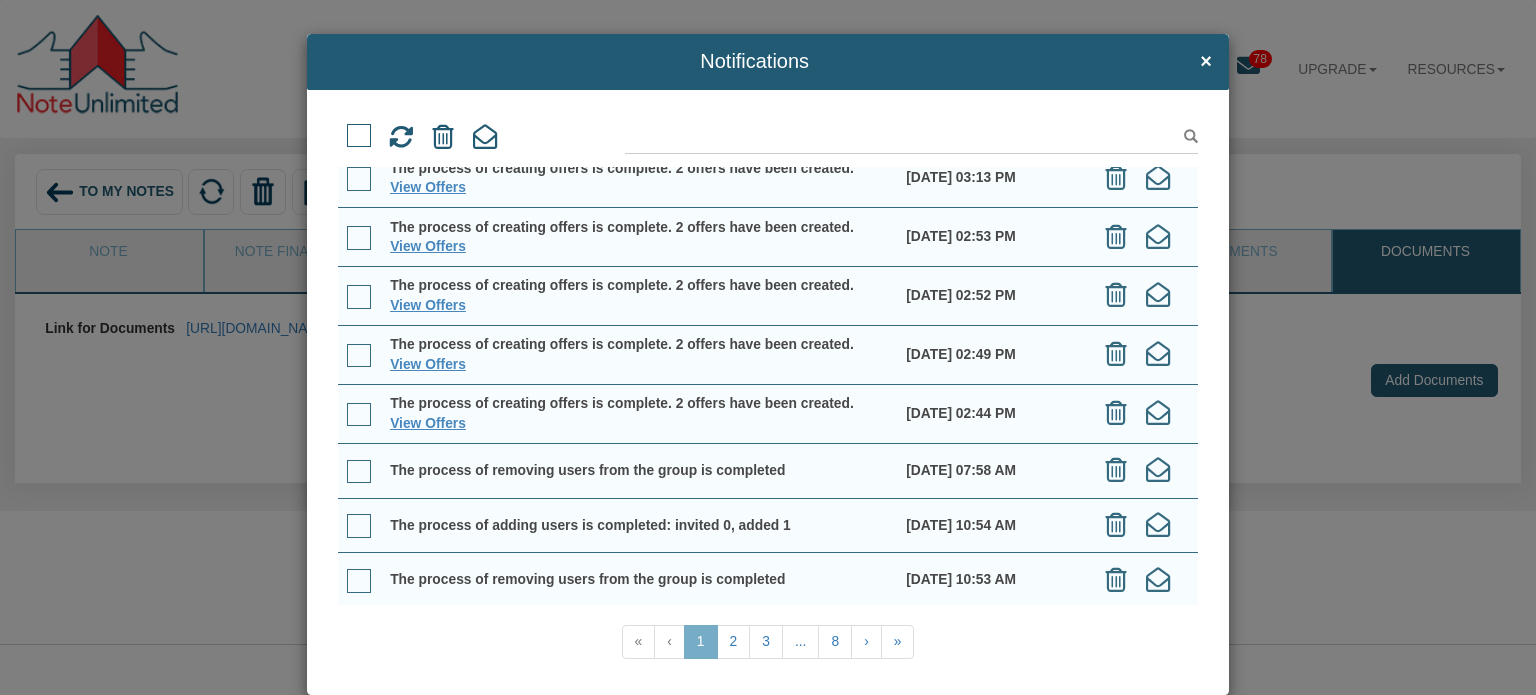 click at bounding box center [359, 472] 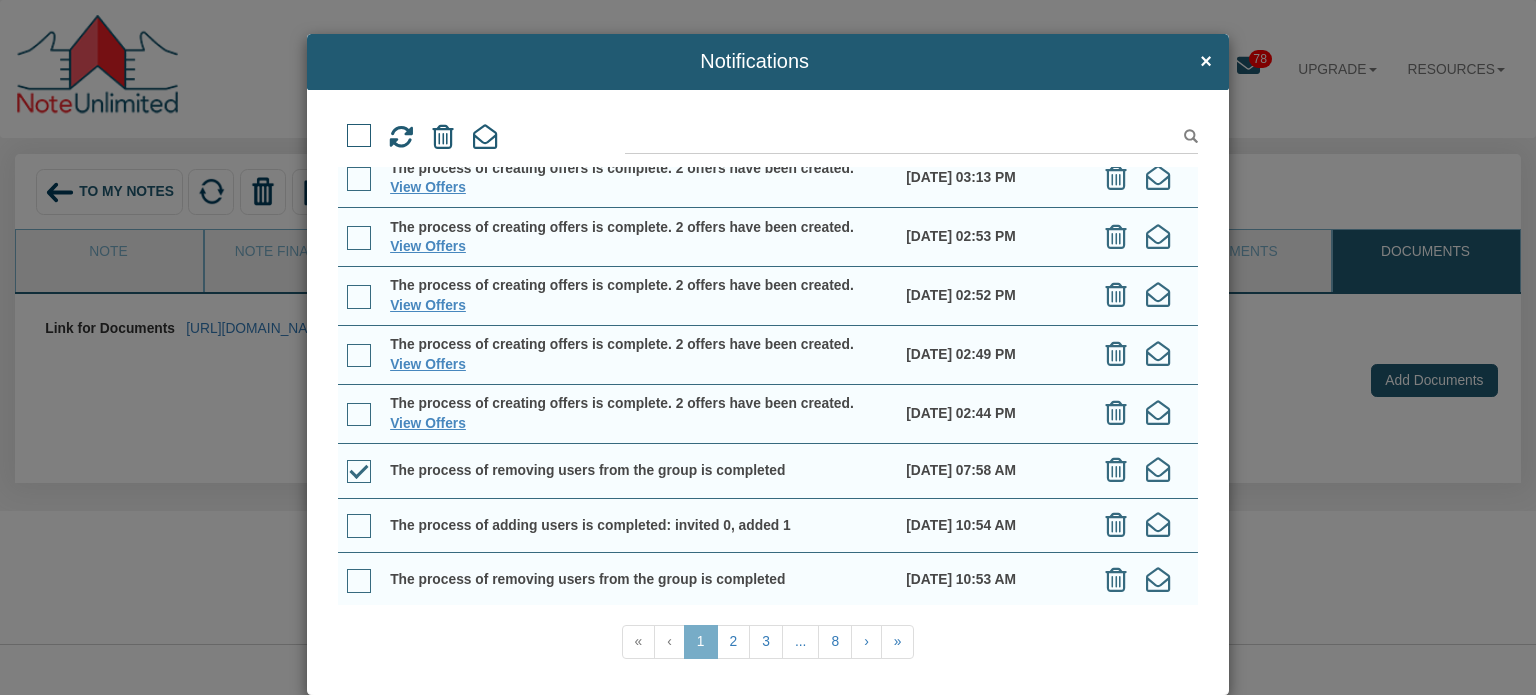 click at bounding box center (359, 526) 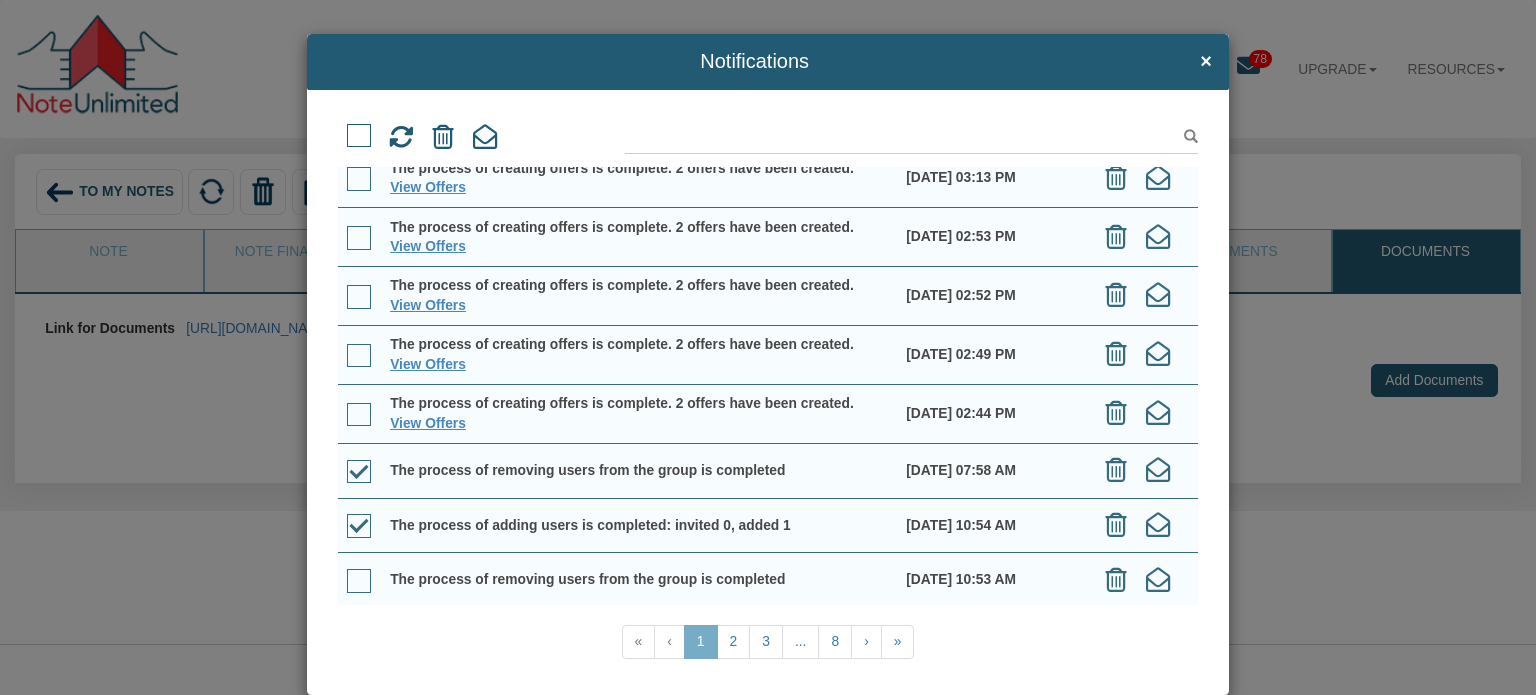 click at bounding box center (359, 581) 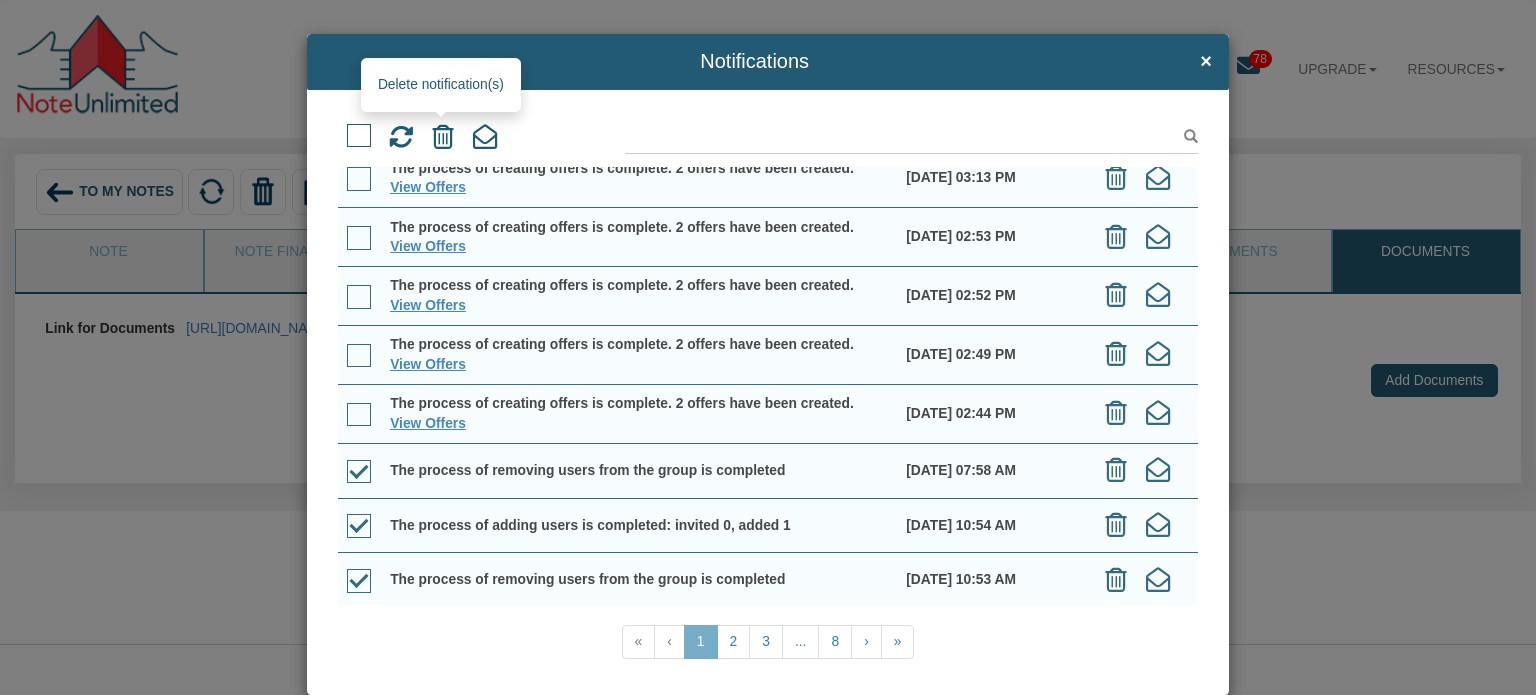 click at bounding box center [443, 137] 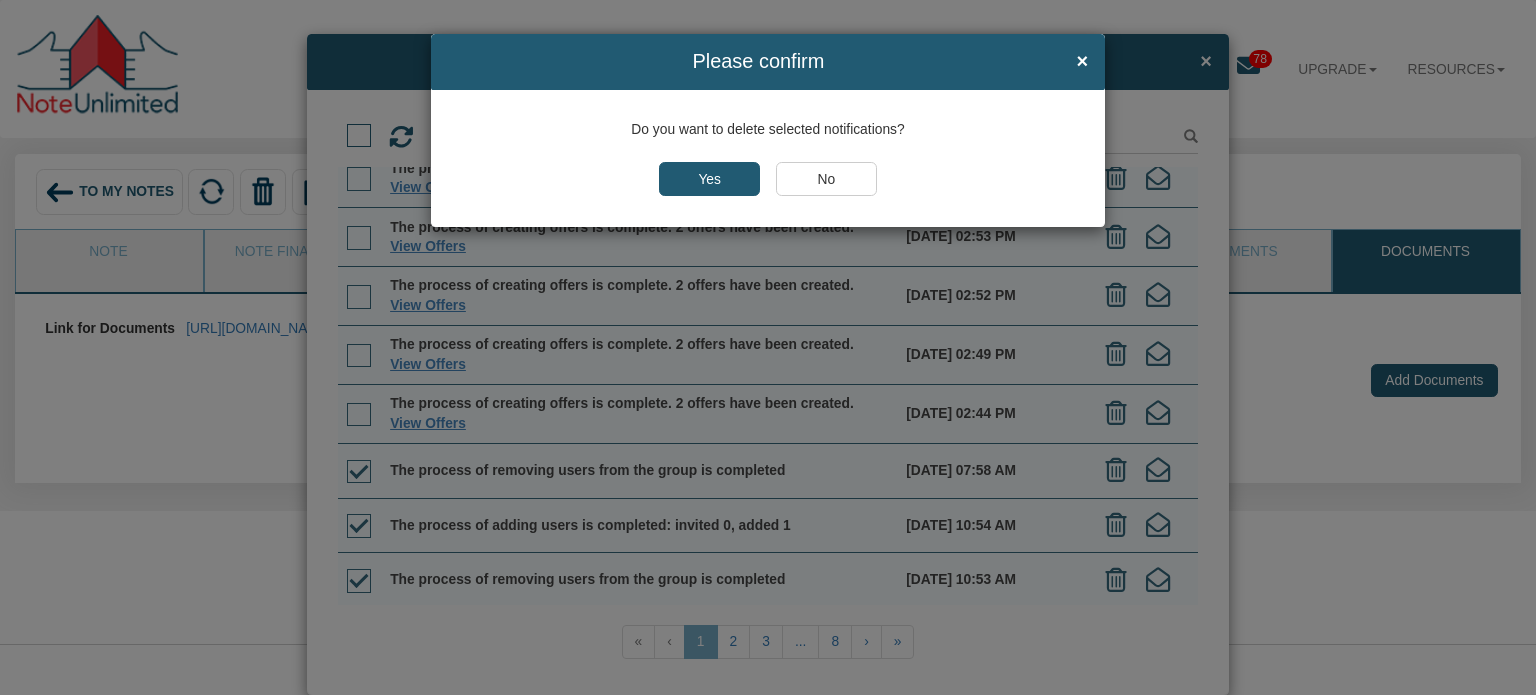 click on "Yes" at bounding box center (709, 179) 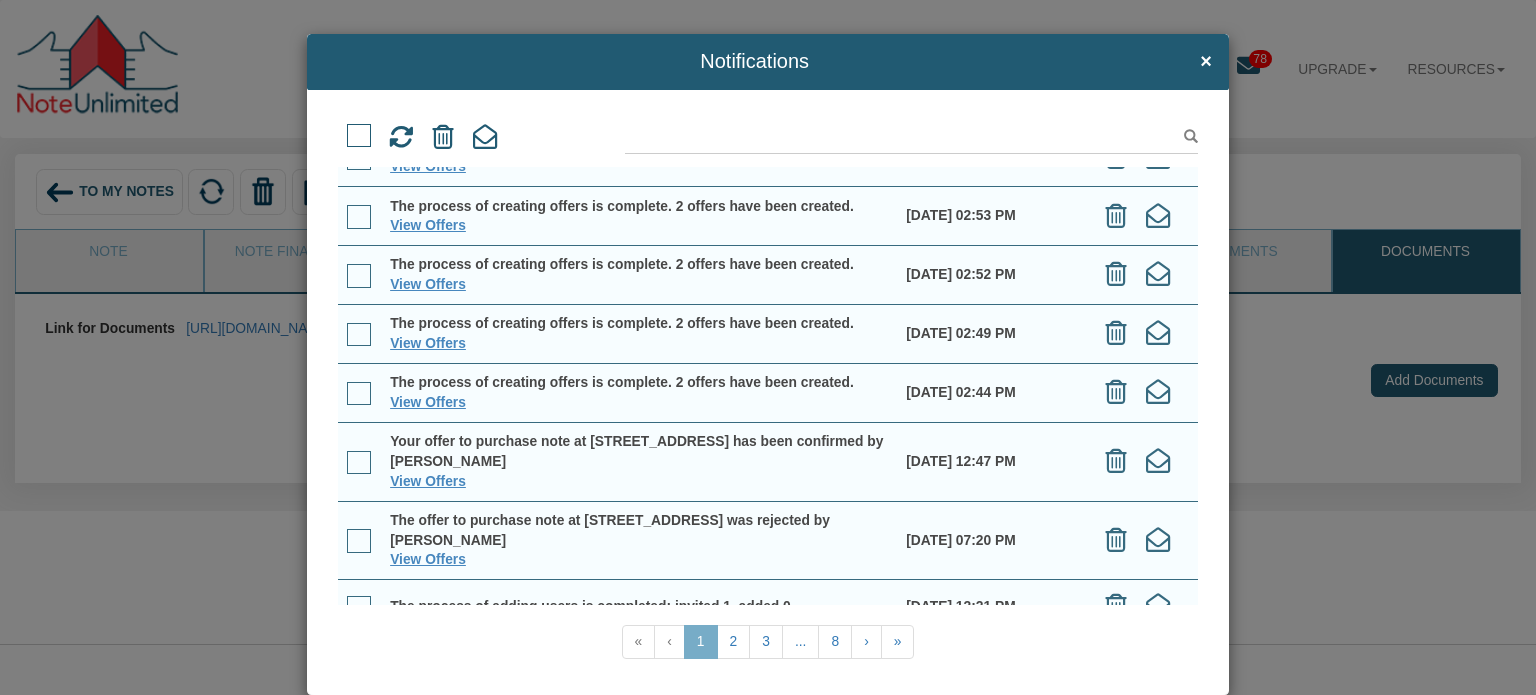 scroll, scrollTop: 224, scrollLeft: 0, axis: vertical 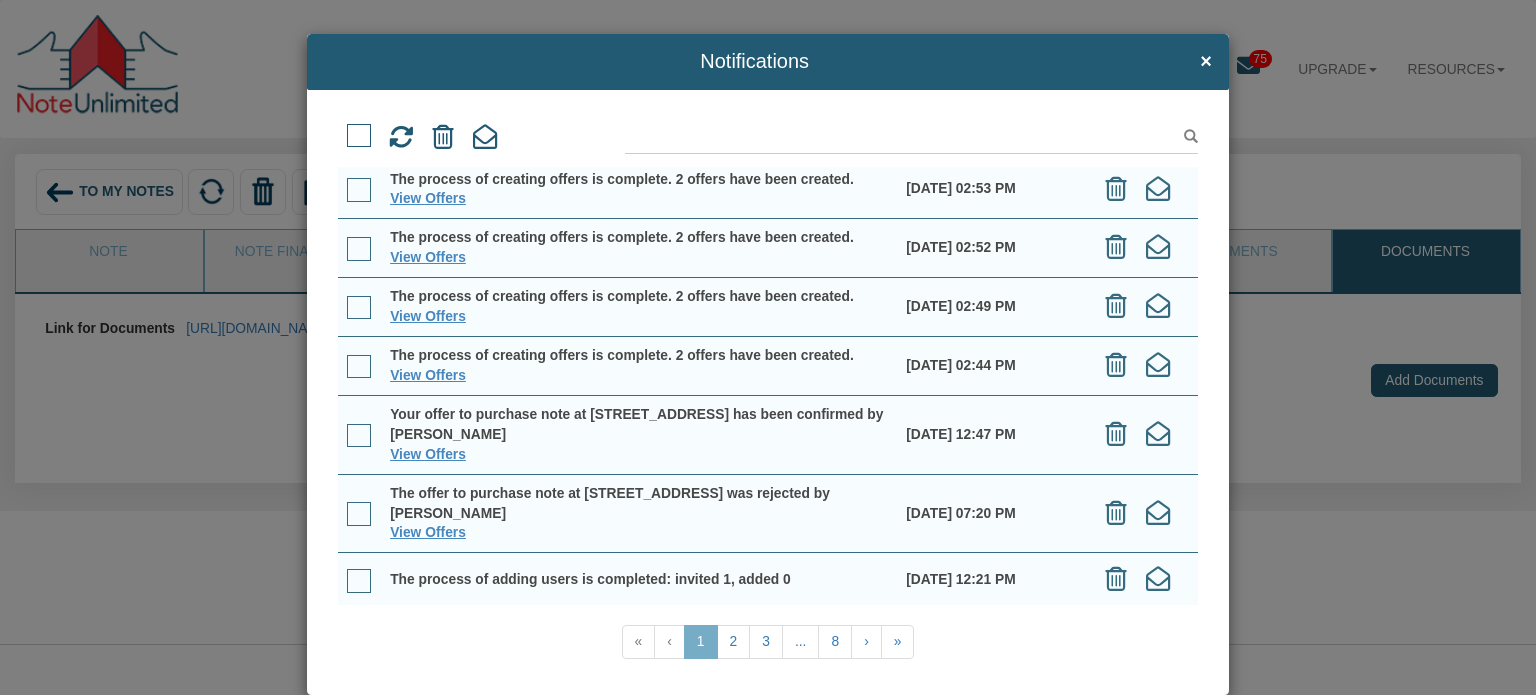 click at bounding box center (359, 581) 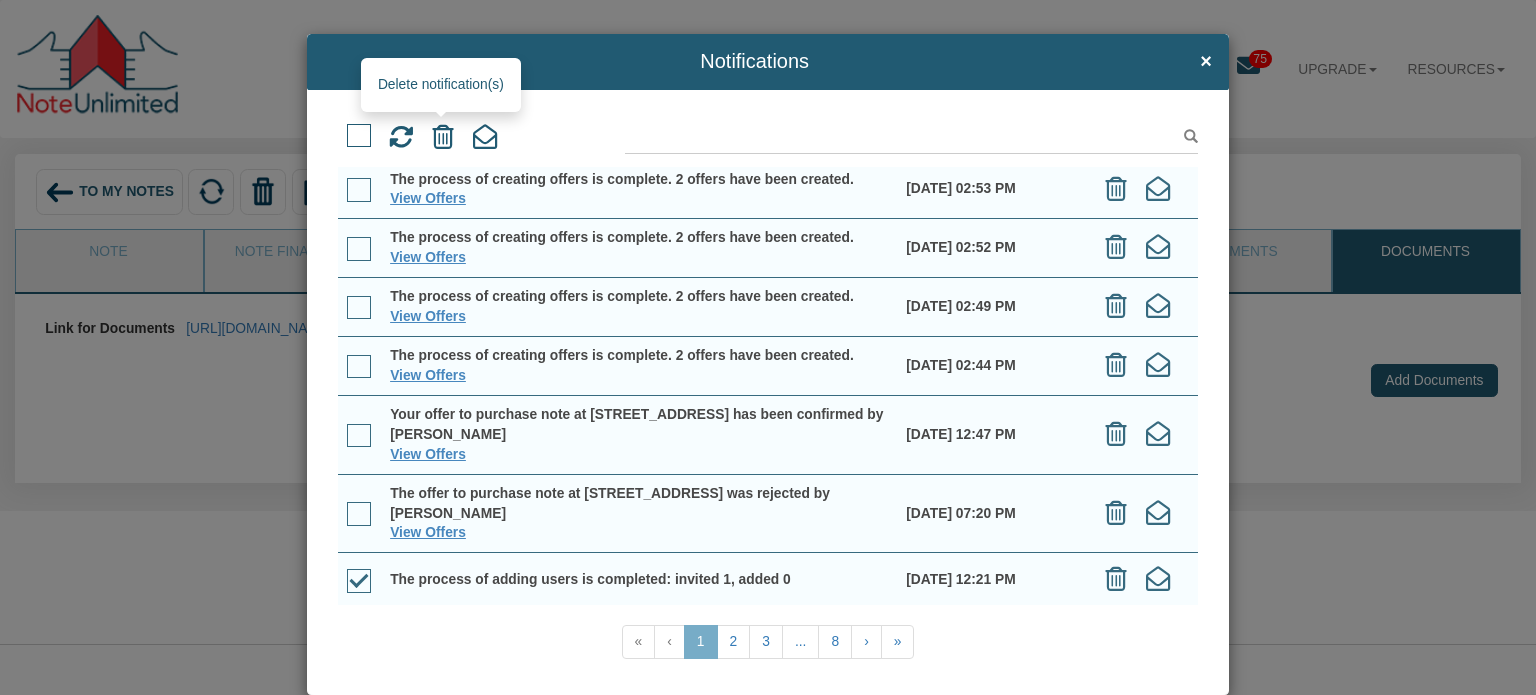 click at bounding box center [443, 137] 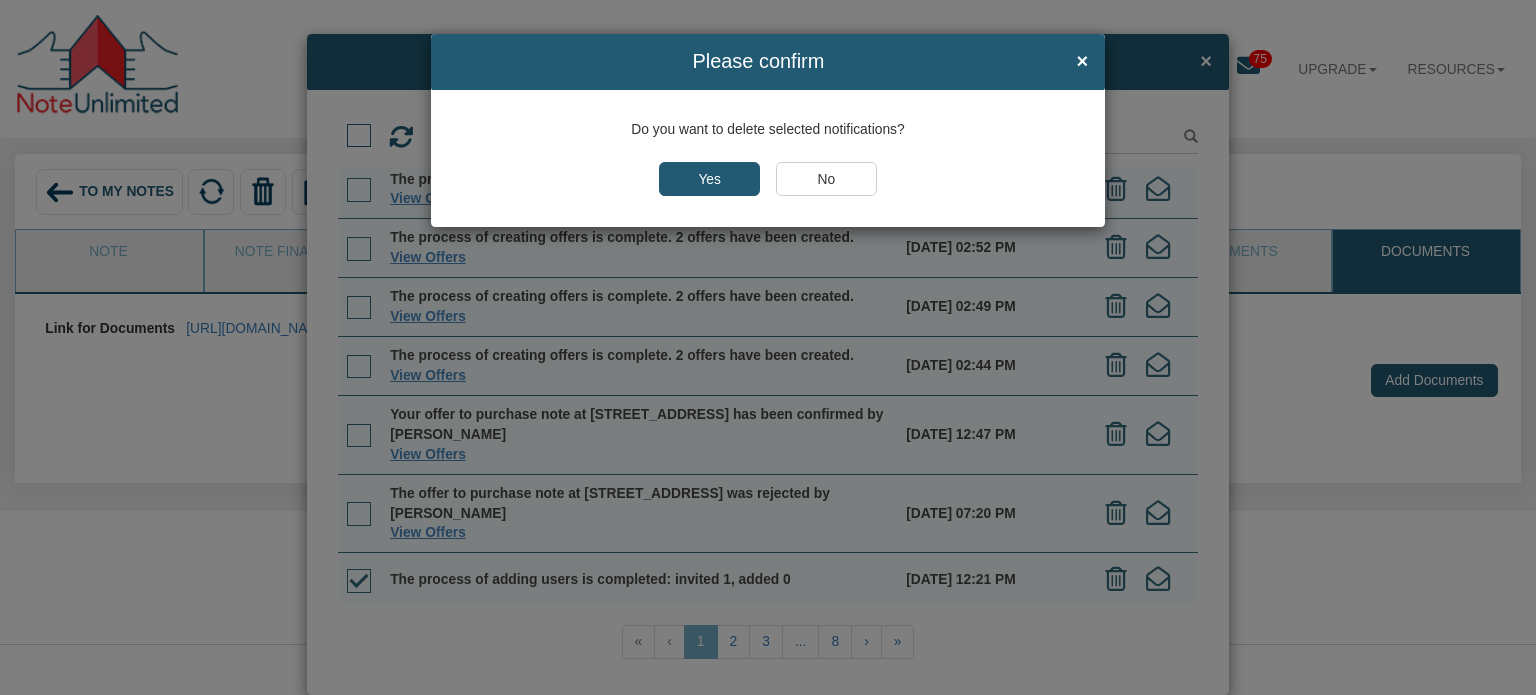 click on "Yes" at bounding box center [709, 179] 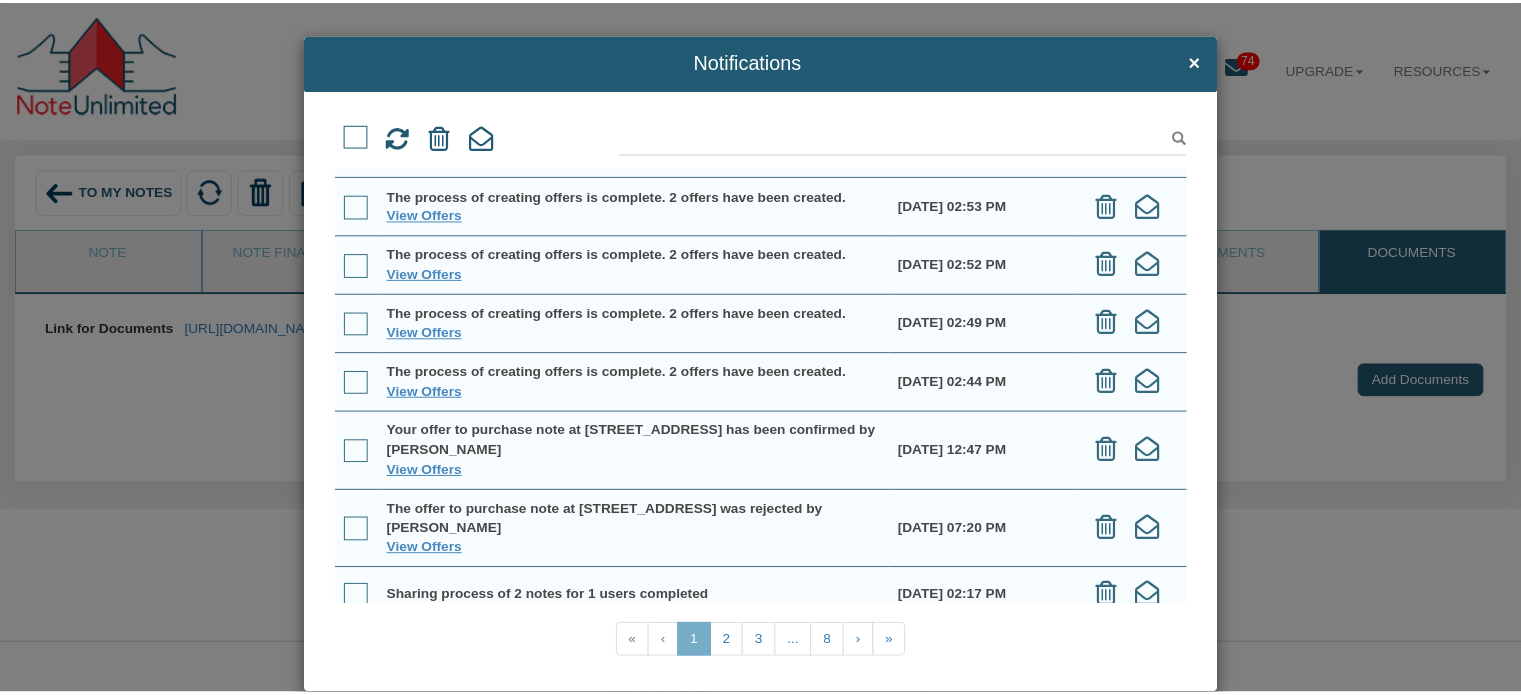 scroll, scrollTop: 224, scrollLeft: 0, axis: vertical 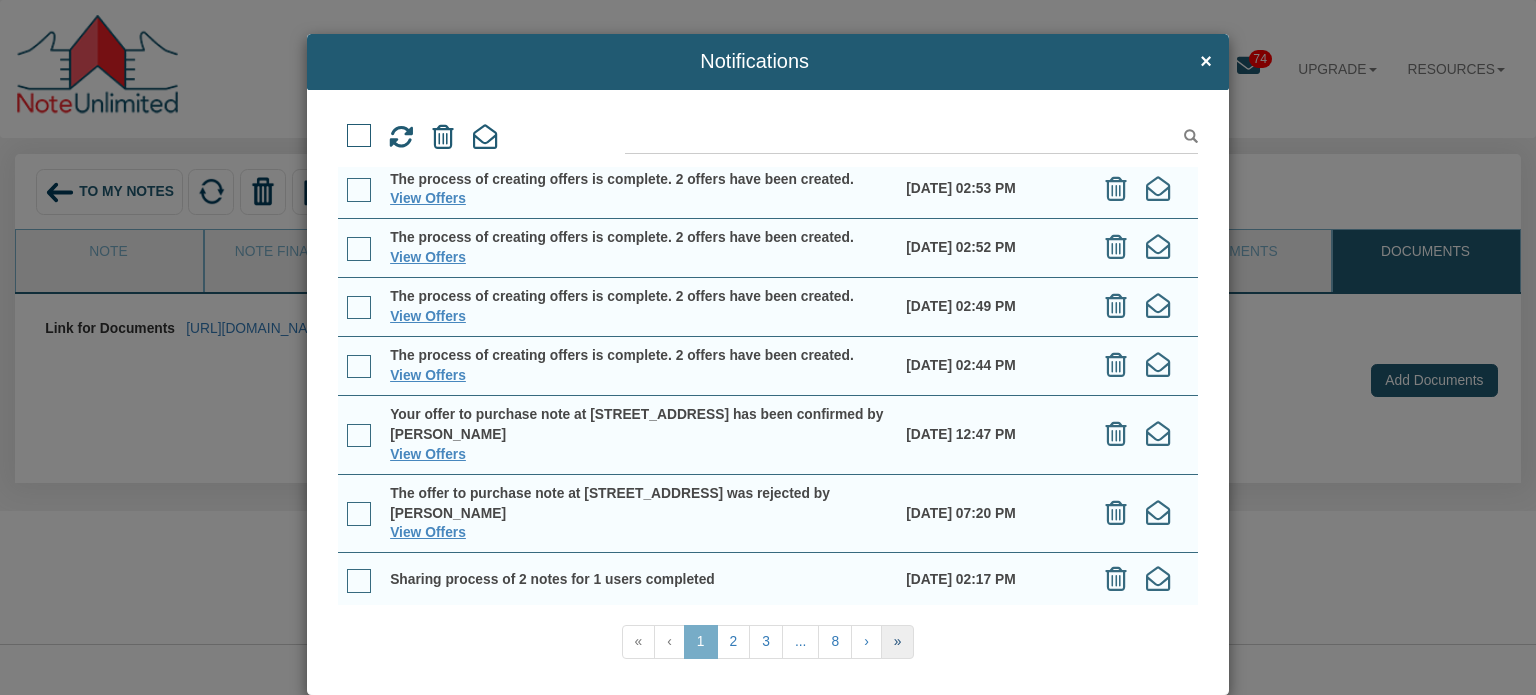 click on "»" at bounding box center [898, 642] 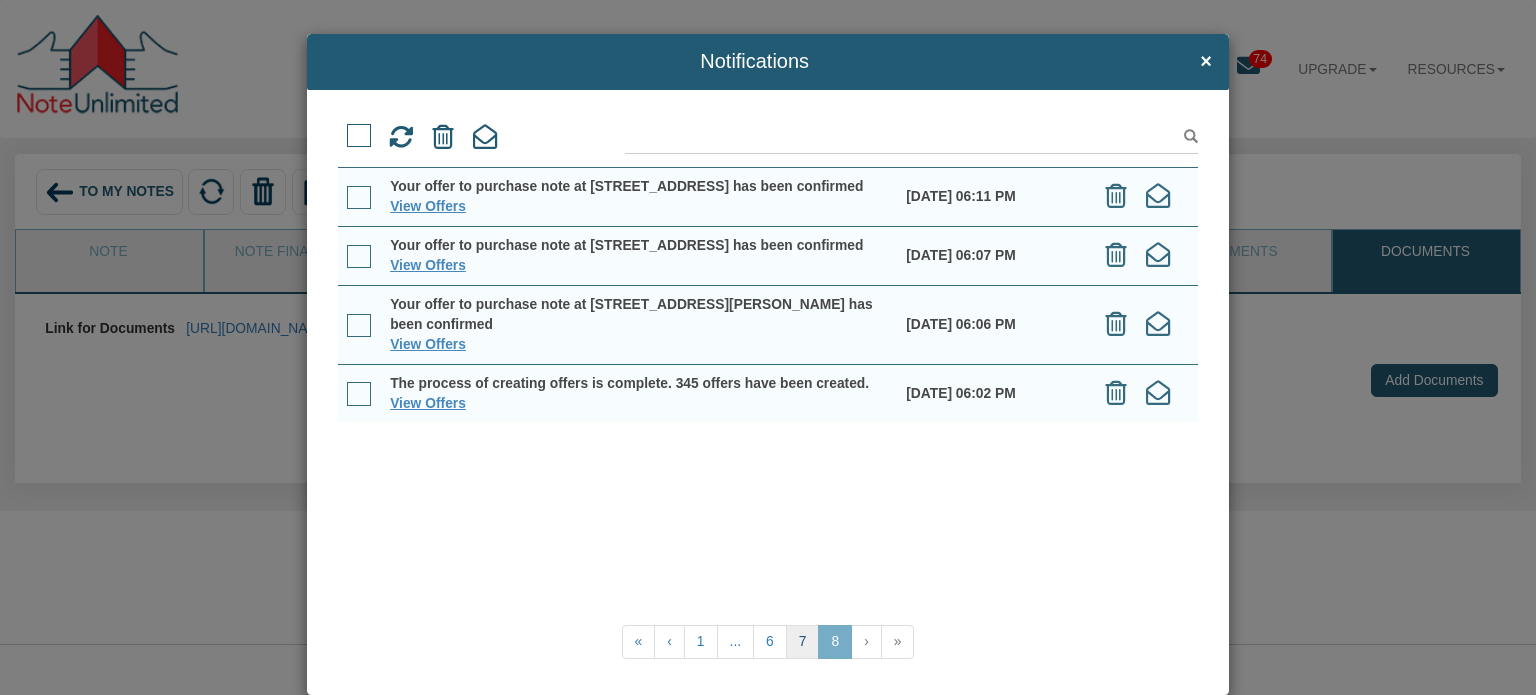 click on "7" at bounding box center [803, 642] 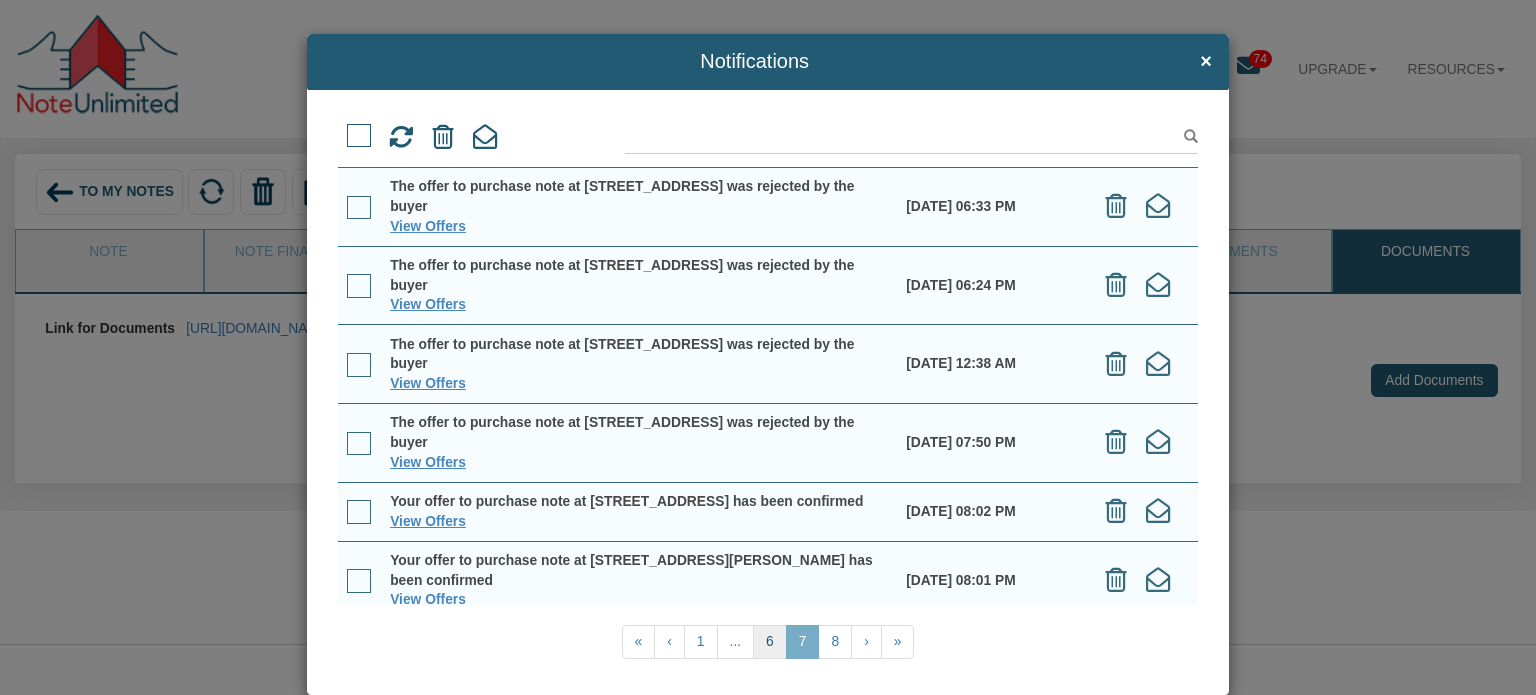 click on "6" at bounding box center (770, 642) 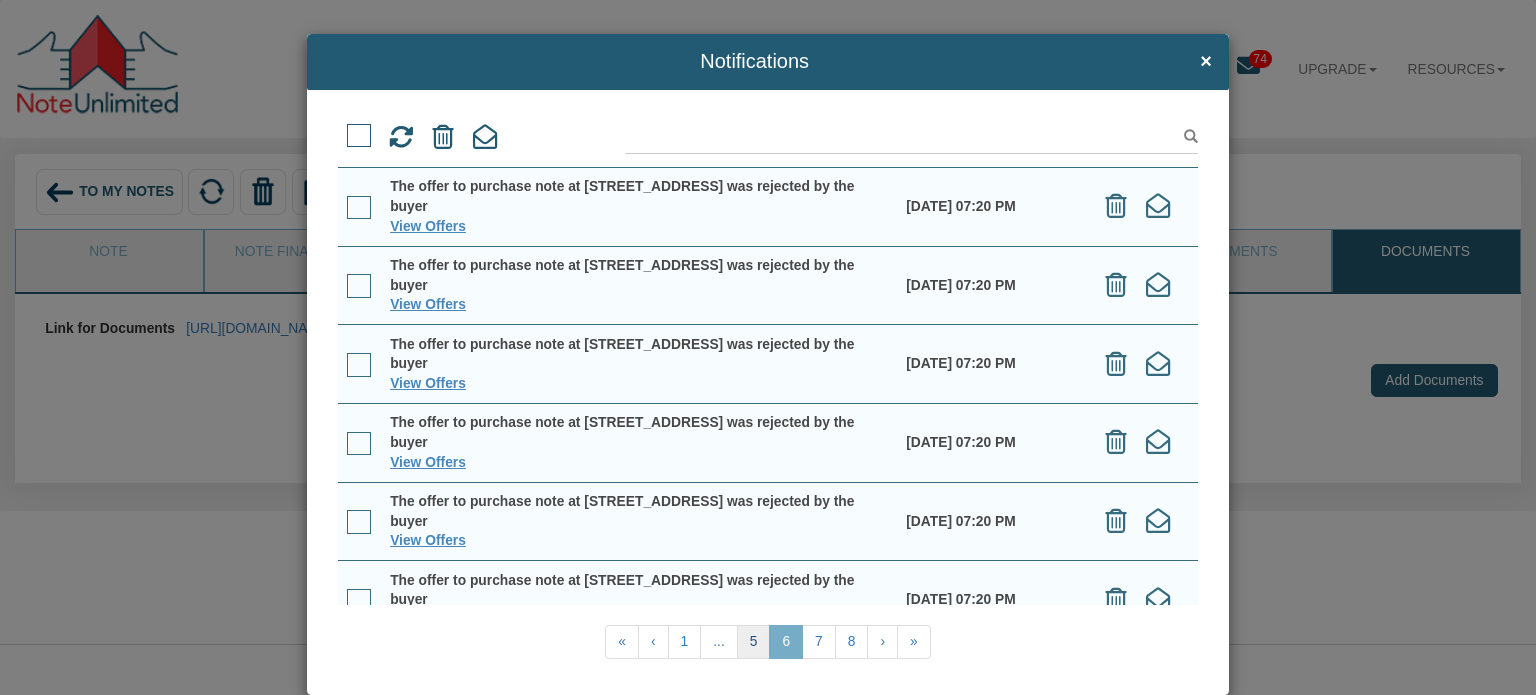 click on "5" at bounding box center (754, 642) 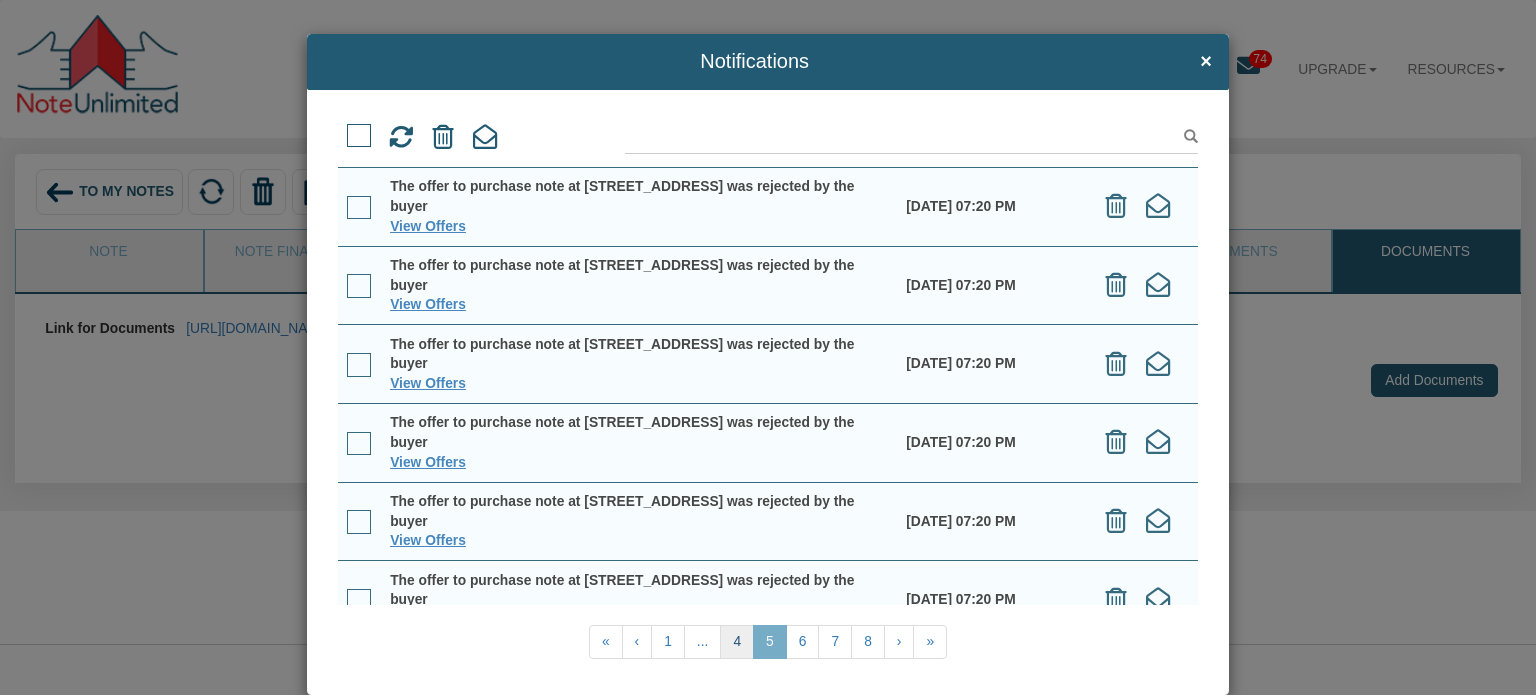 click on "4" at bounding box center [737, 642] 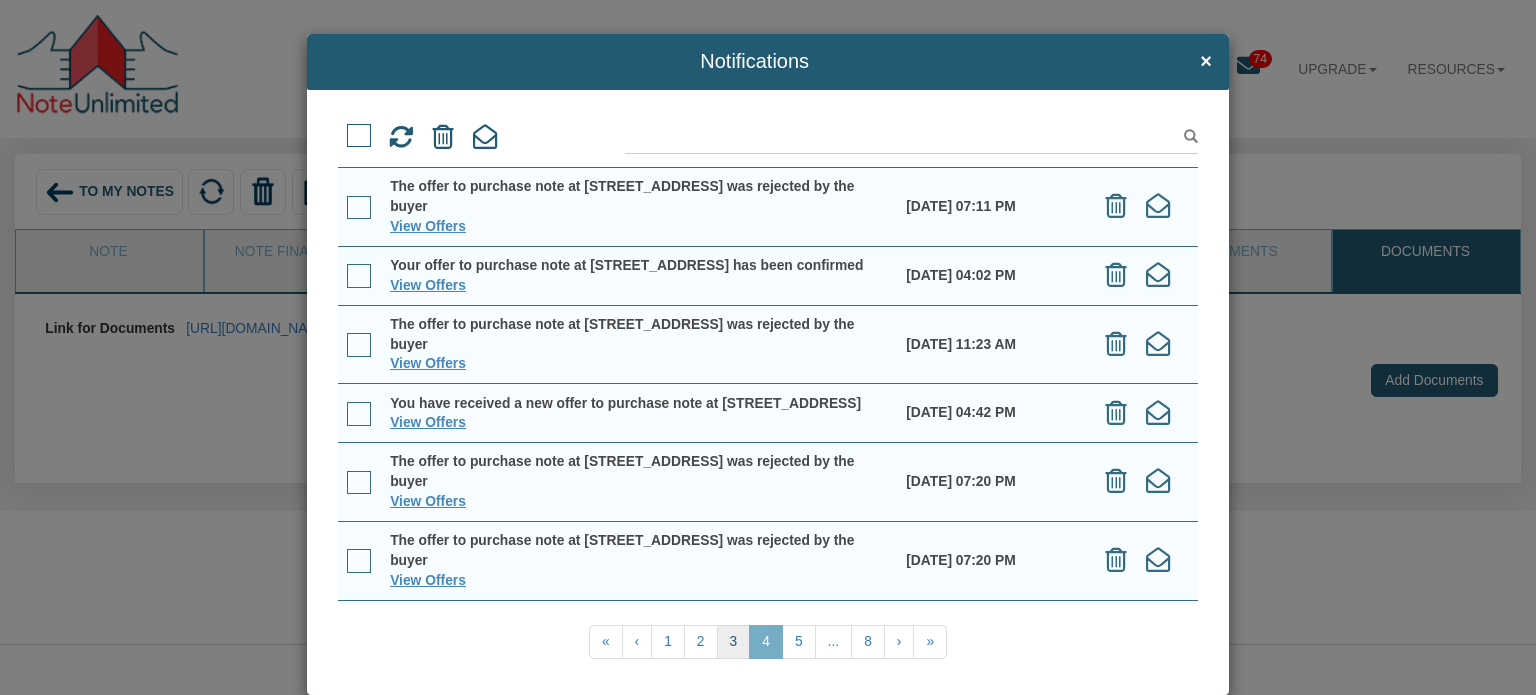 click on "3" at bounding box center [734, 642] 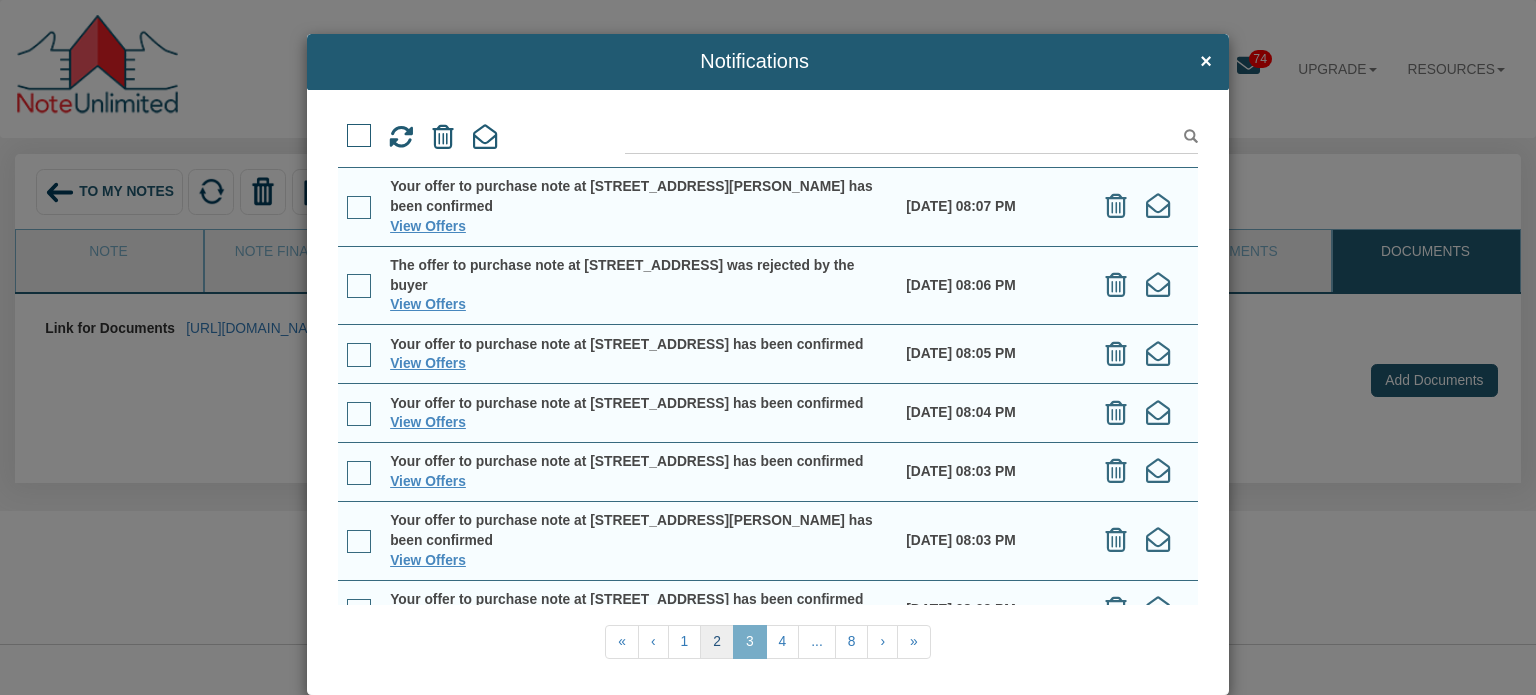 click on "2" at bounding box center [717, 642] 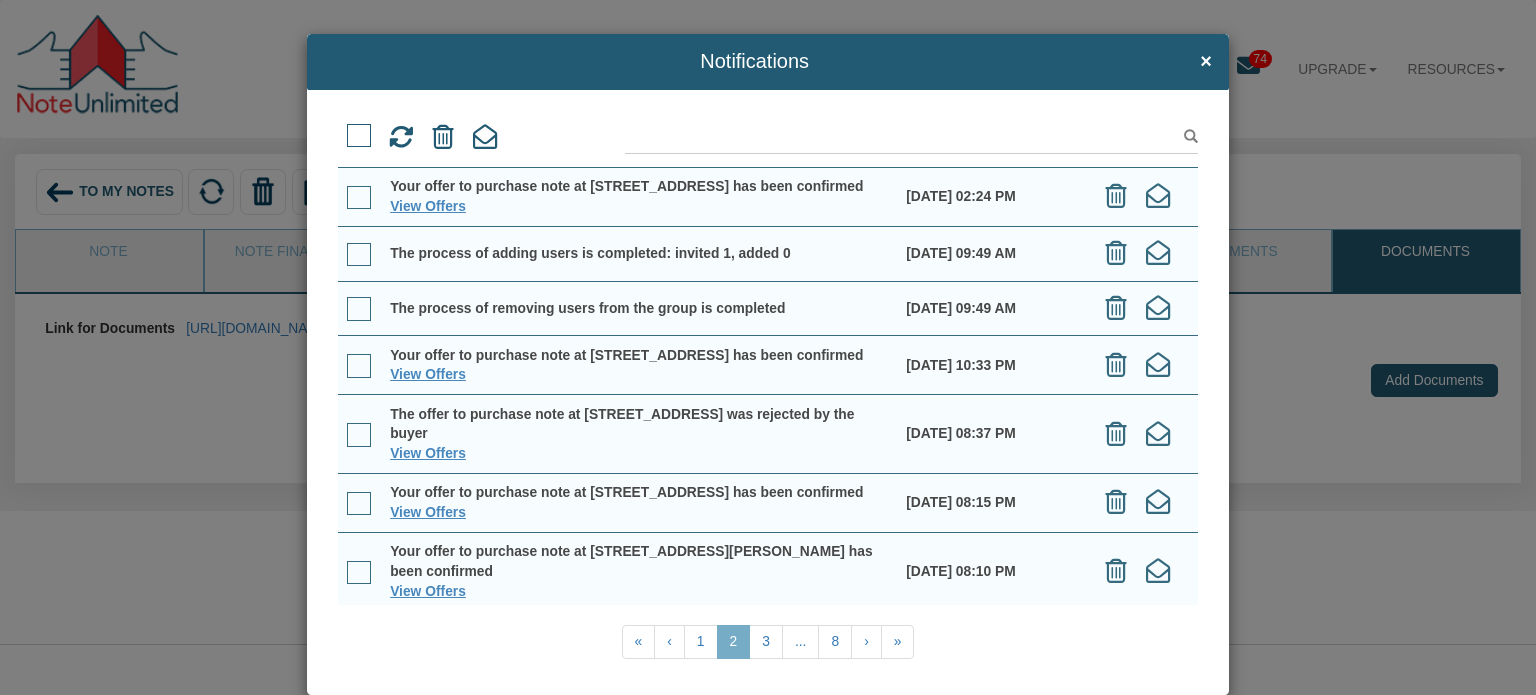 click at bounding box center [359, 255] 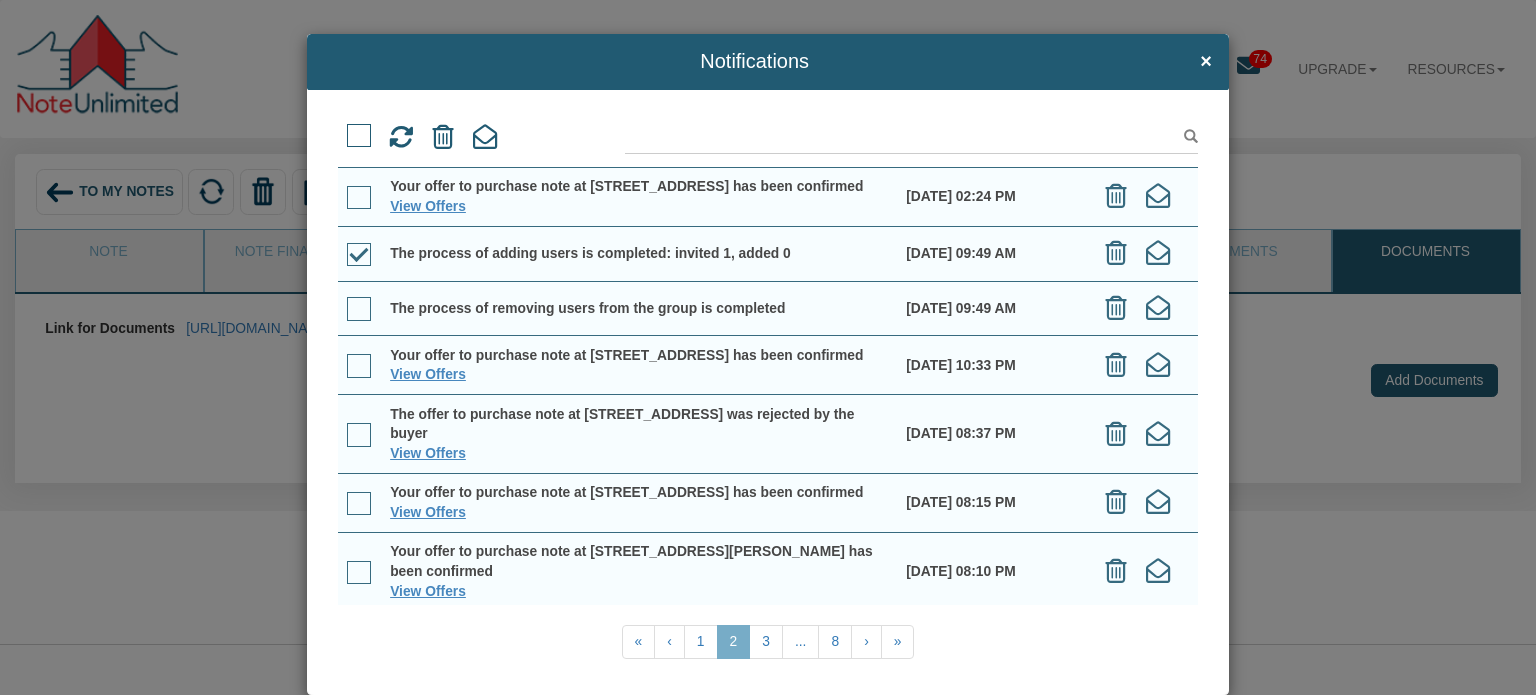 click at bounding box center (359, 309) 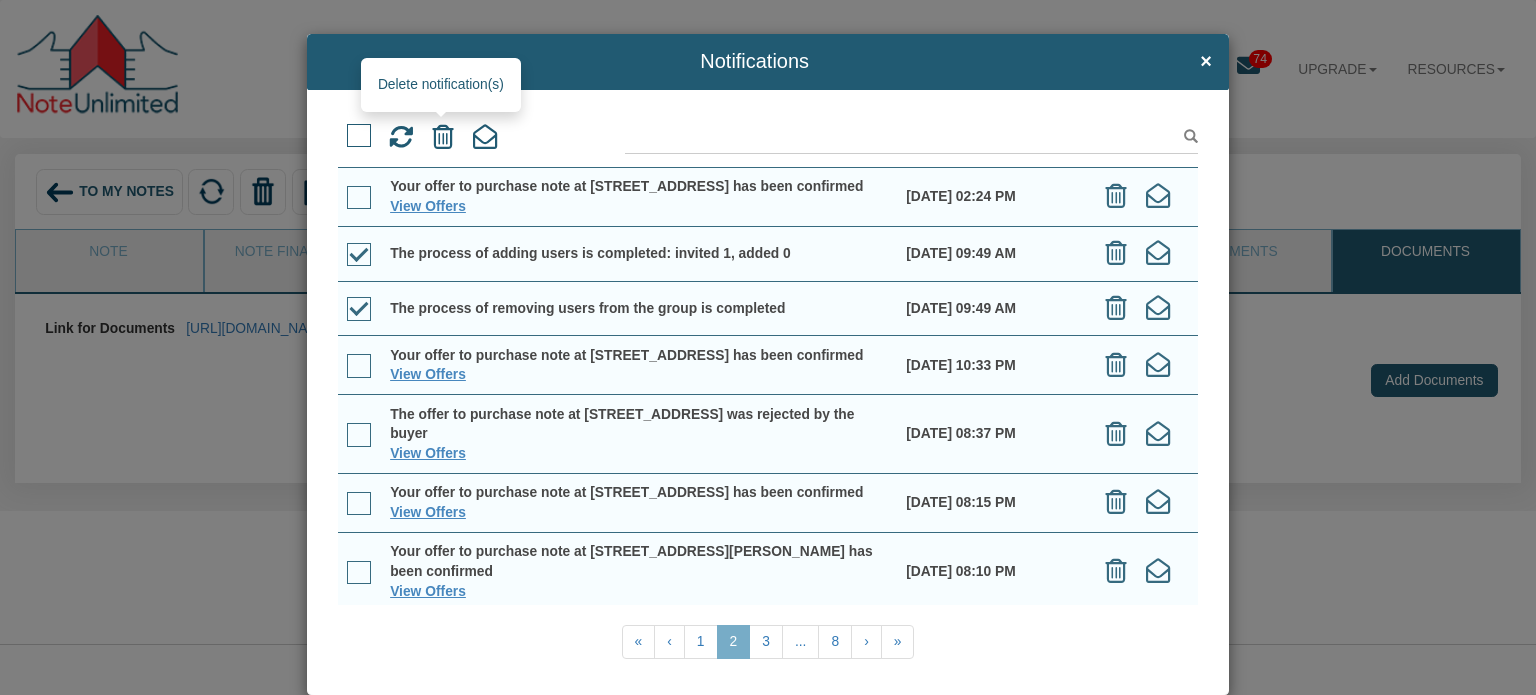 click at bounding box center (443, 137) 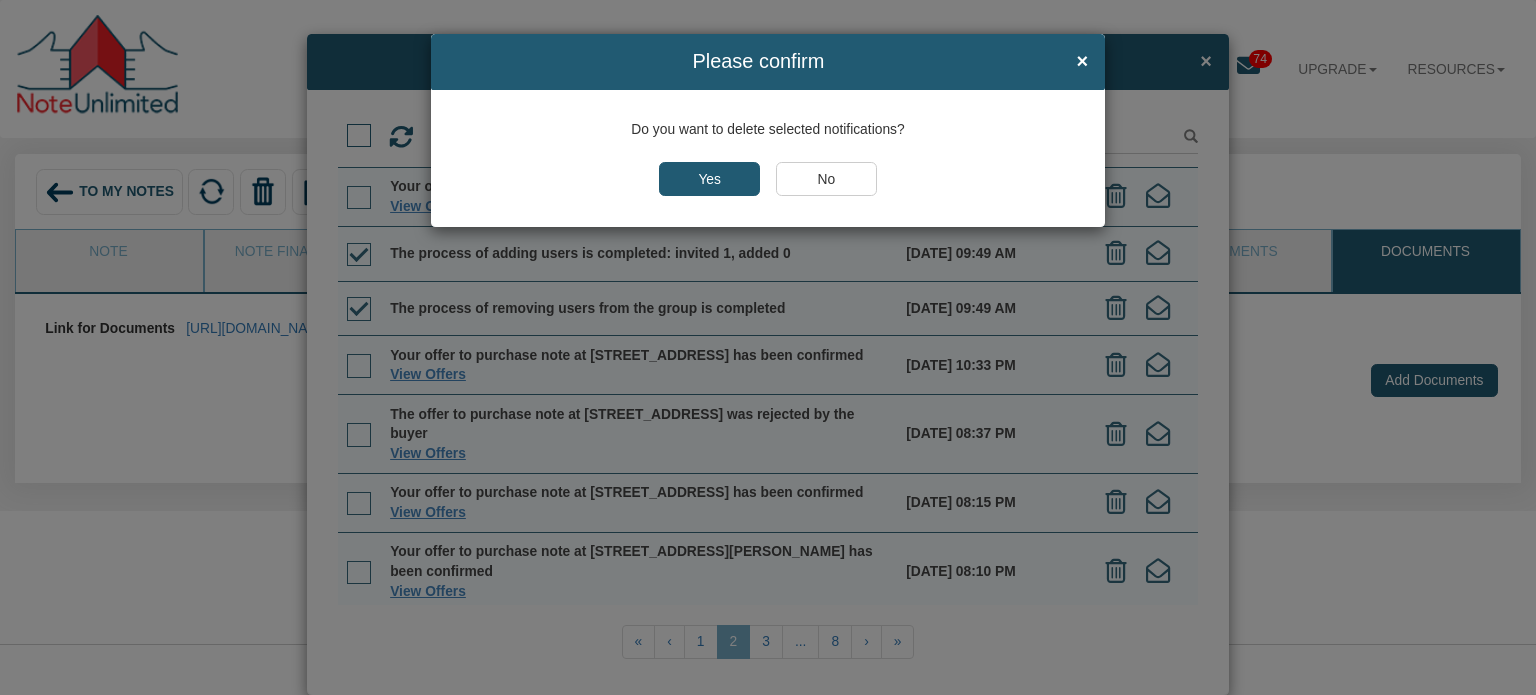 click on "Yes" at bounding box center (709, 179) 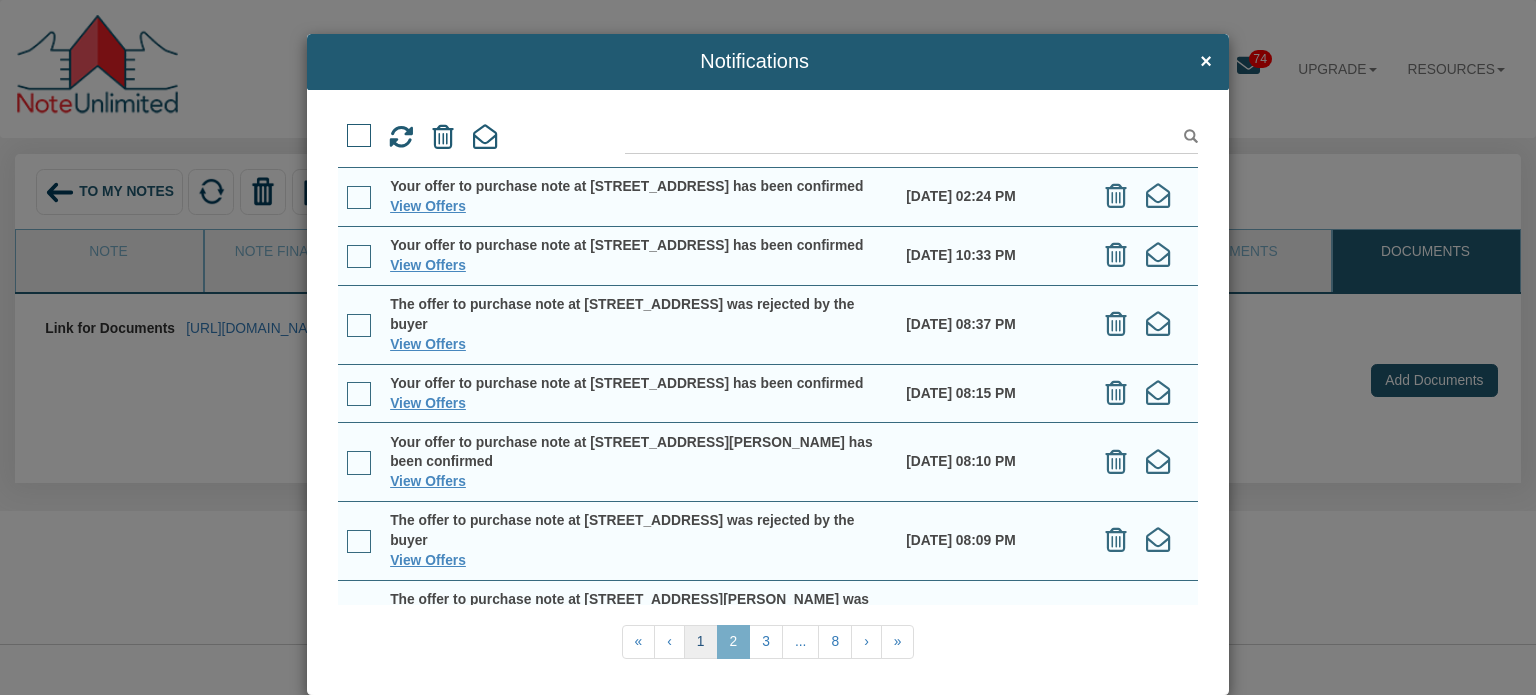 click on "1" at bounding box center [701, 642] 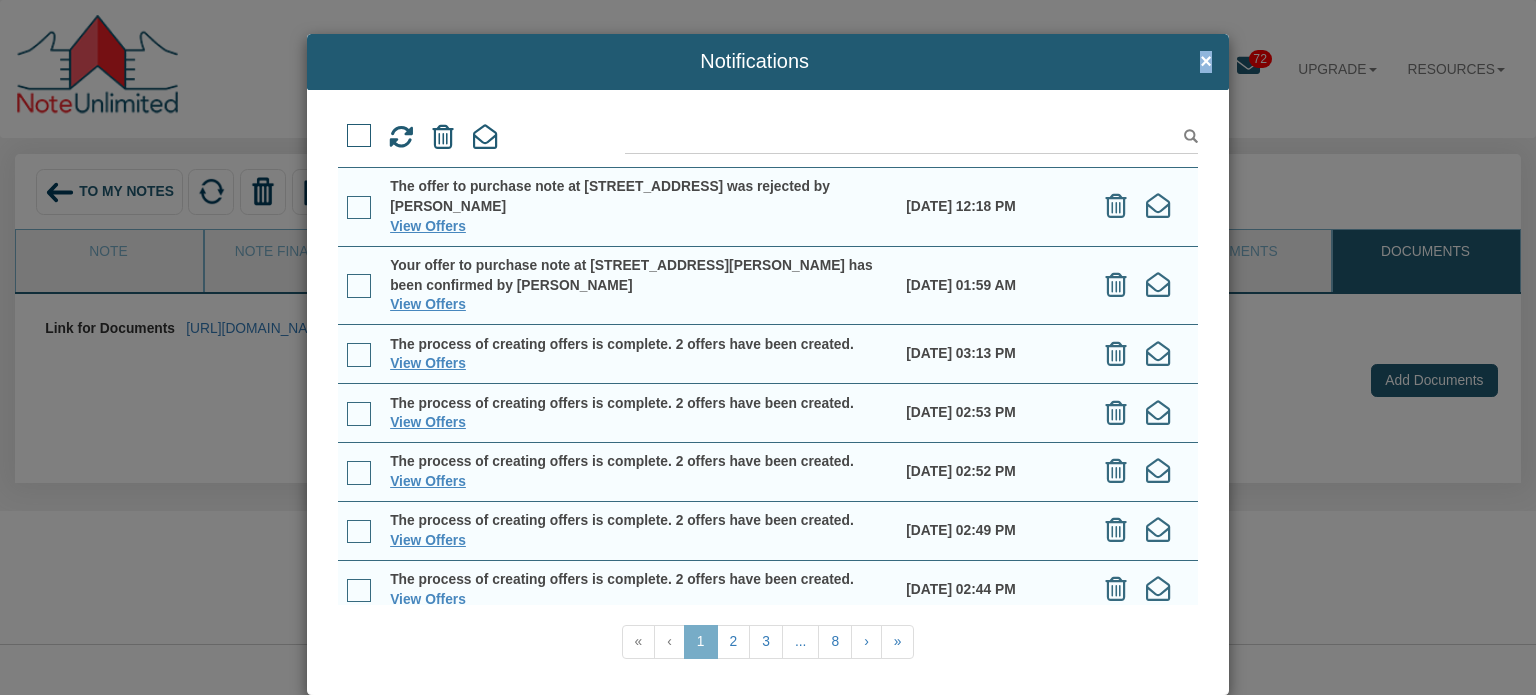drag, startPoint x: 1195, startPoint y: 57, endPoint x: 1144, endPoint y: 62, distance: 51.24451 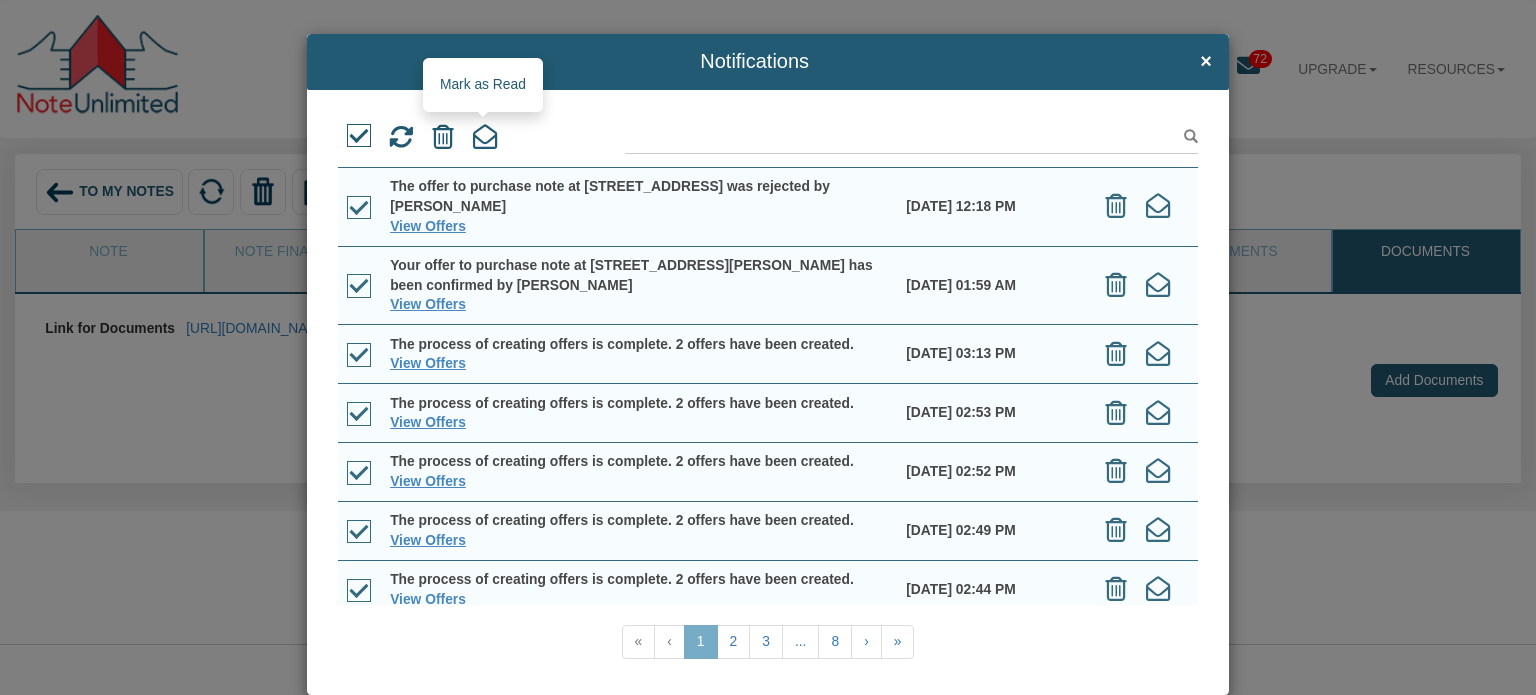 click at bounding box center [485, 137] 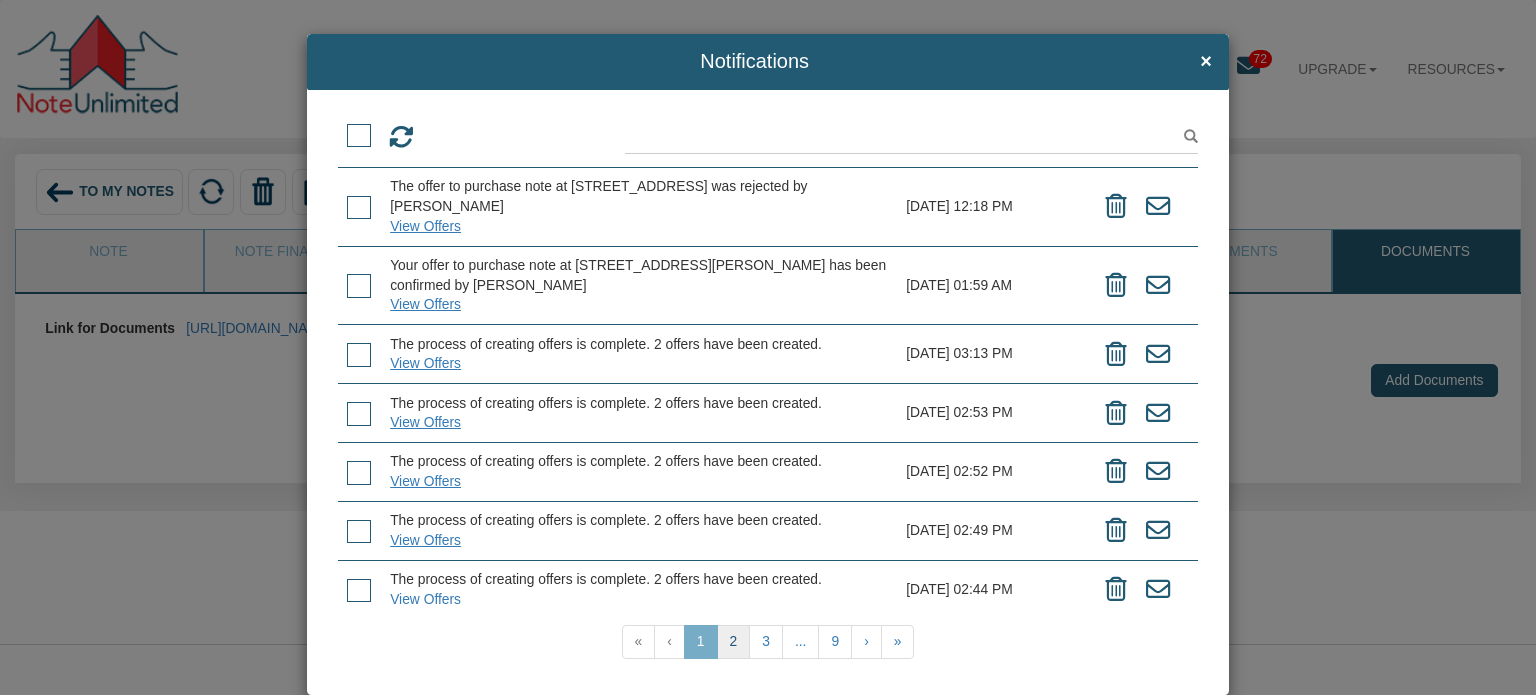 click on "2" at bounding box center [734, 642] 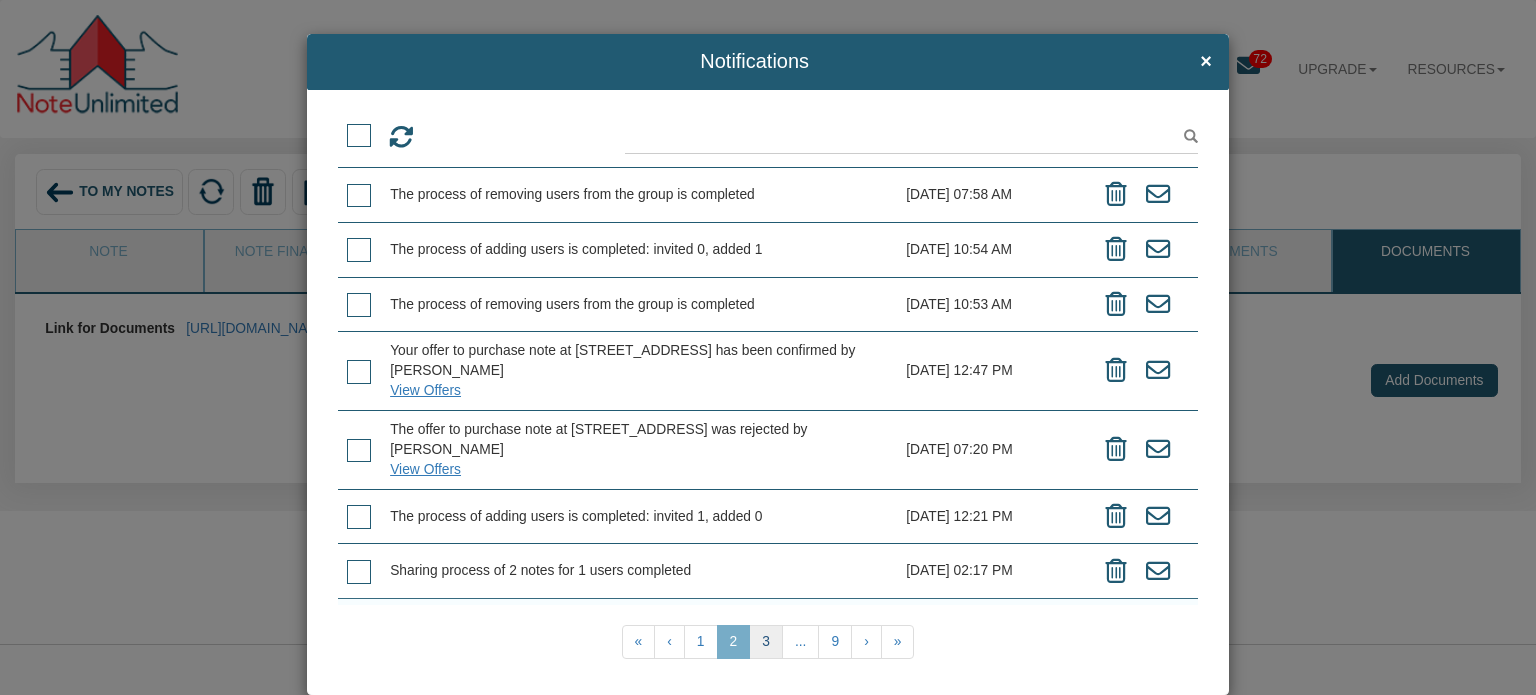 click on "3" at bounding box center (766, 642) 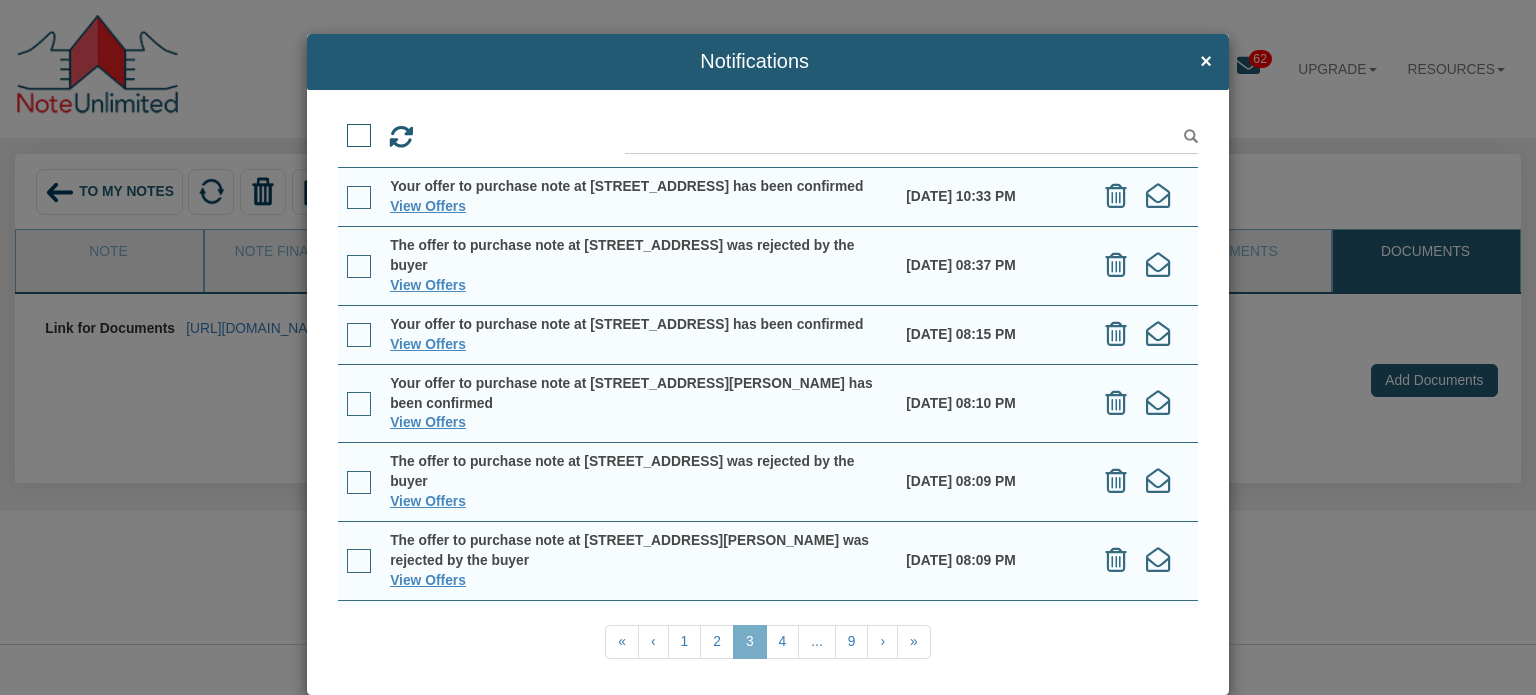 click at bounding box center (359, 136) 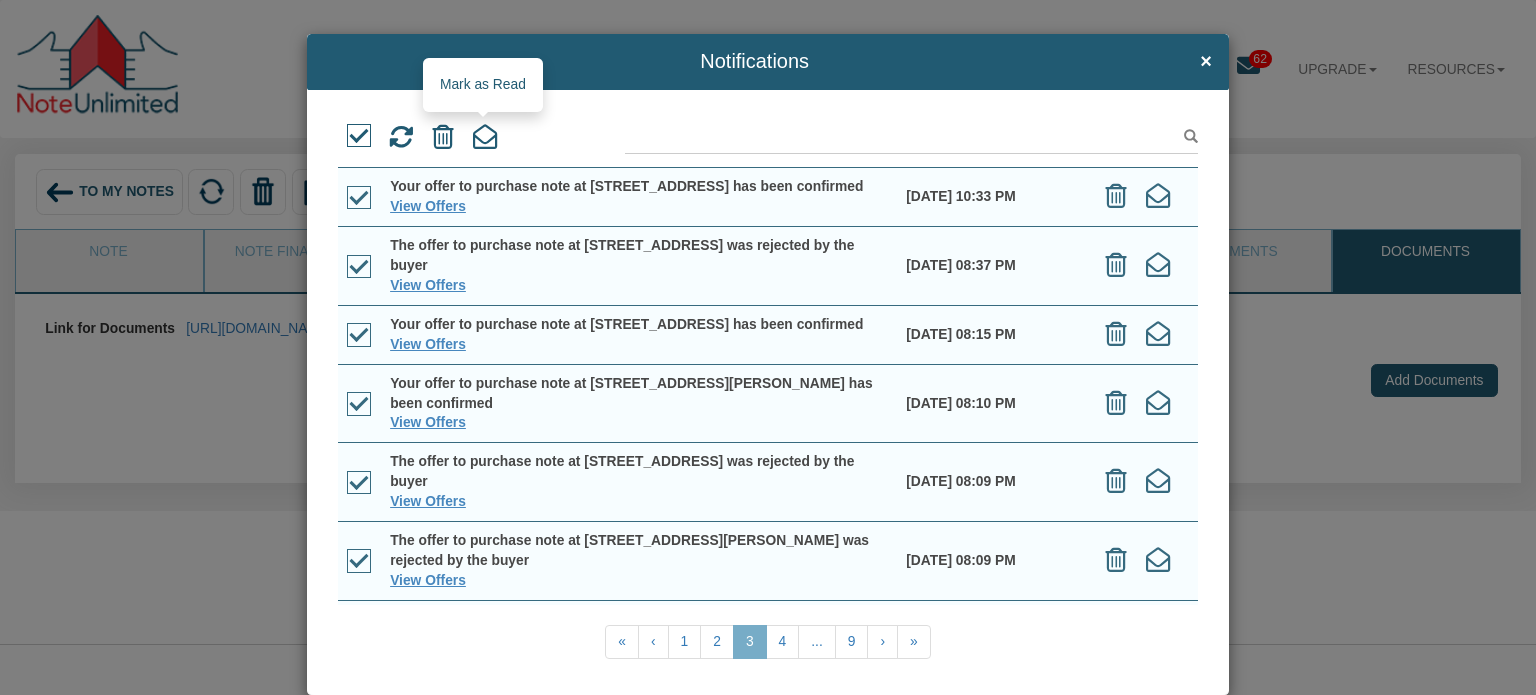 click at bounding box center (485, 137) 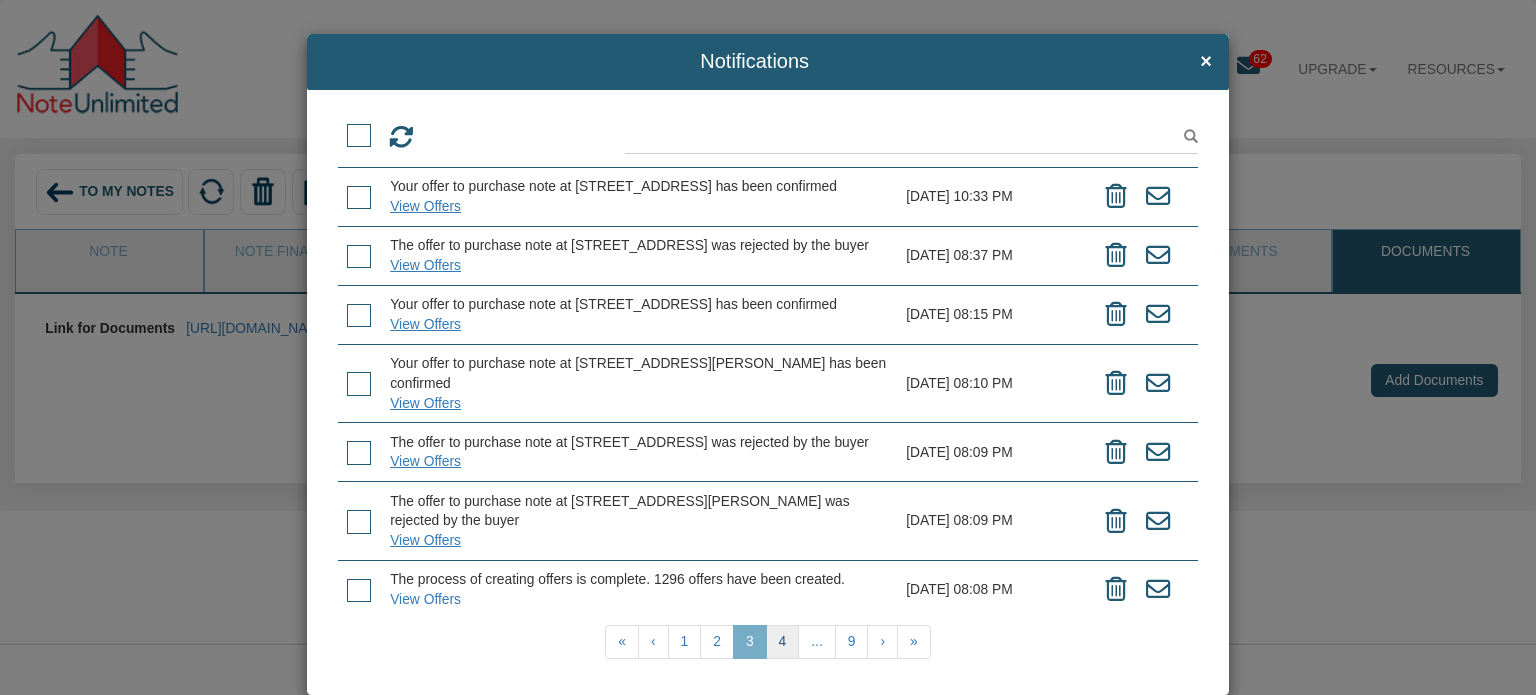 click on "4" at bounding box center [783, 642] 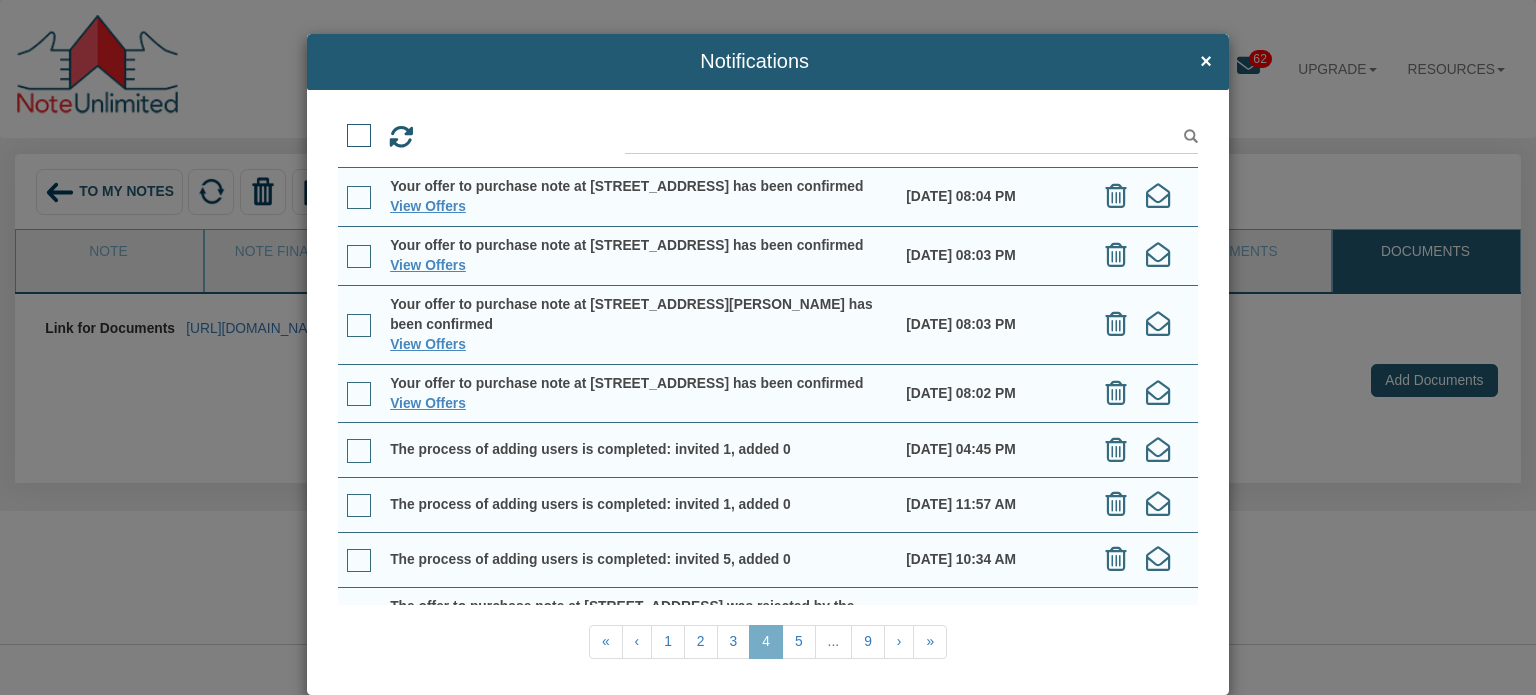 click at bounding box center [359, 136] 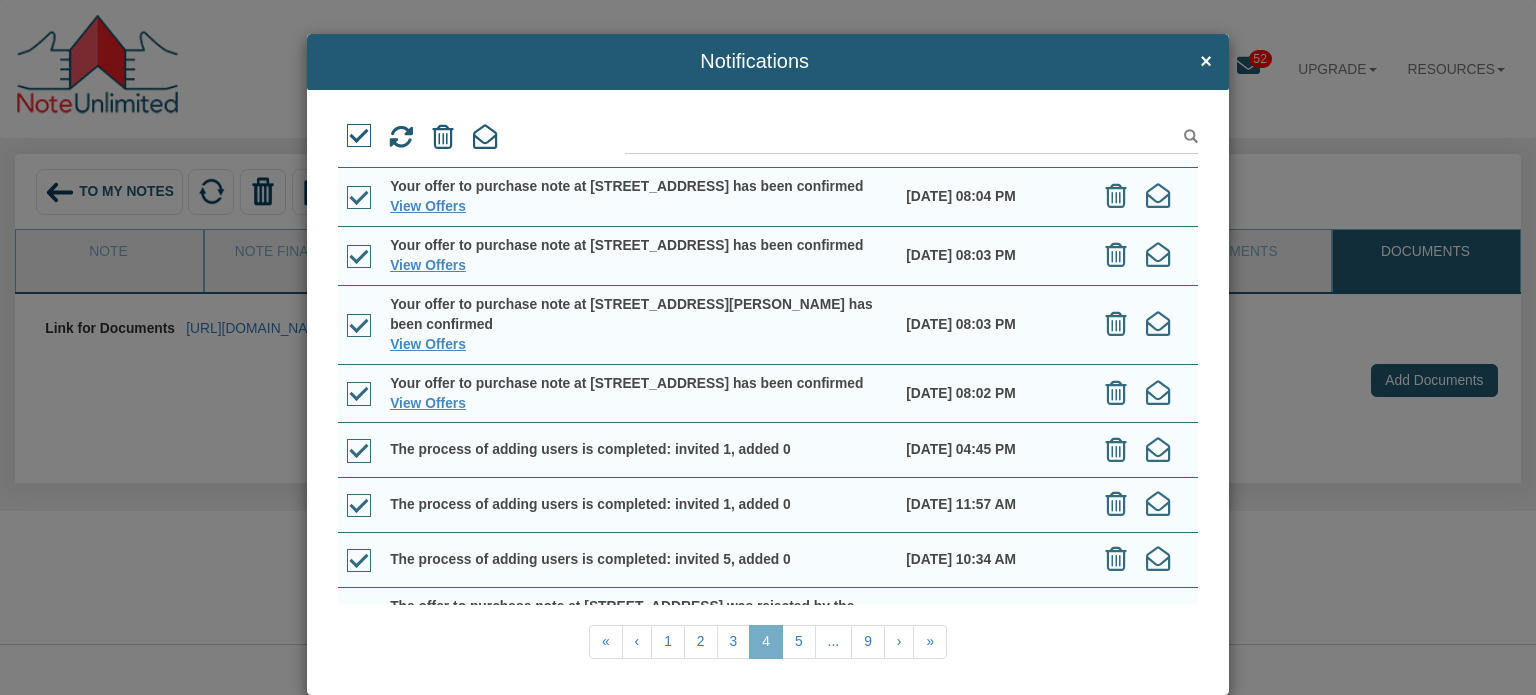 click at bounding box center [359, 136] 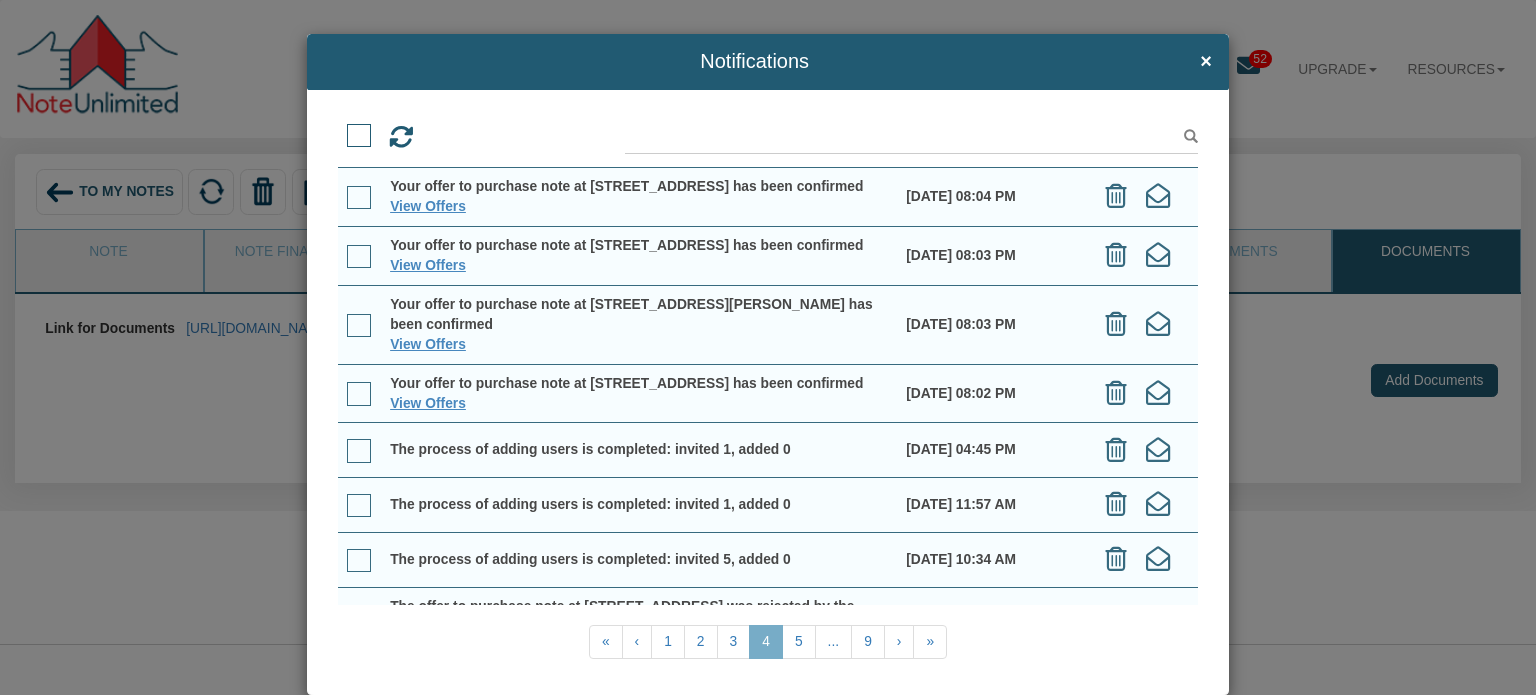 click at bounding box center [359, 451] 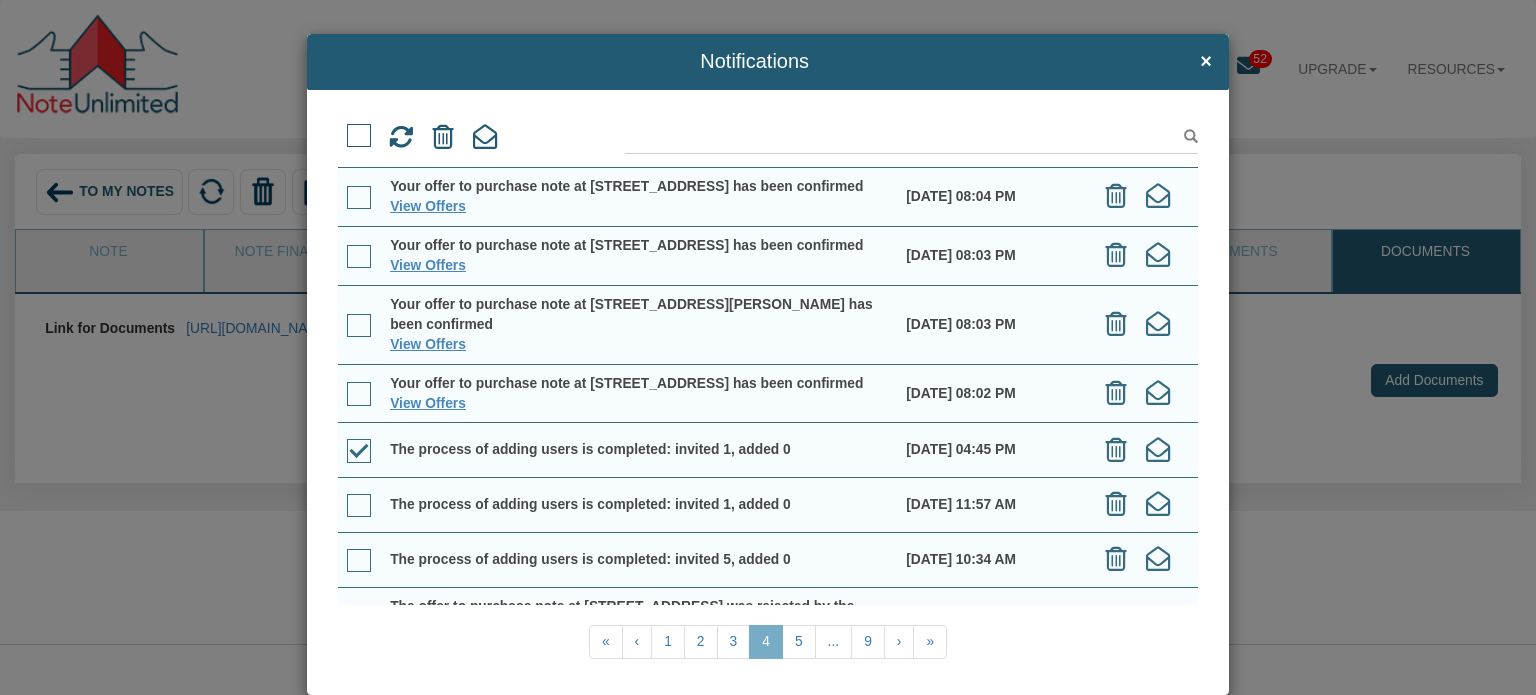 click at bounding box center (359, 506) 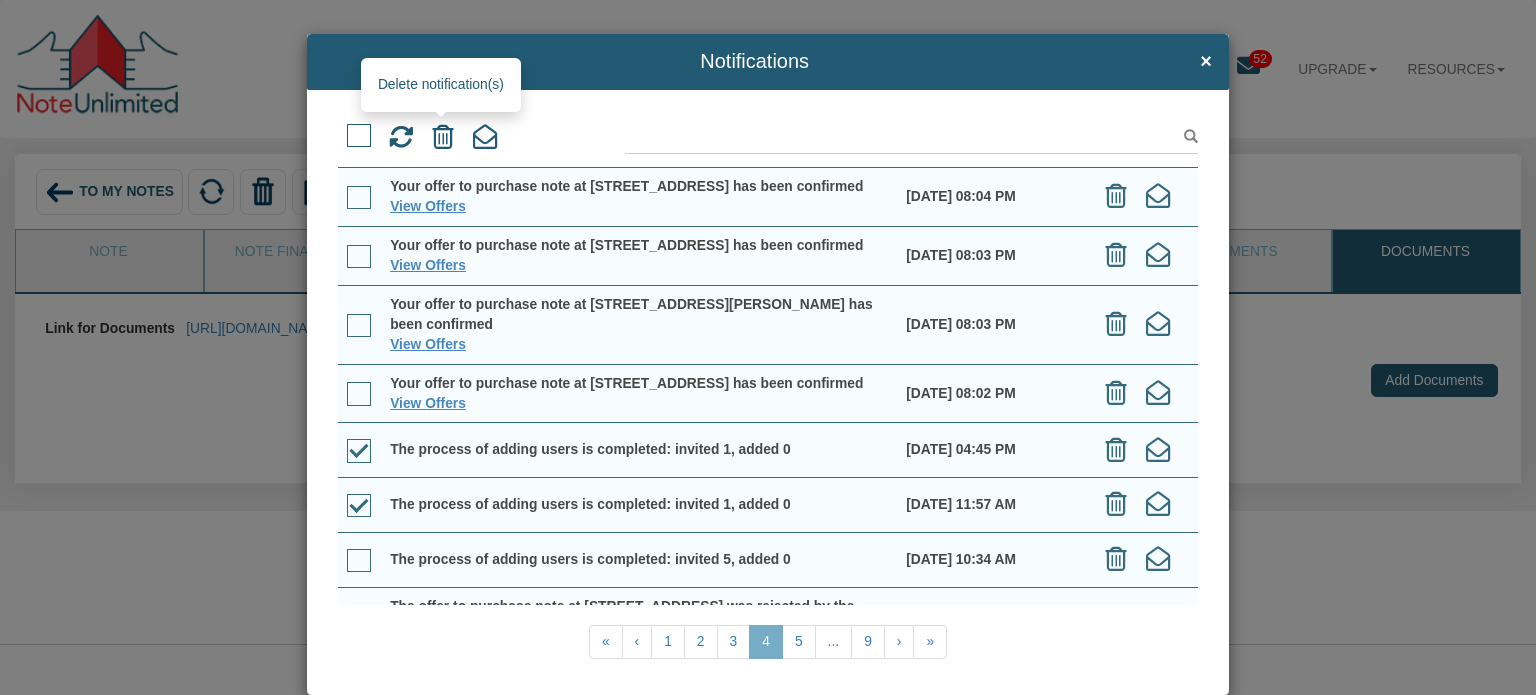 click at bounding box center (443, 137) 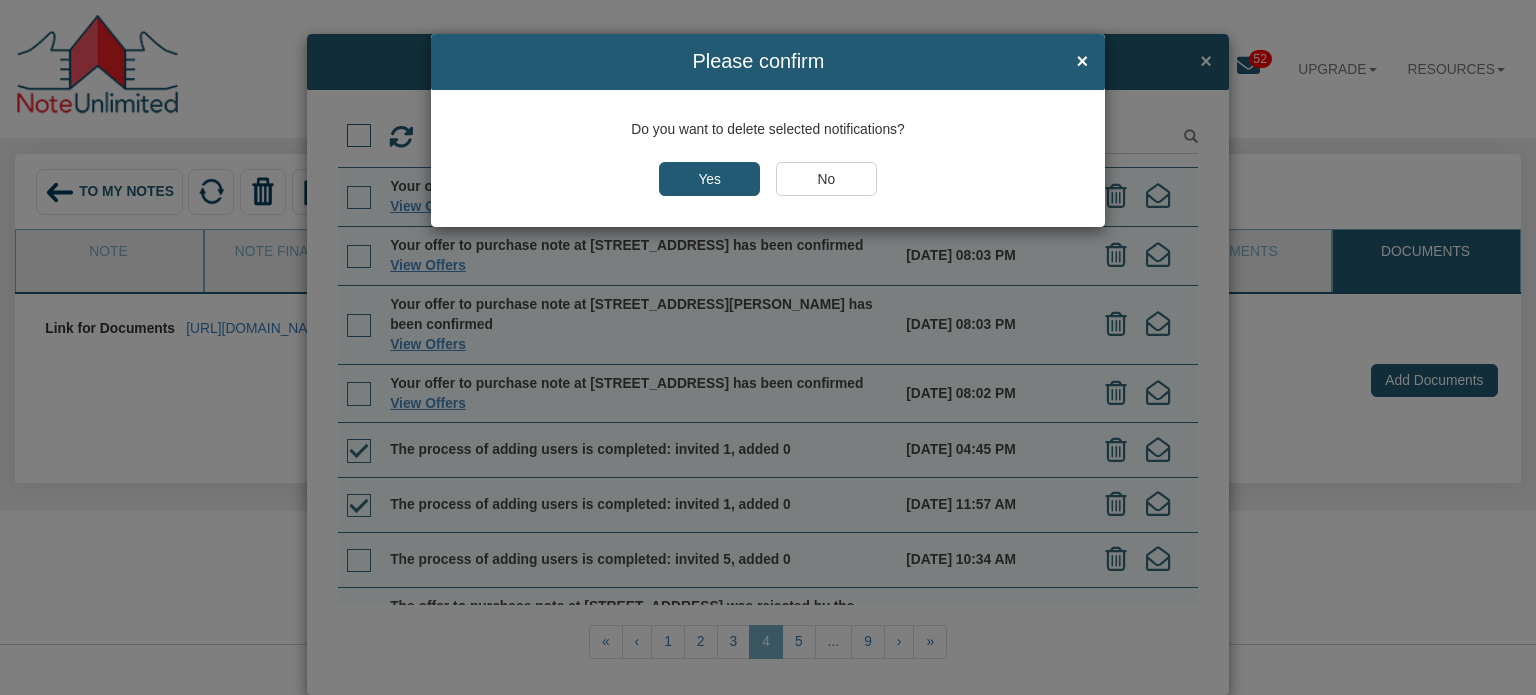 click on "Yes" at bounding box center (709, 179) 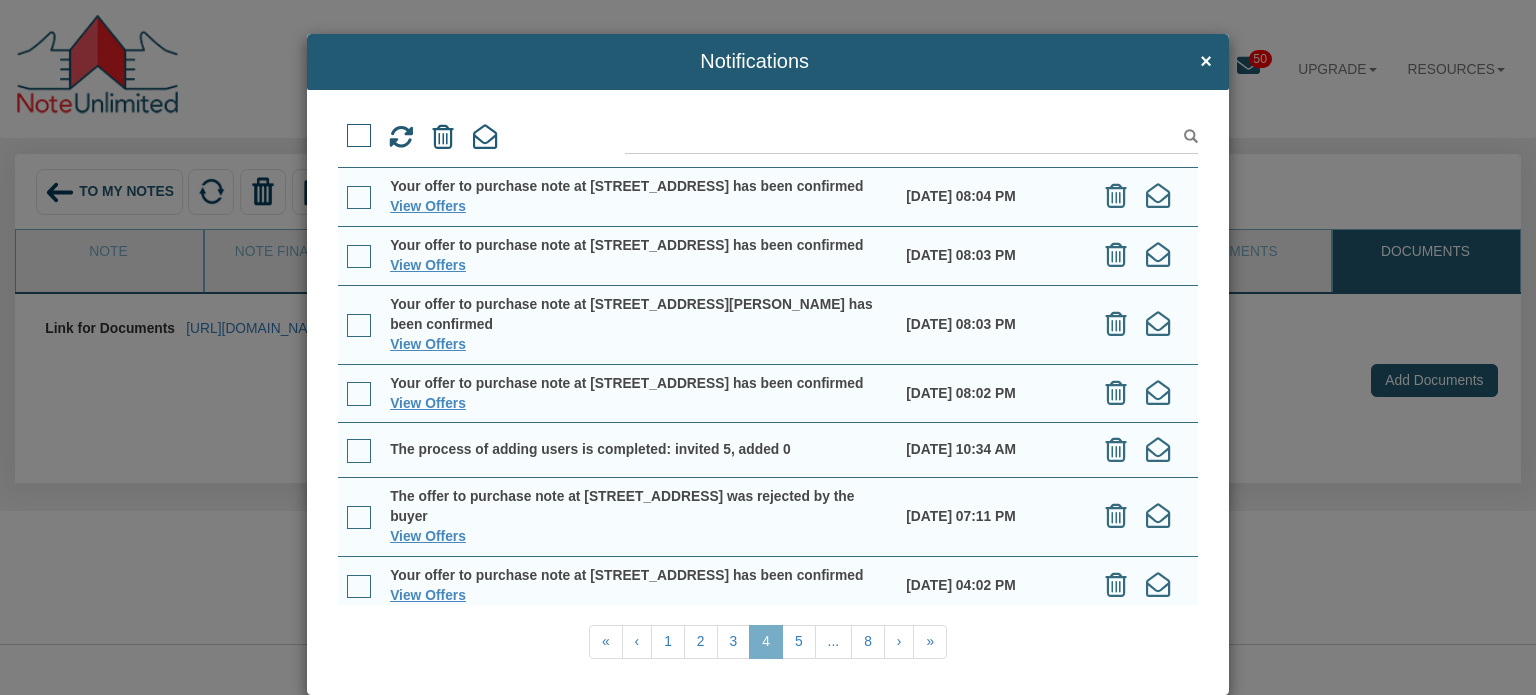 click at bounding box center [359, 136] 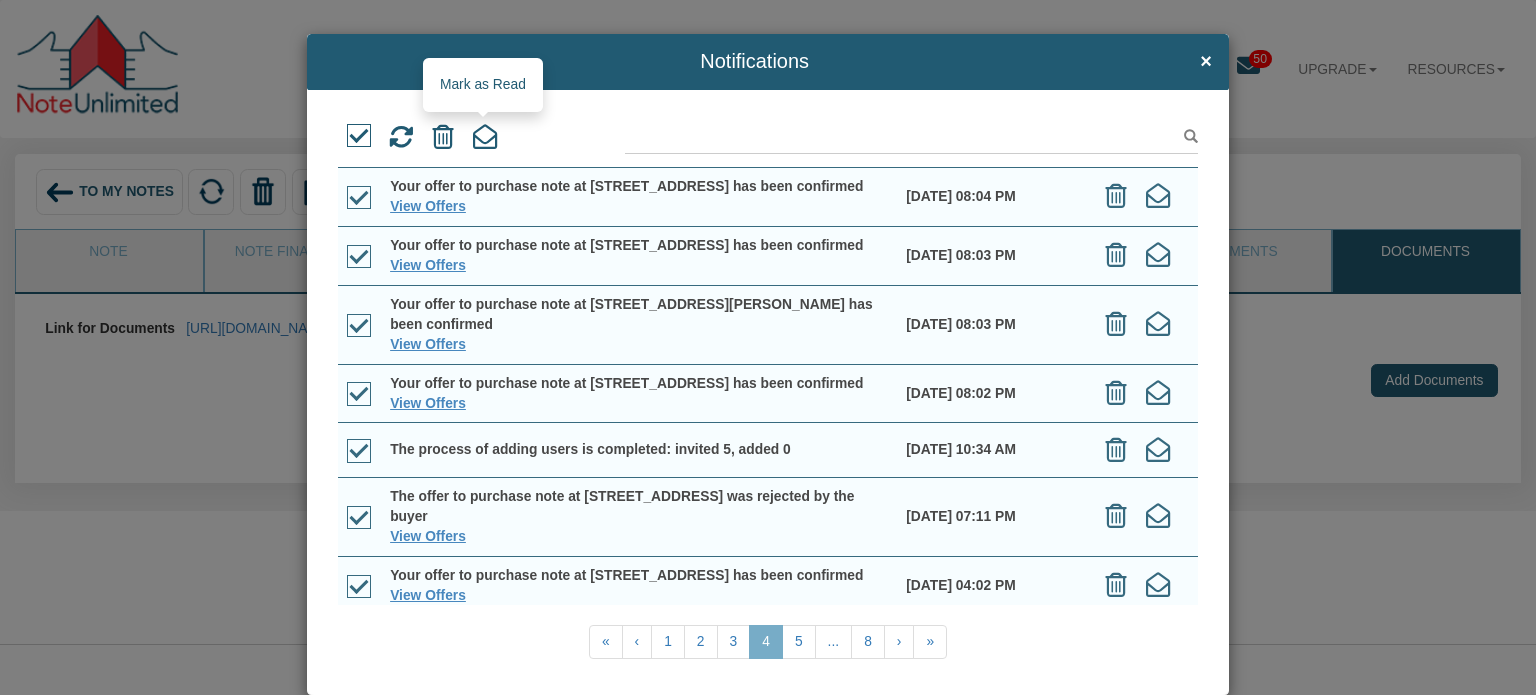 click at bounding box center (485, 137) 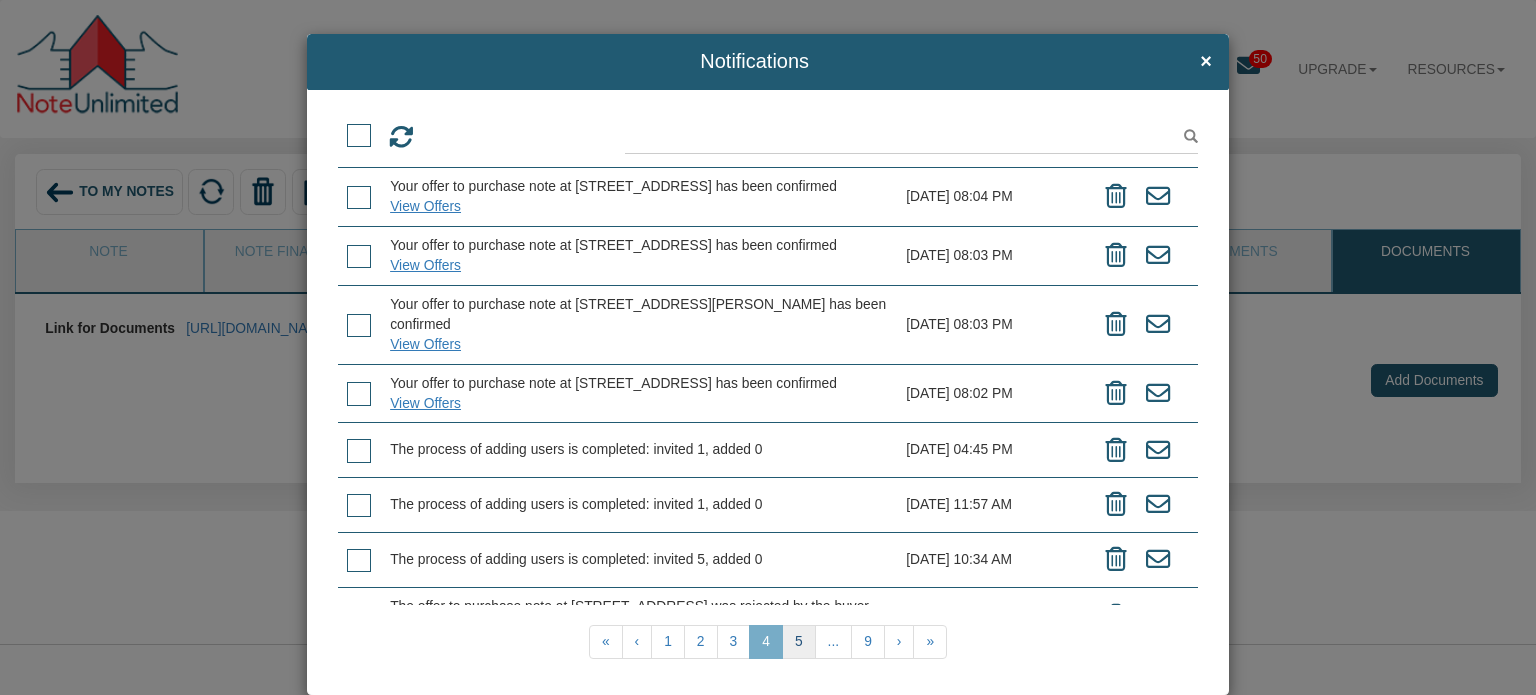 click on "5" at bounding box center (799, 642) 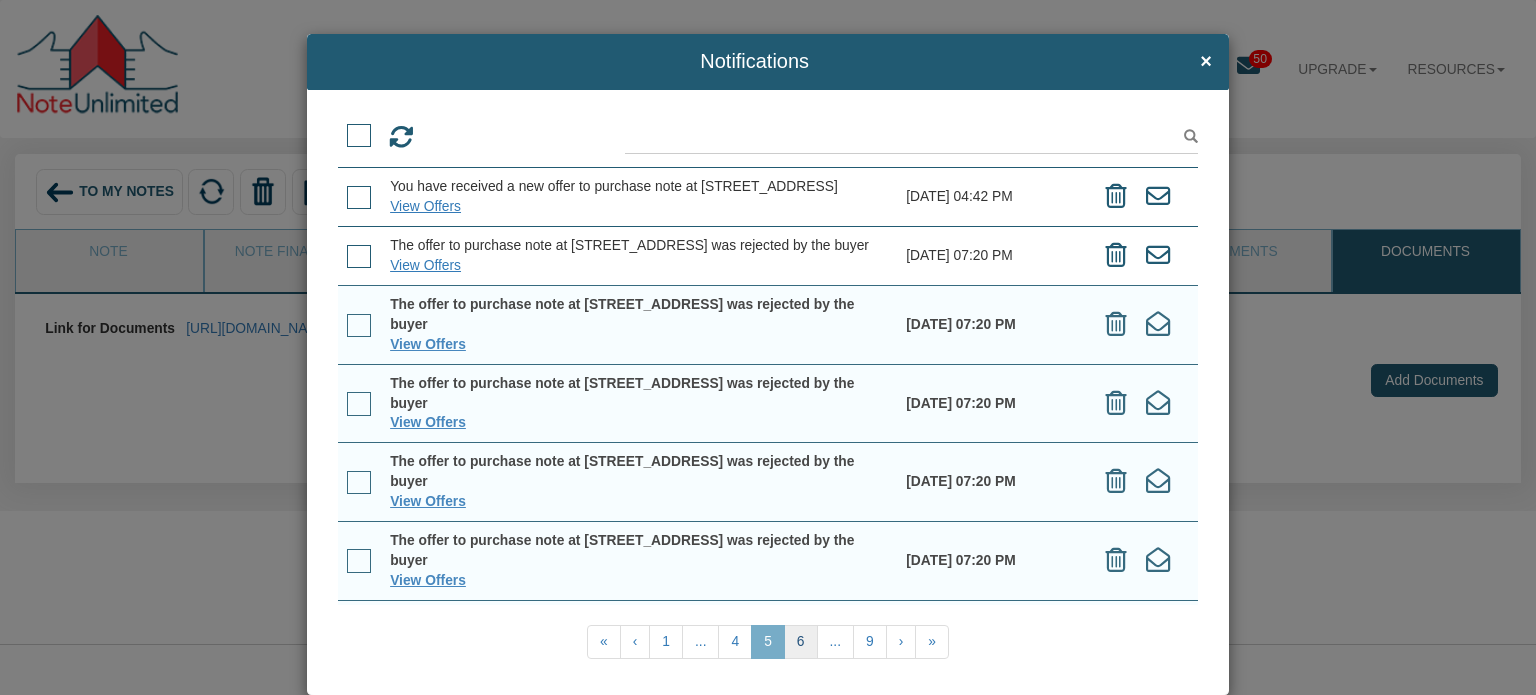 click on "6" at bounding box center (801, 642) 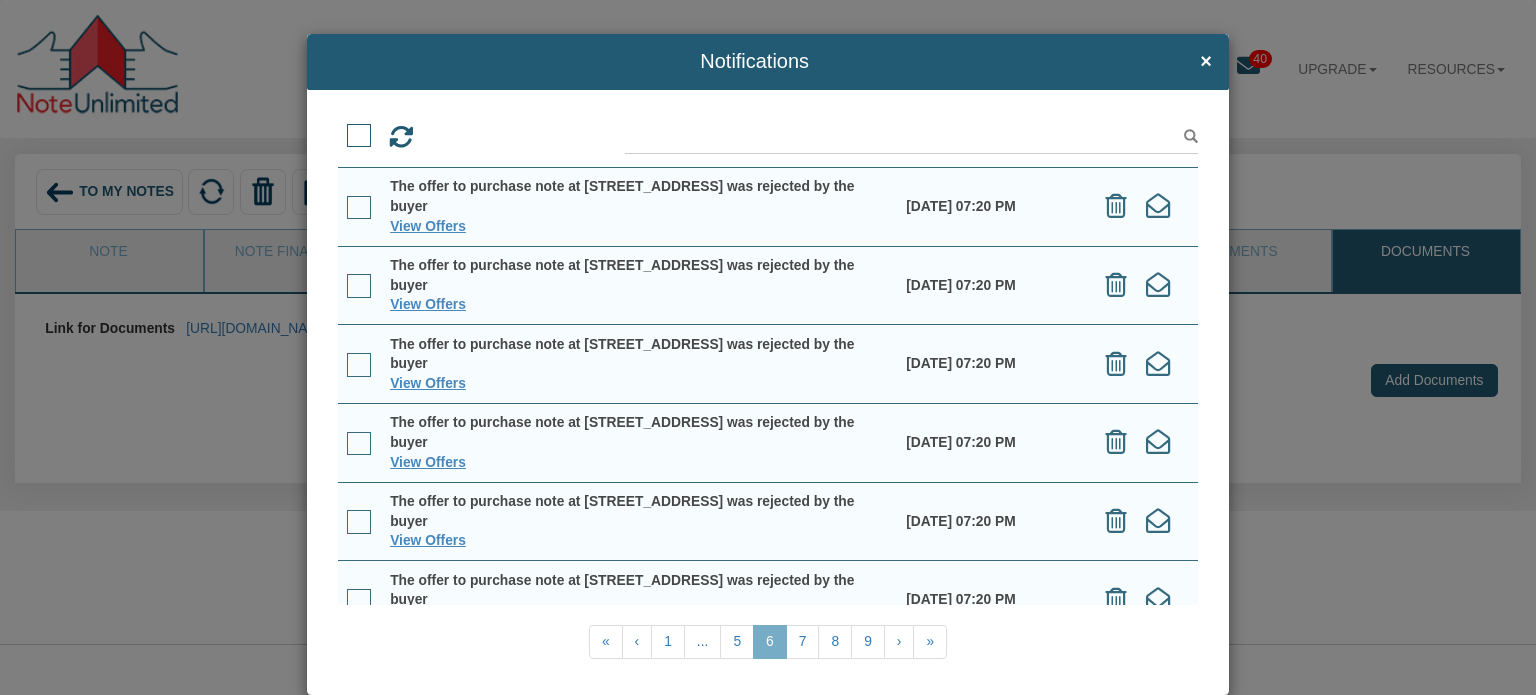 click at bounding box center [359, 136] 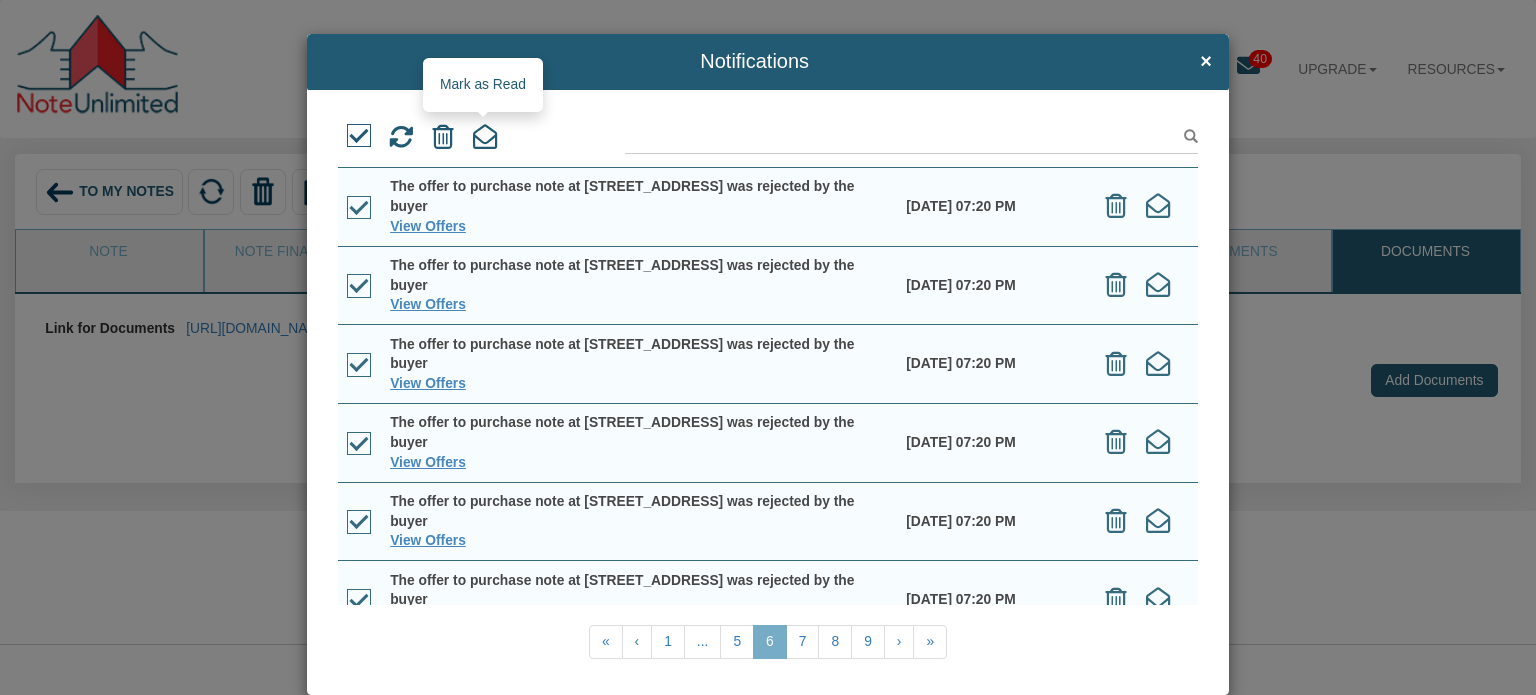 click at bounding box center [485, 137] 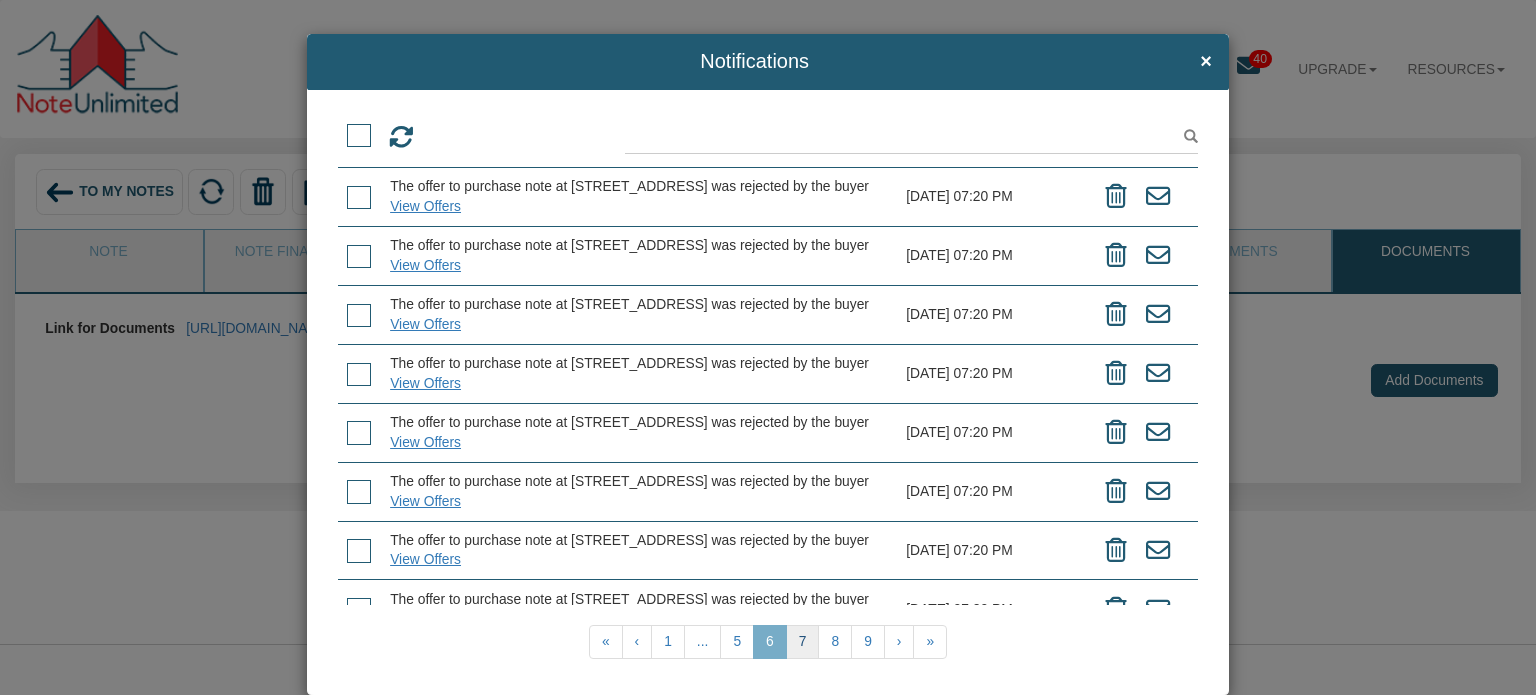 click on "7" at bounding box center (803, 642) 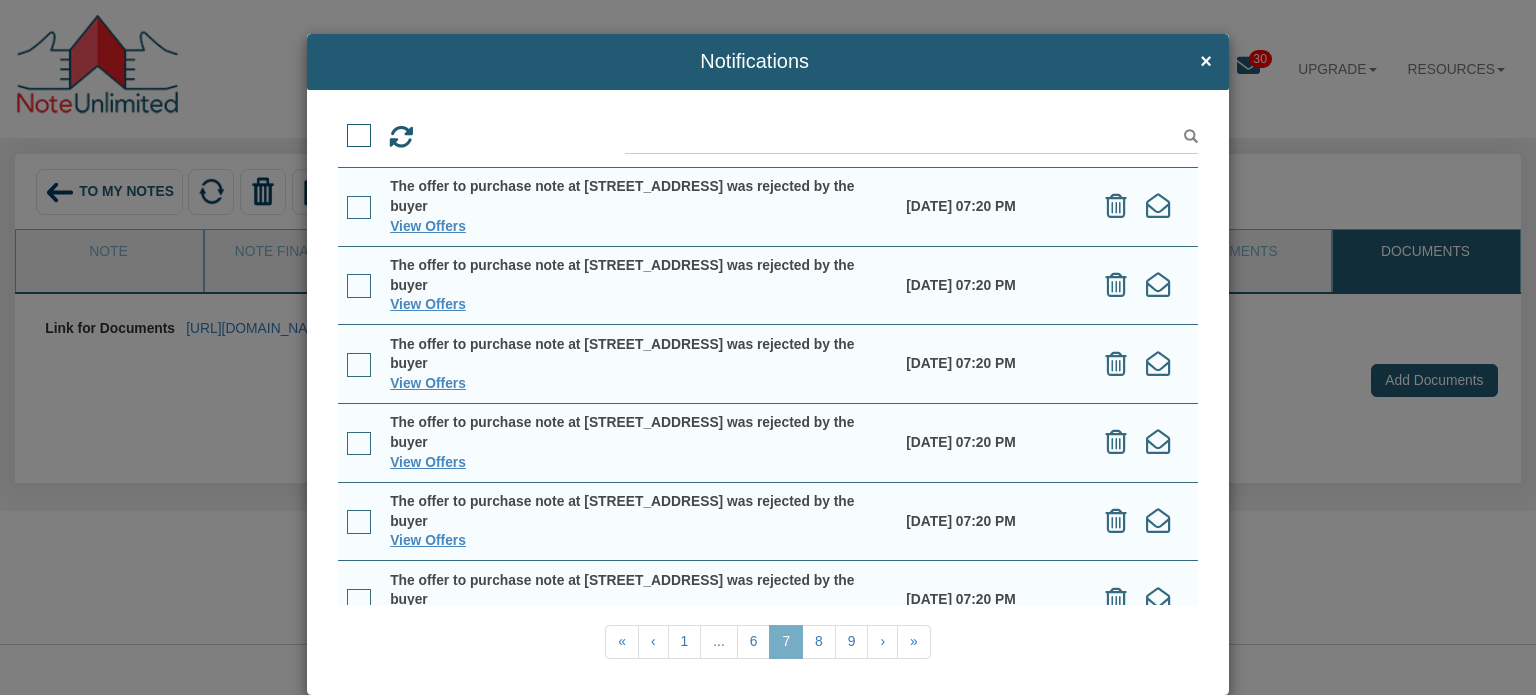 click at bounding box center (359, 136) 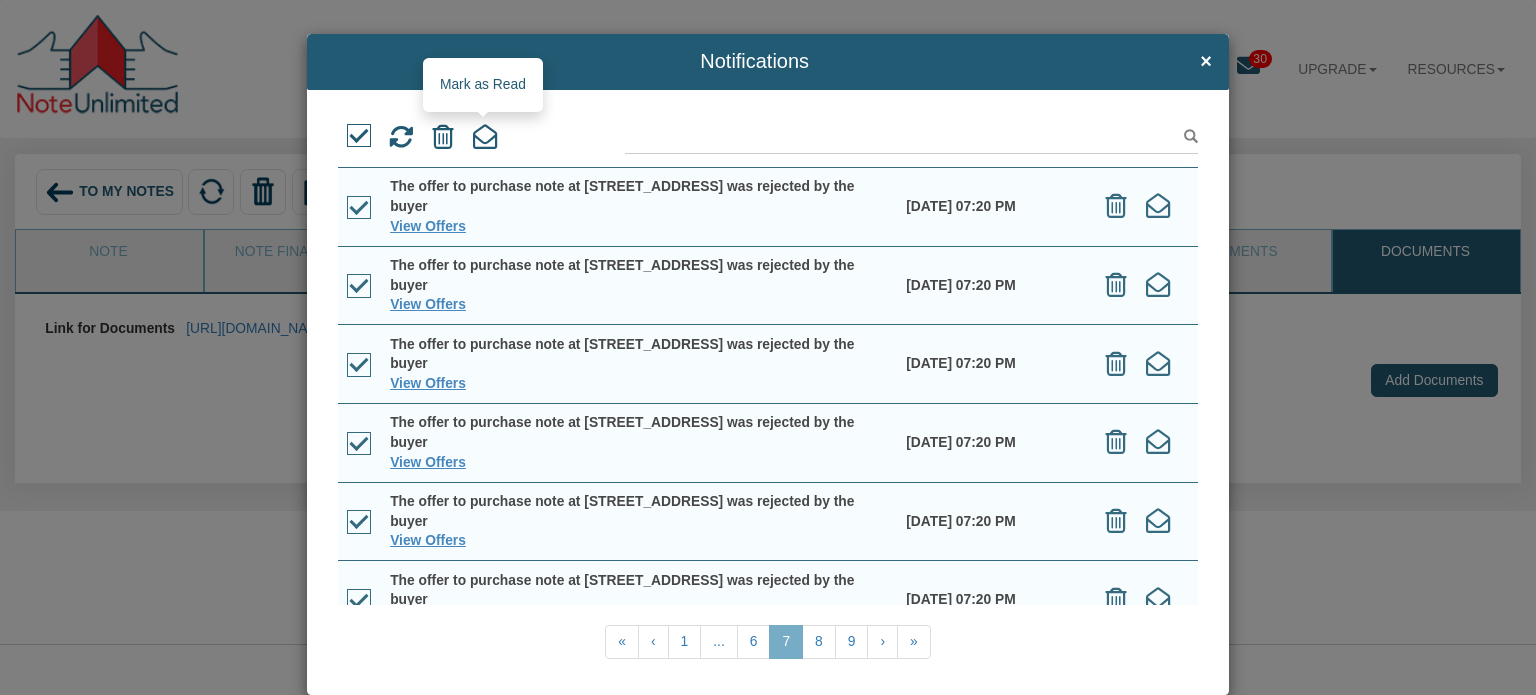 click at bounding box center (485, 137) 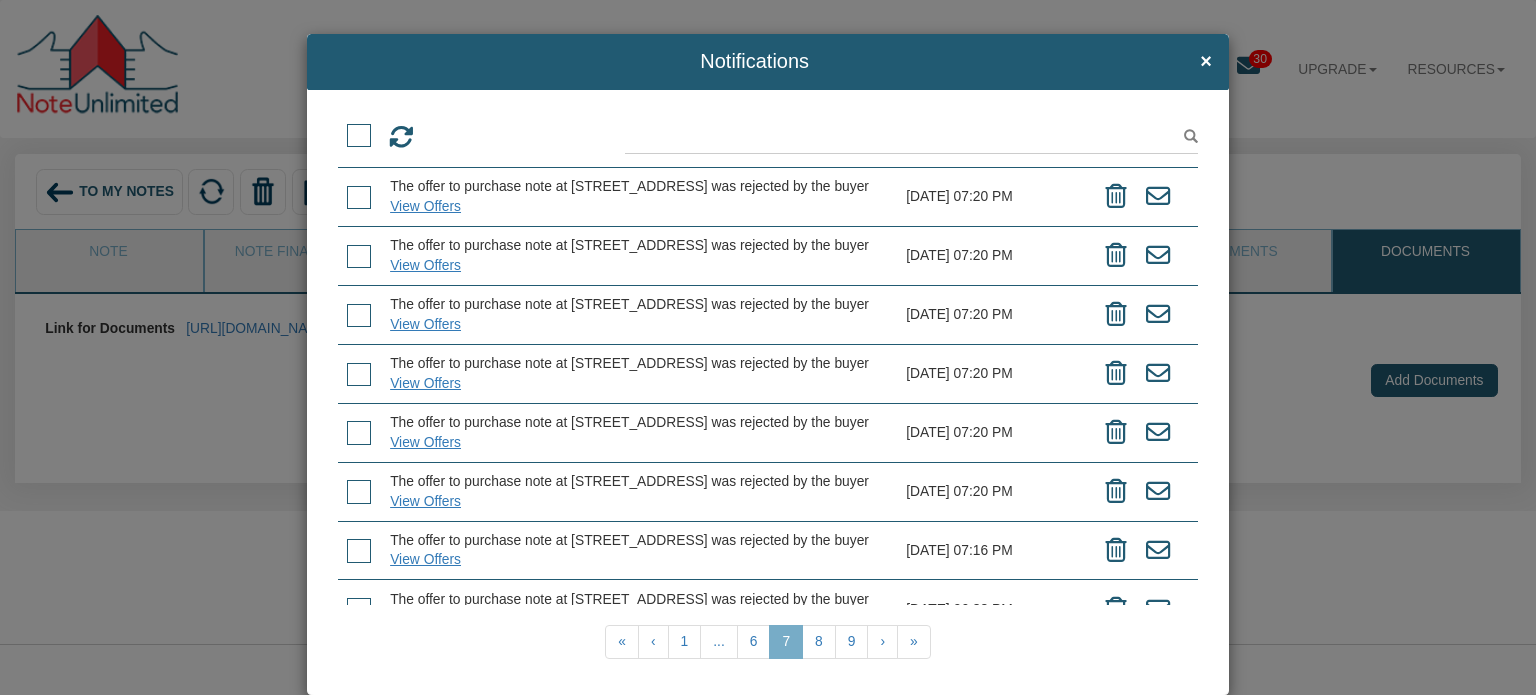 click at bounding box center (481, 137) 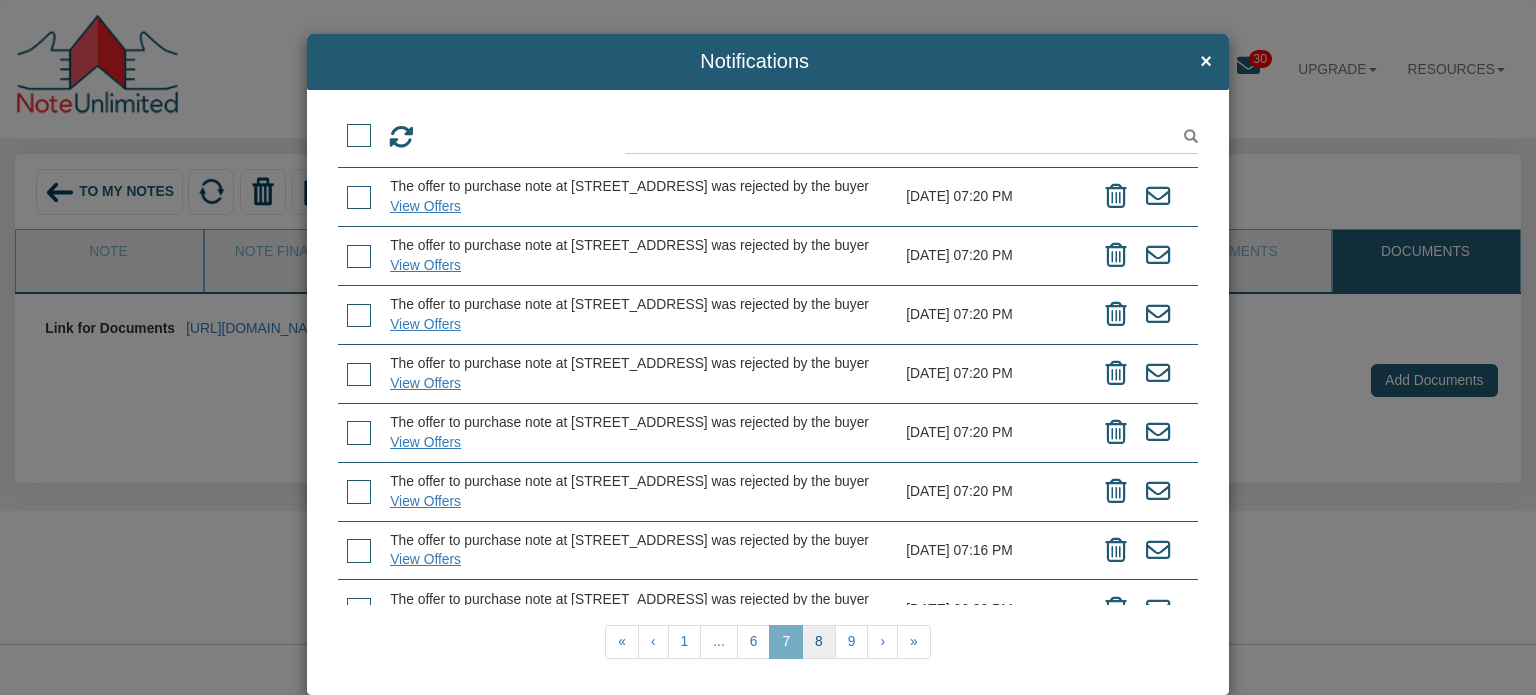 click on "8" at bounding box center [819, 642] 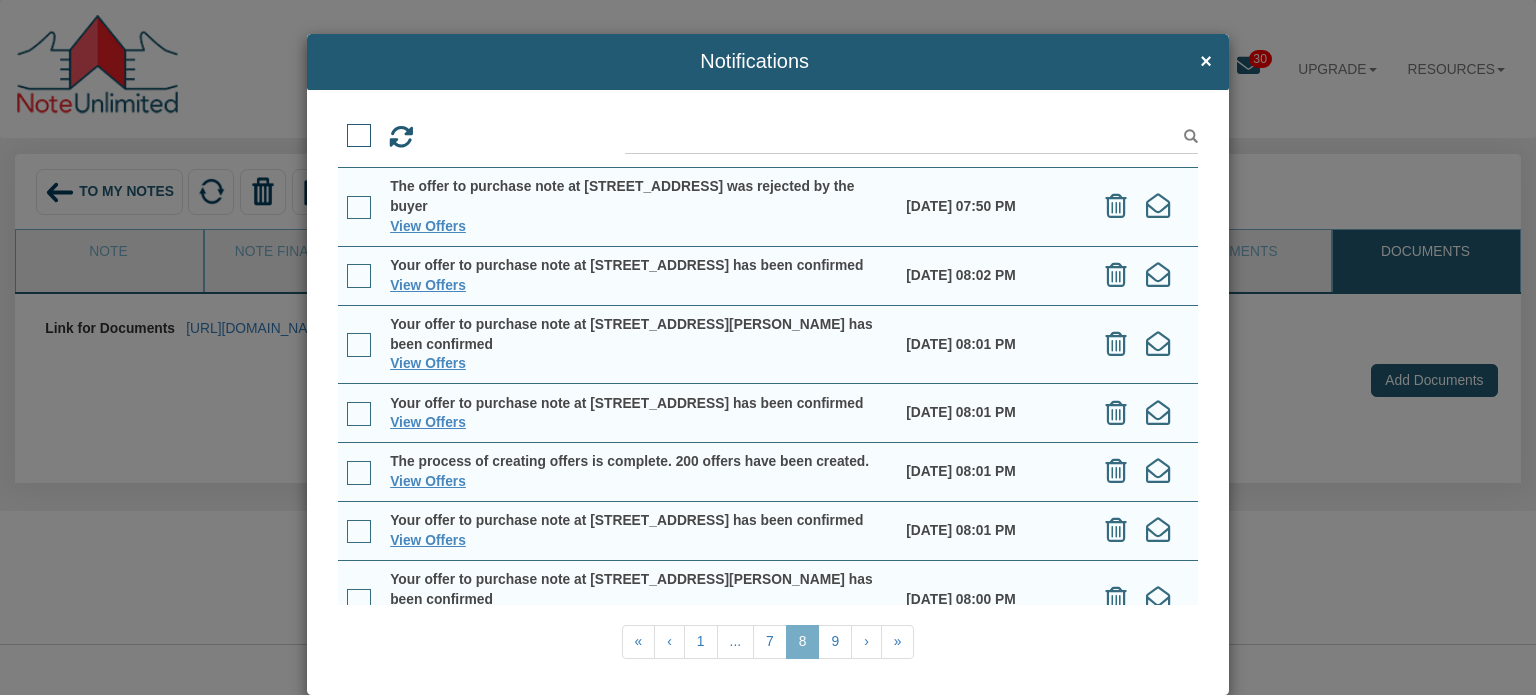 click at bounding box center (359, 136) 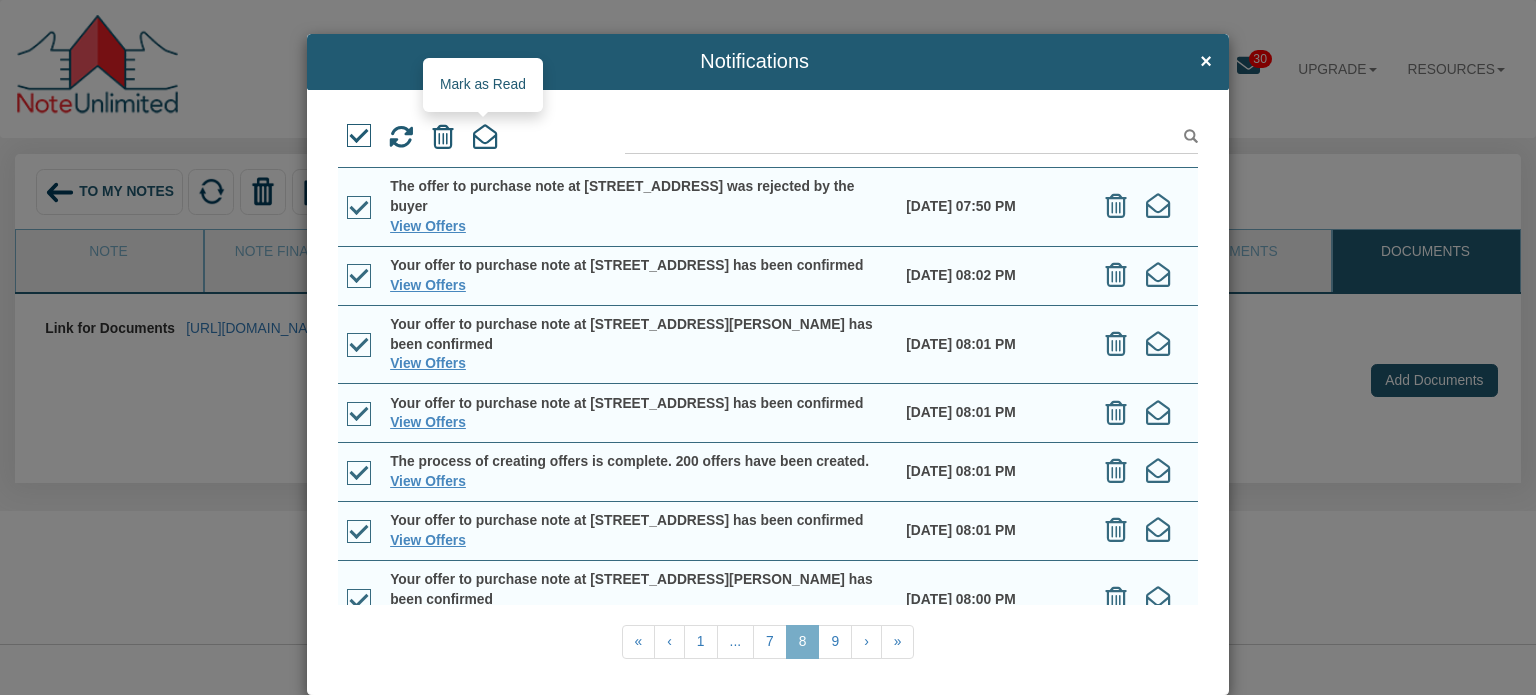 click at bounding box center (485, 137) 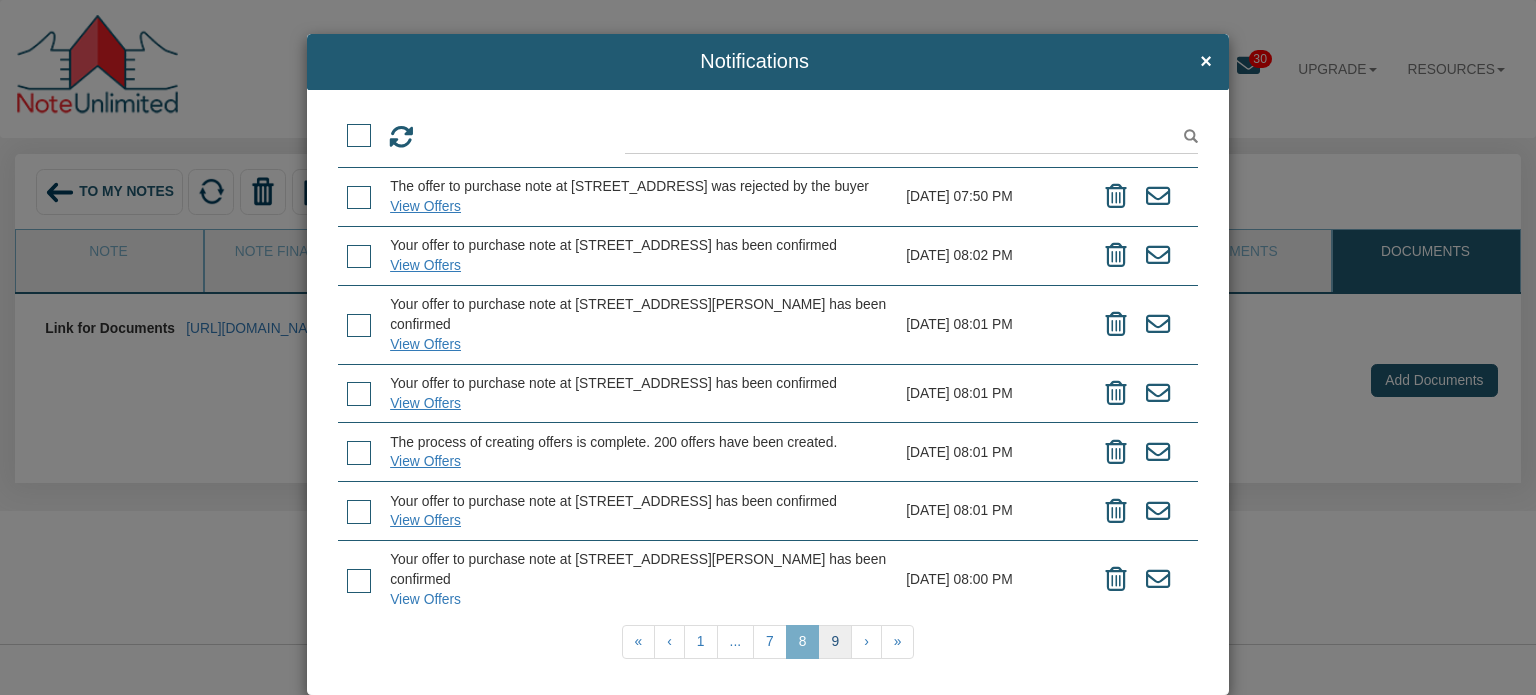 click on "9" at bounding box center (835, 642) 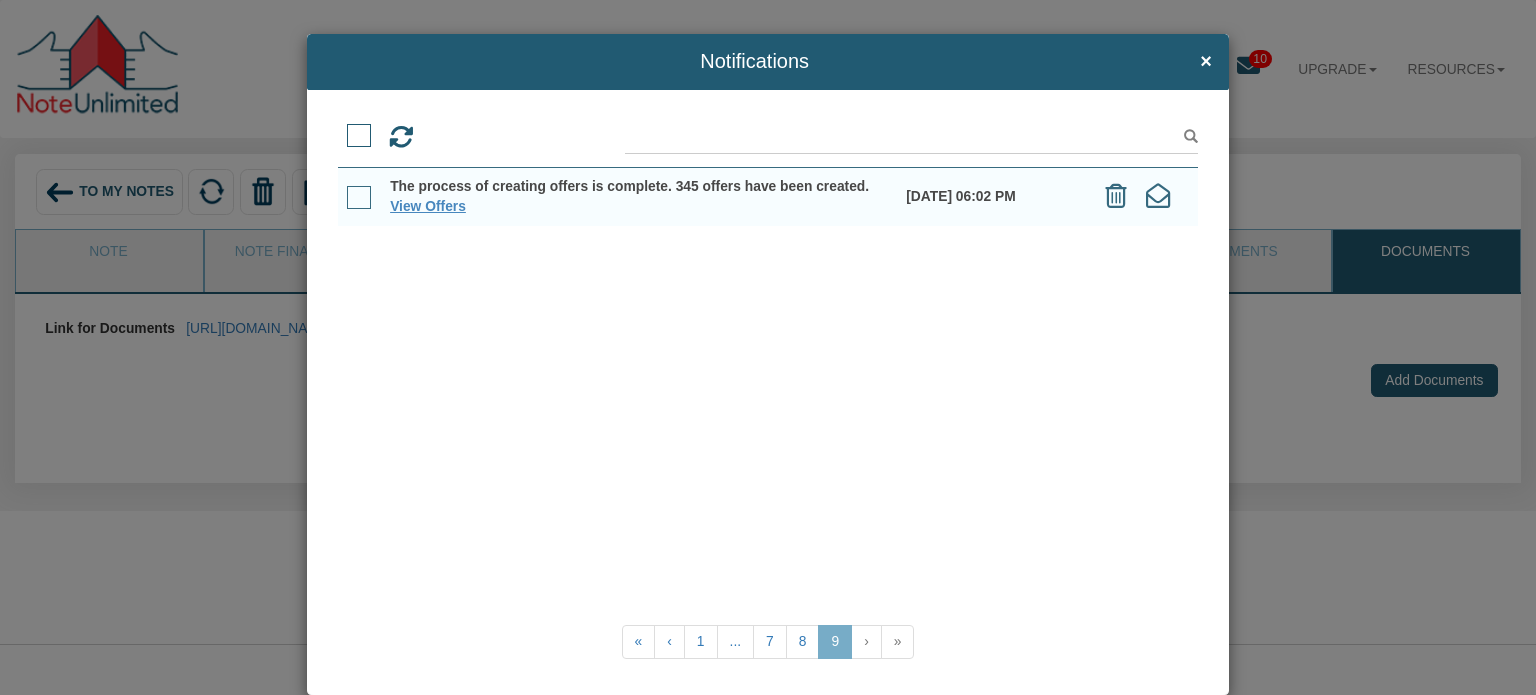 click at bounding box center [359, 198] 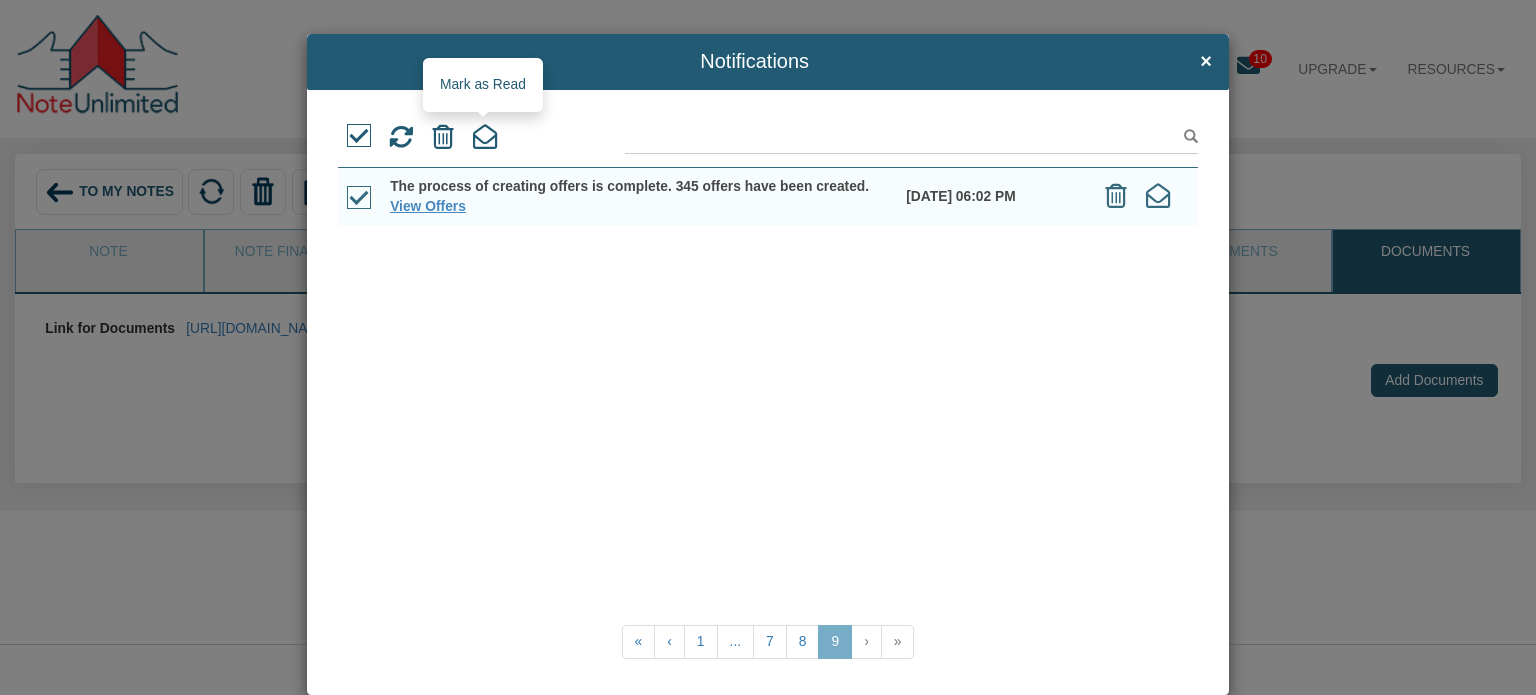 click at bounding box center [485, 137] 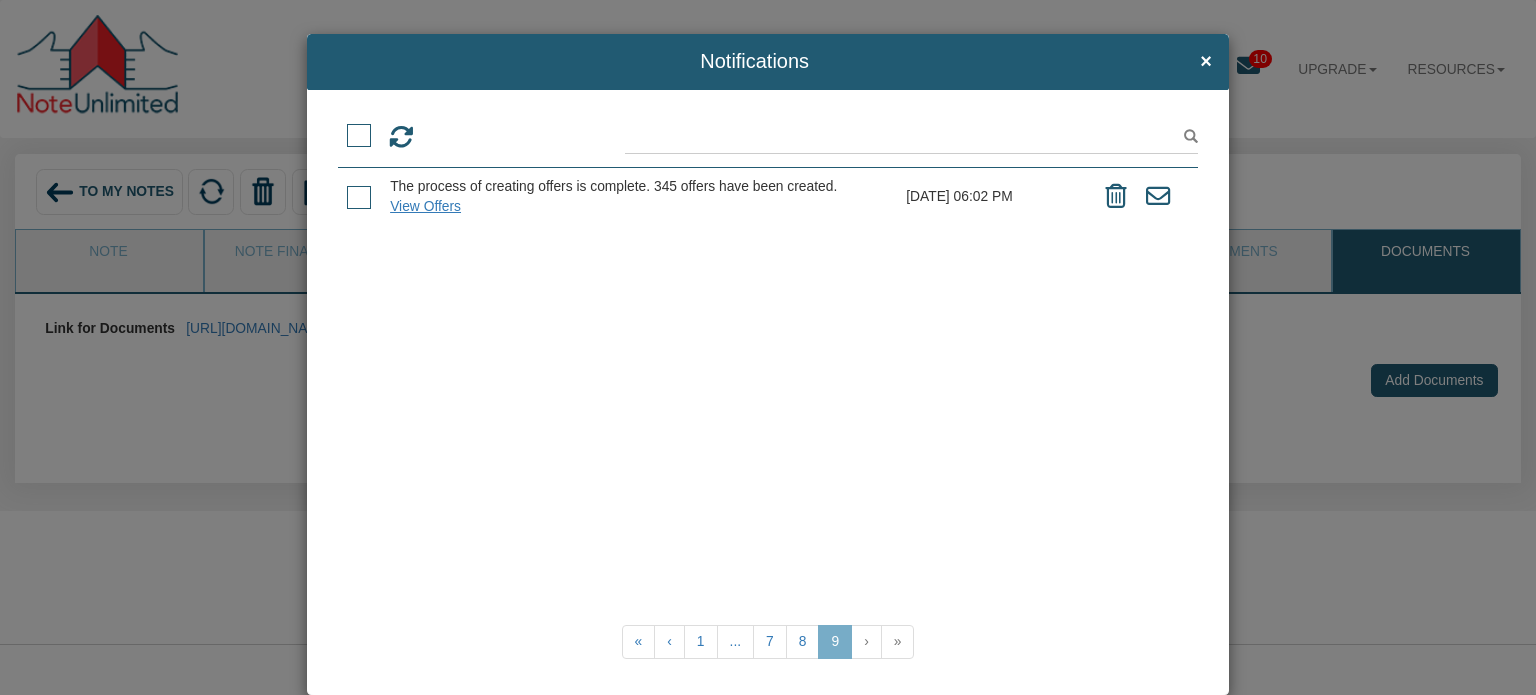 click on "›" at bounding box center (866, 642) 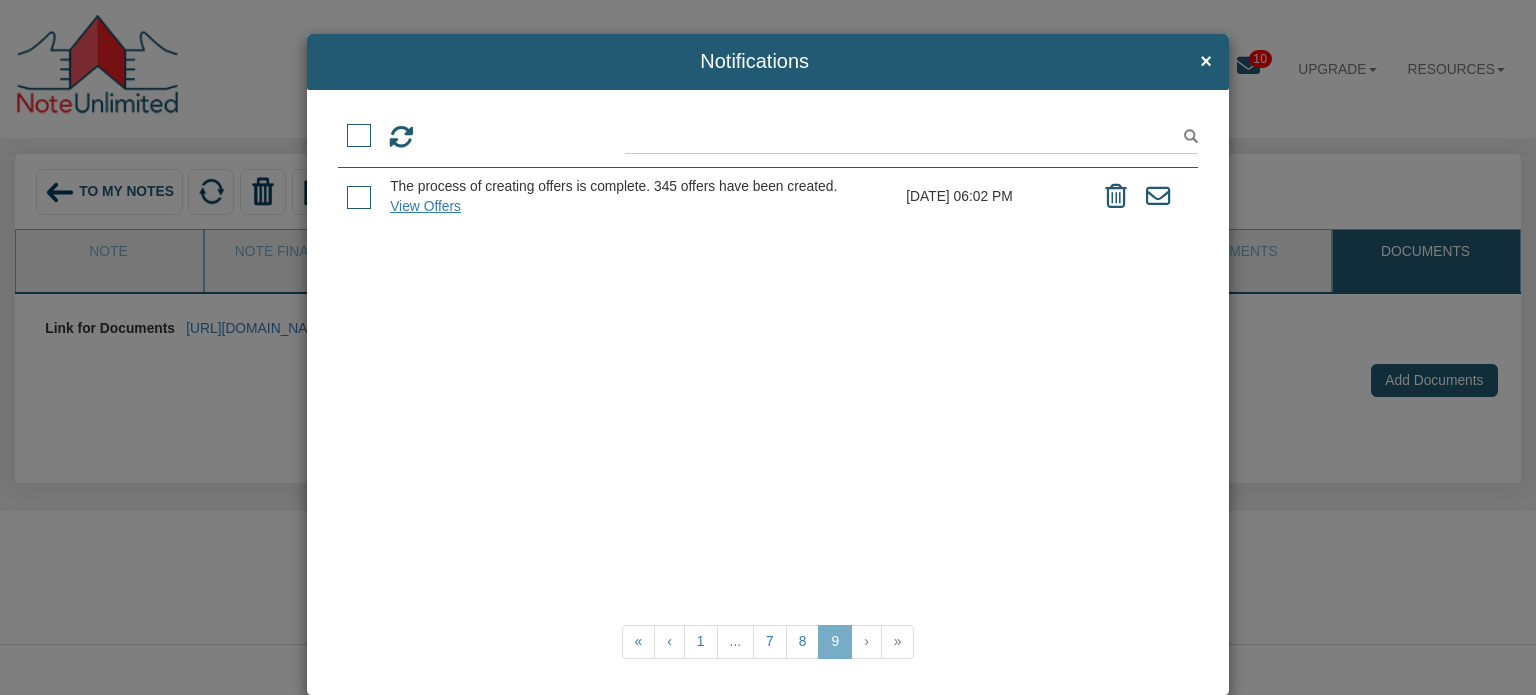 click on "»" at bounding box center (898, 642) 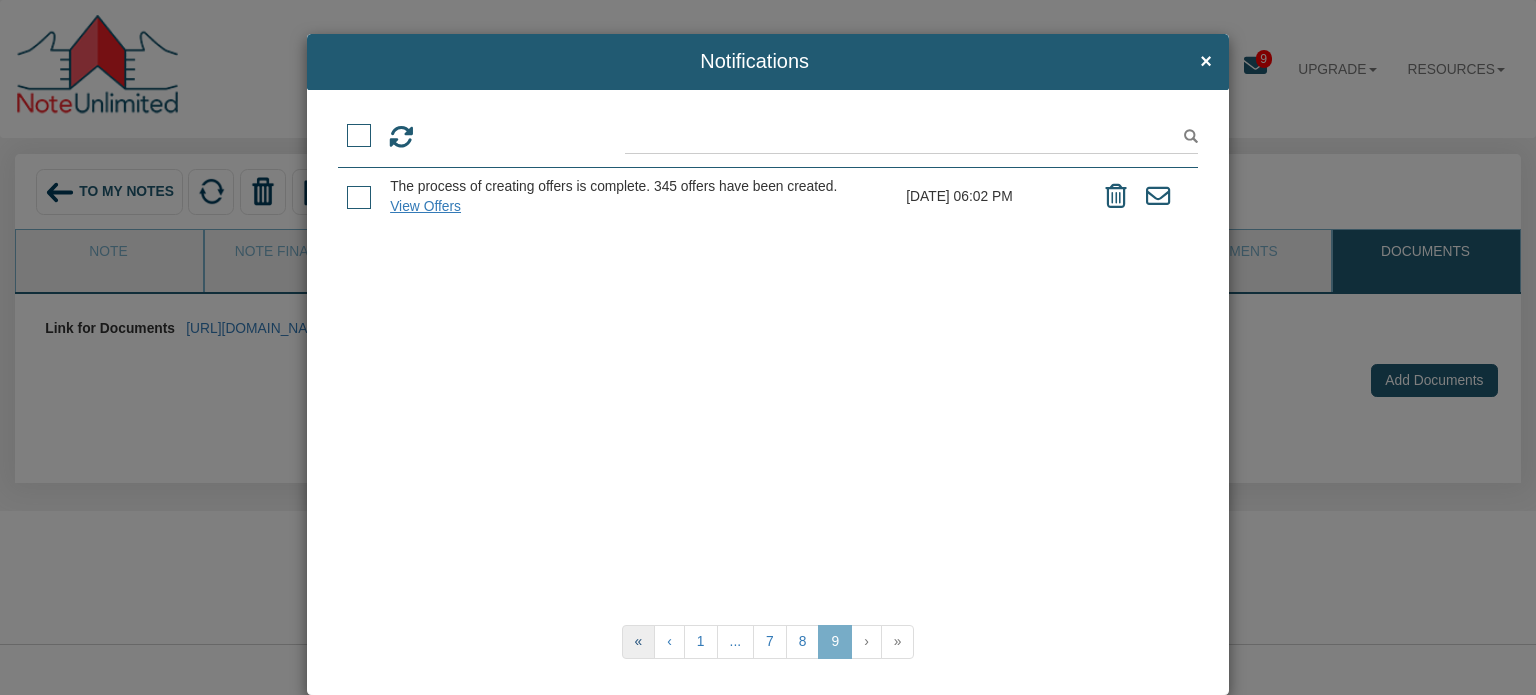 click on "«" at bounding box center (639, 642) 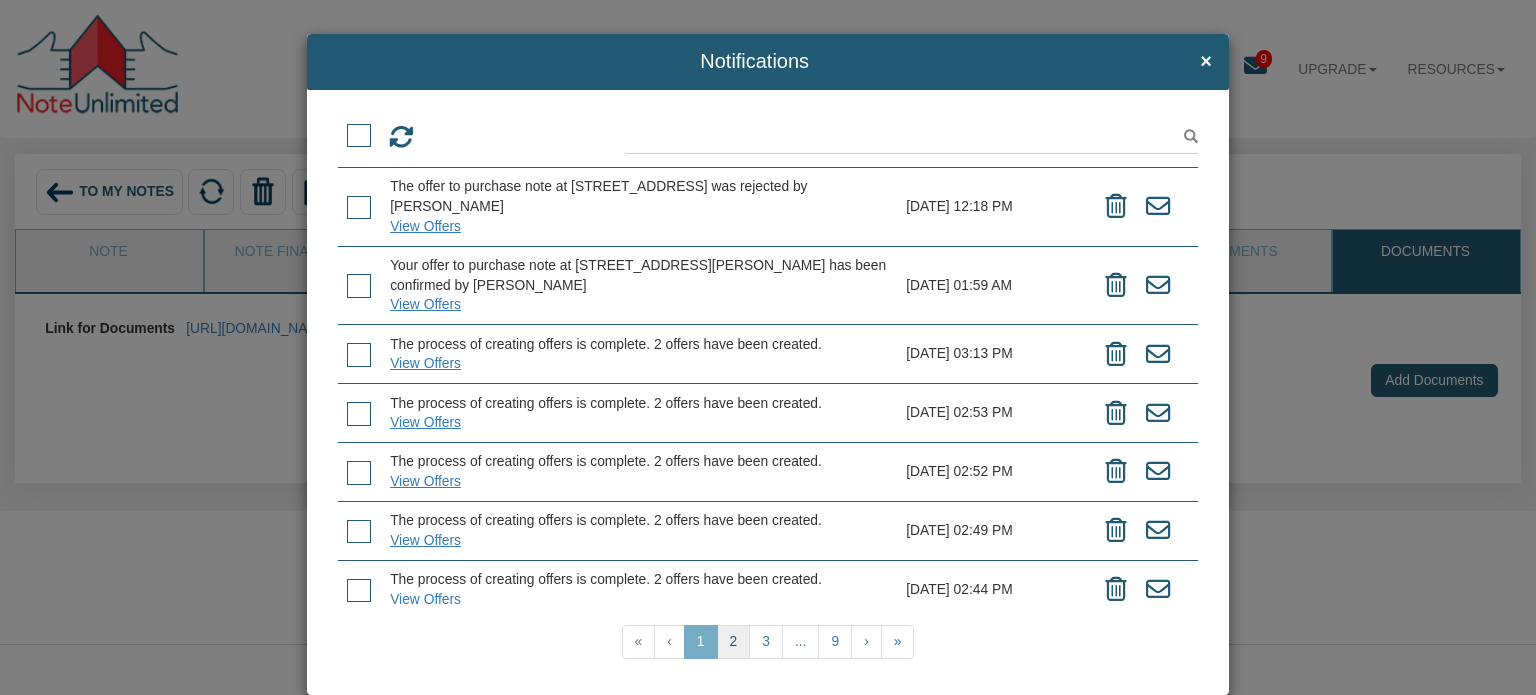 click on "2" at bounding box center [734, 642] 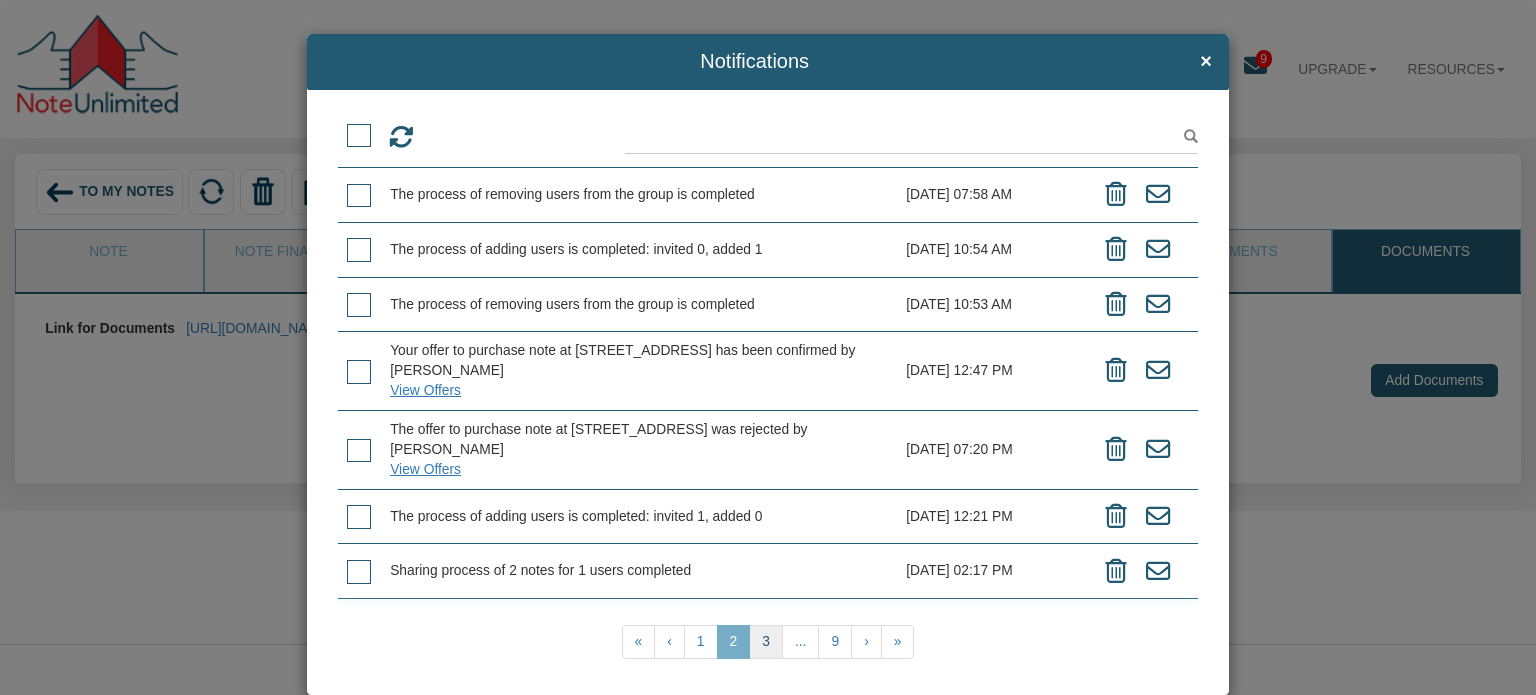 click on "3" at bounding box center (766, 642) 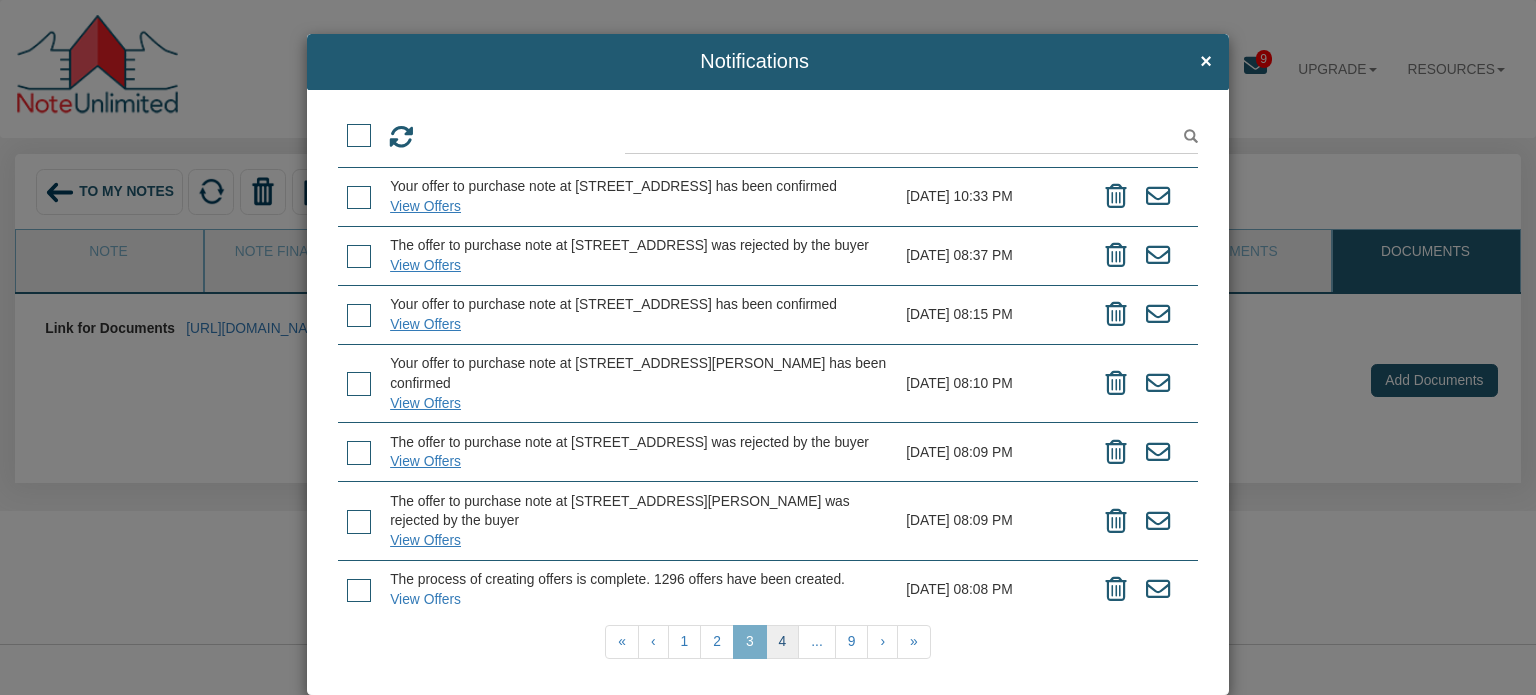 click on "4" at bounding box center (783, 642) 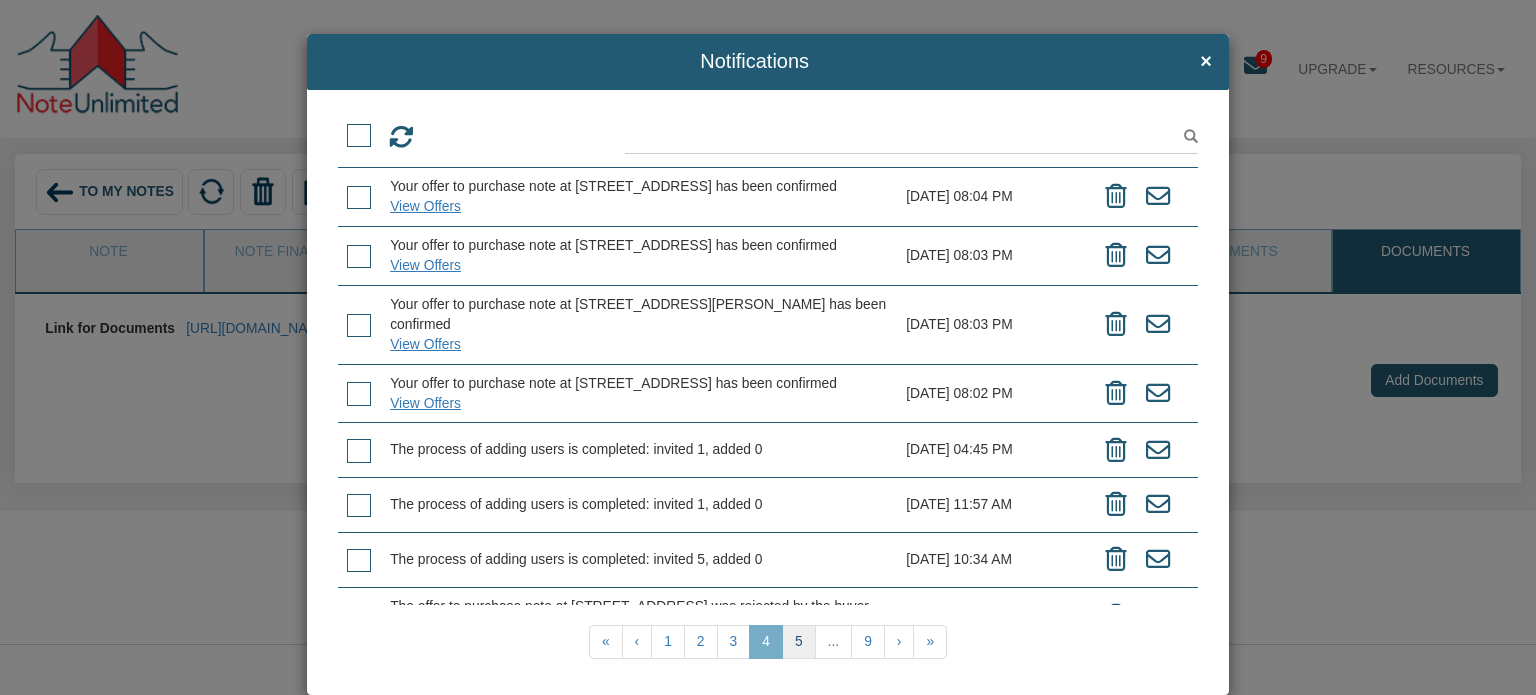 click on "5" at bounding box center (799, 642) 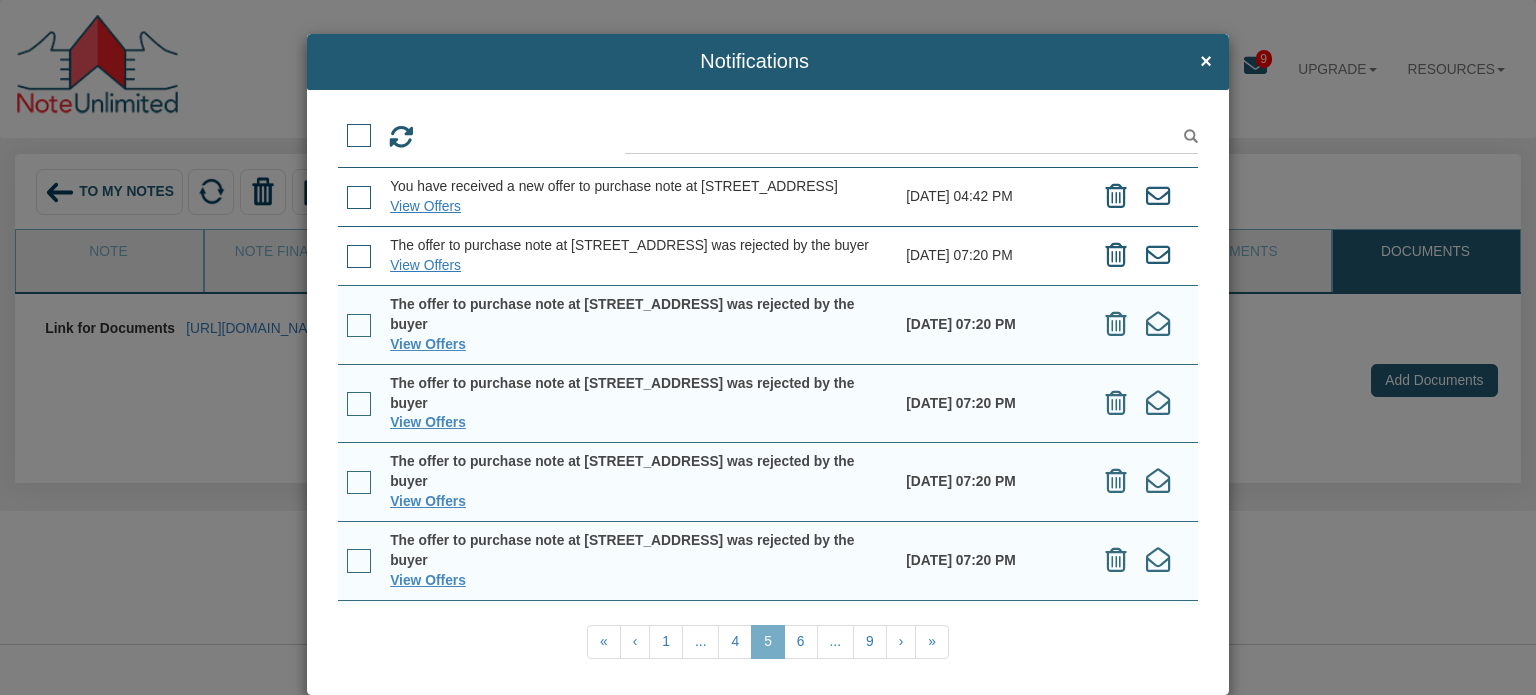 click at bounding box center (359, 136) 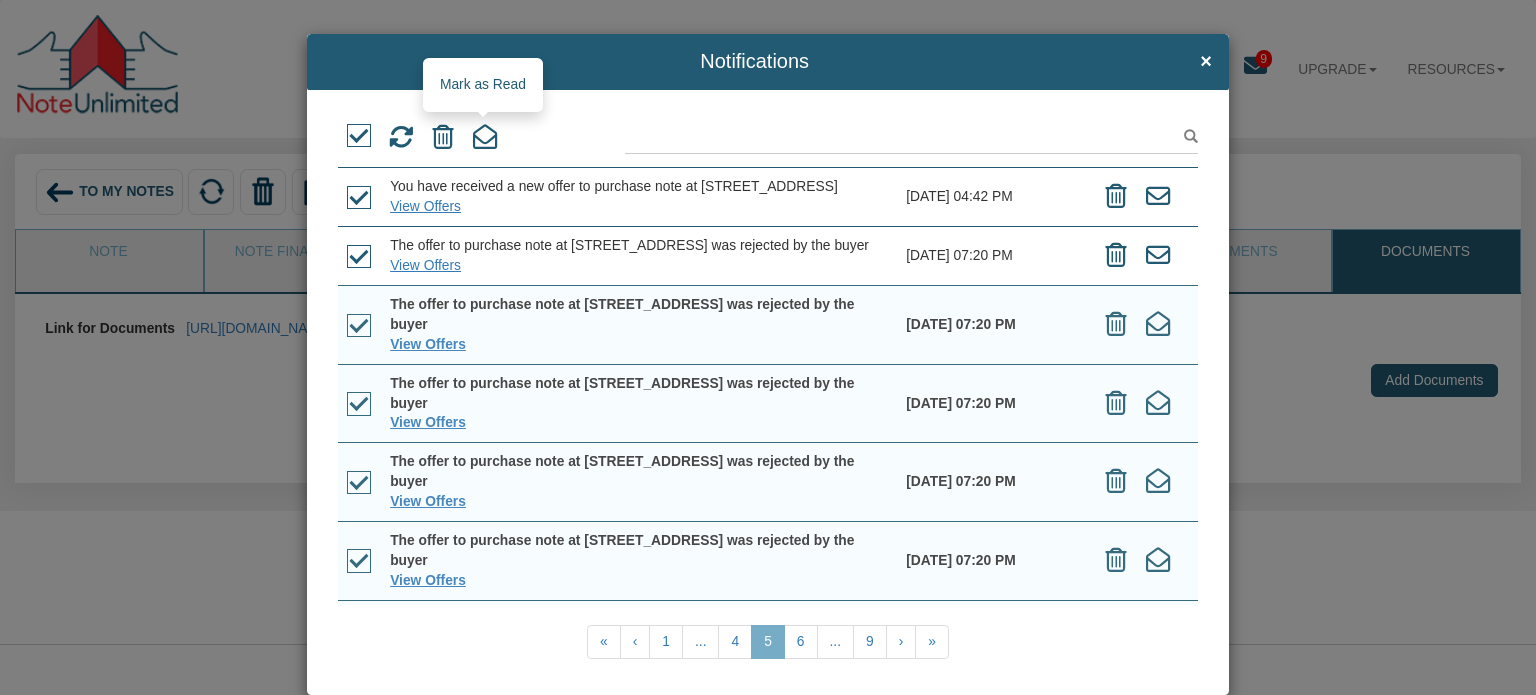 click at bounding box center [485, 137] 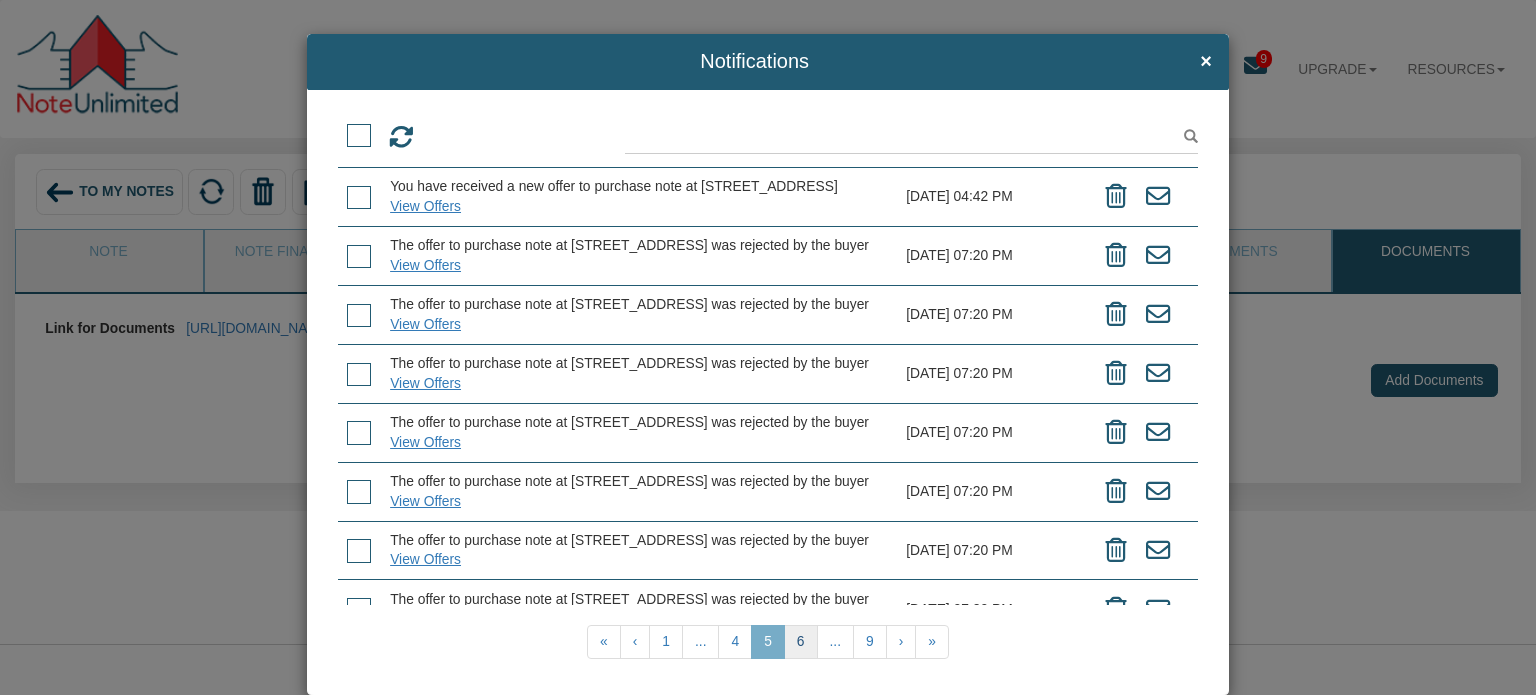 click on "6" at bounding box center [801, 642] 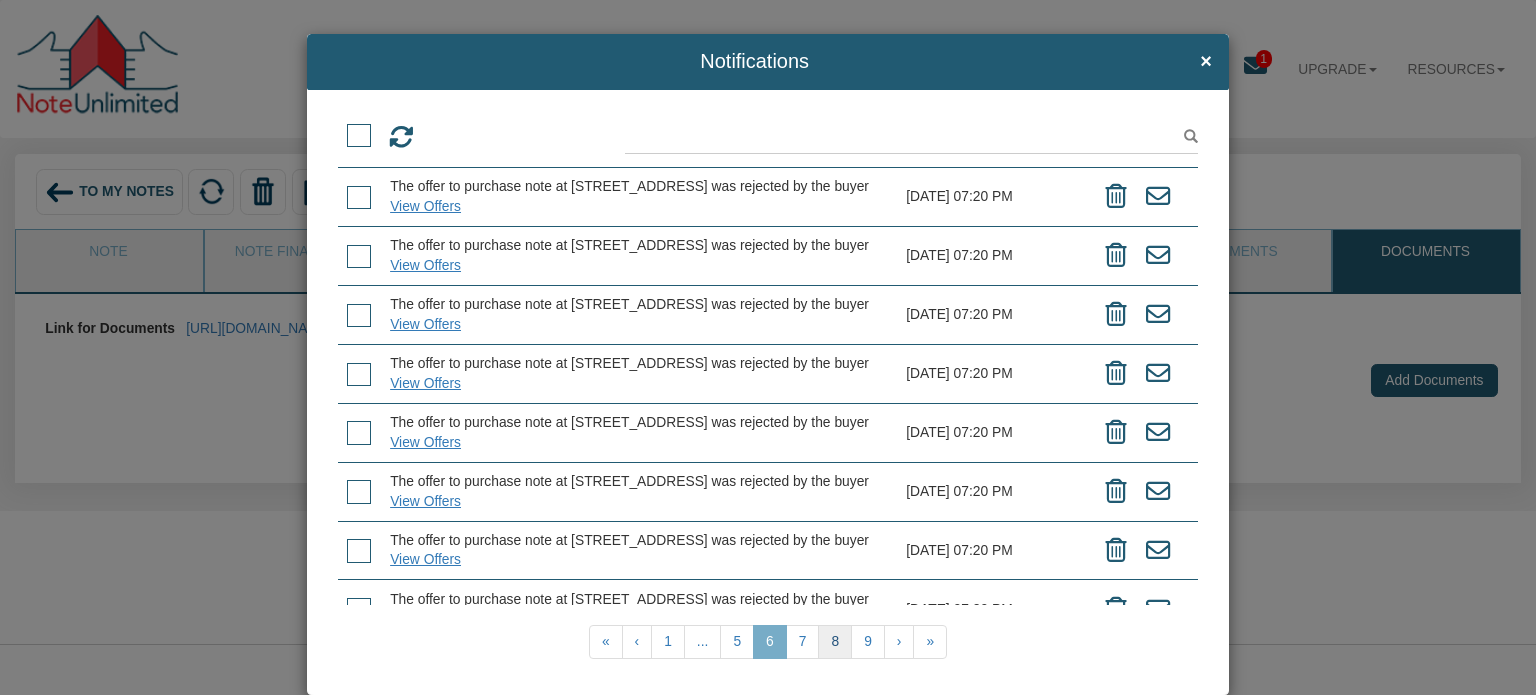click on "8" at bounding box center [835, 642] 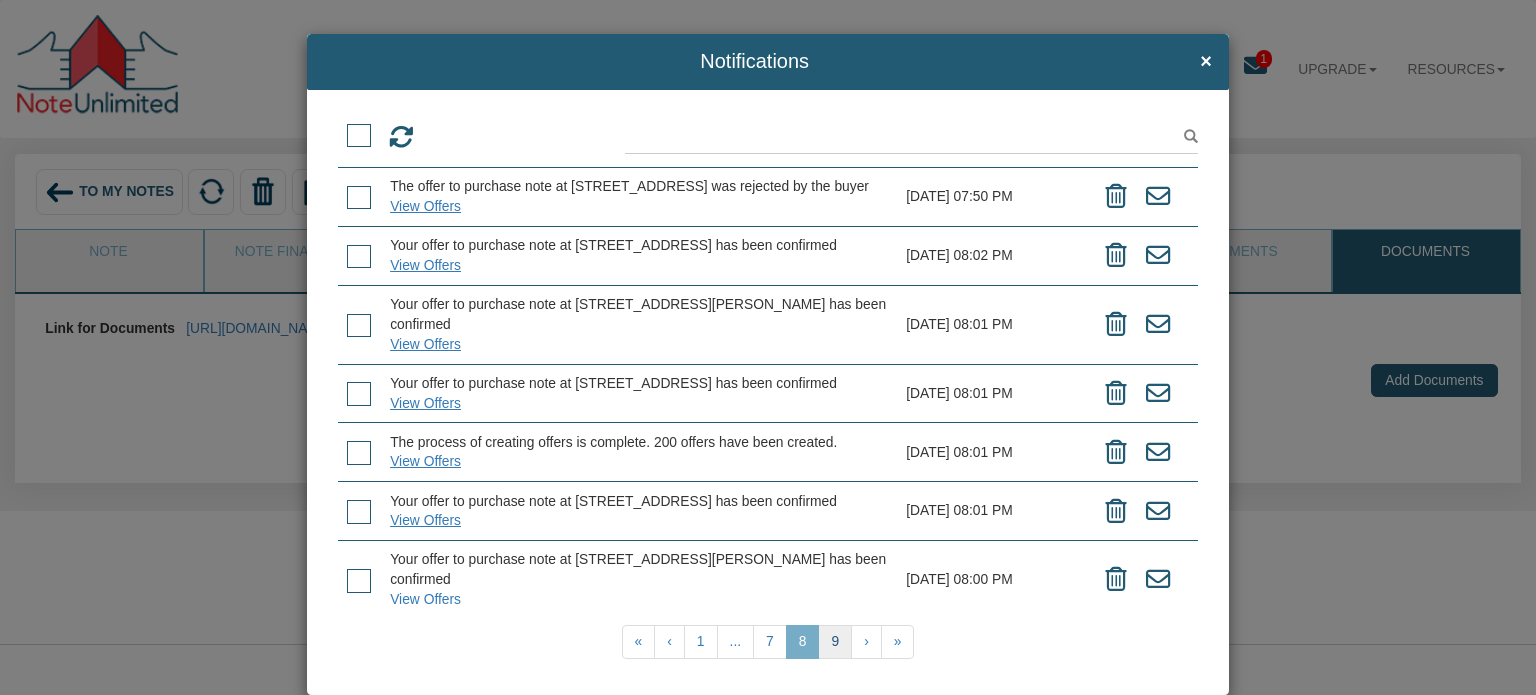 click on "9" at bounding box center (835, 642) 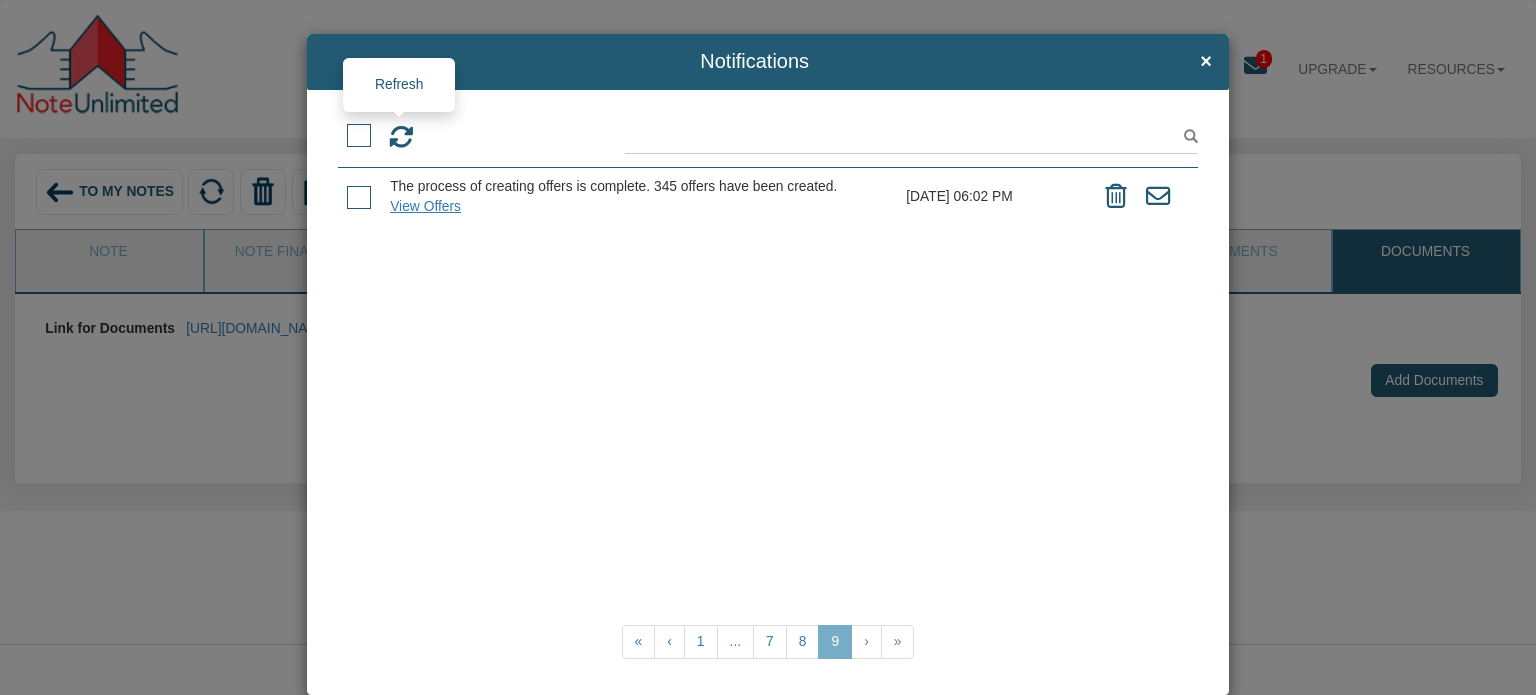 click at bounding box center [401, 137] 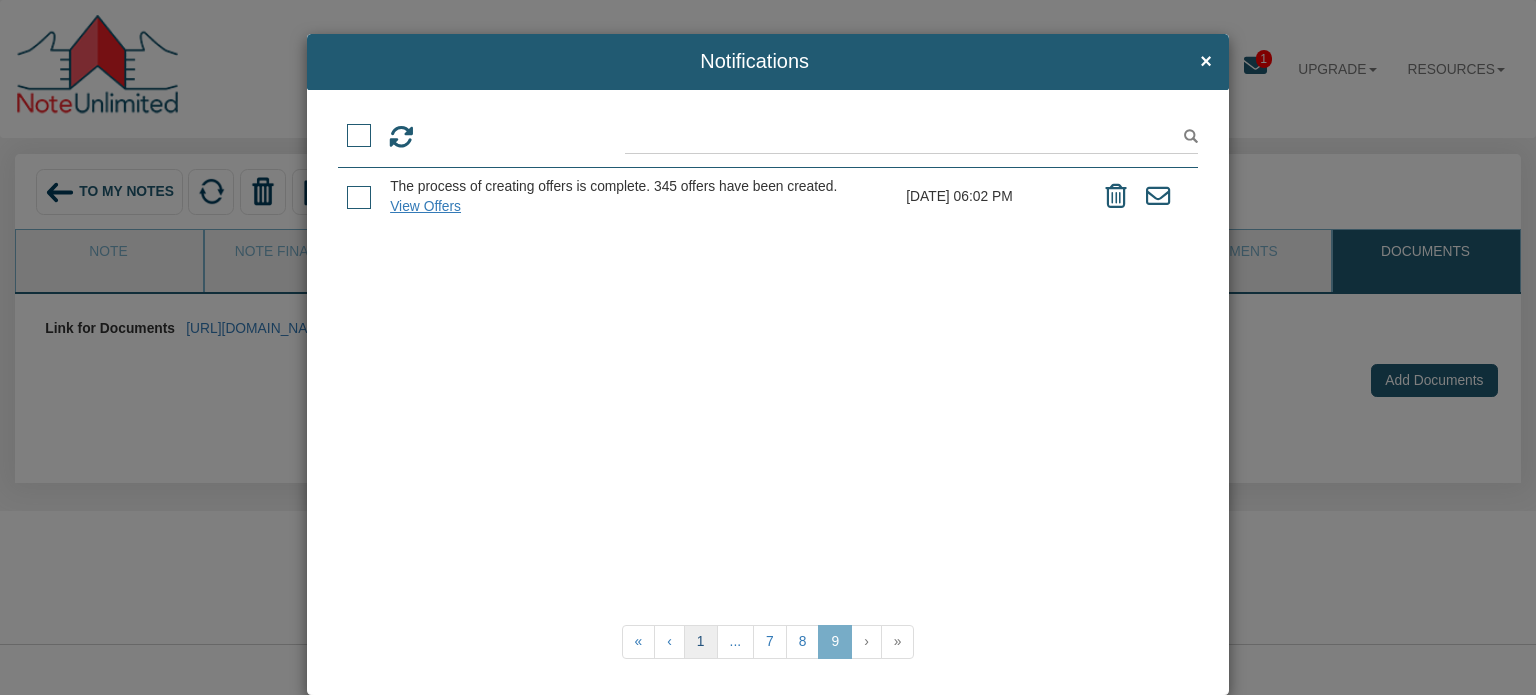 click on "1" at bounding box center (701, 642) 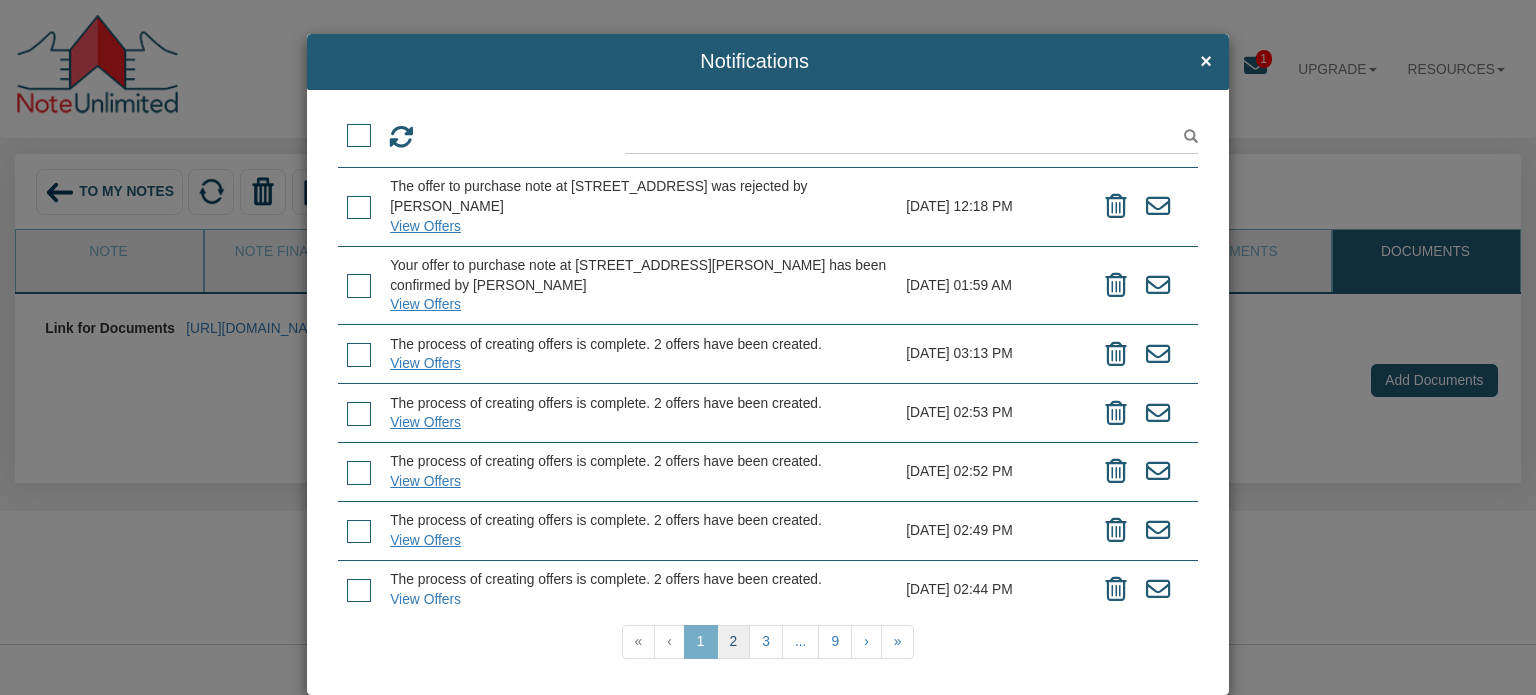 click on "2" at bounding box center (734, 642) 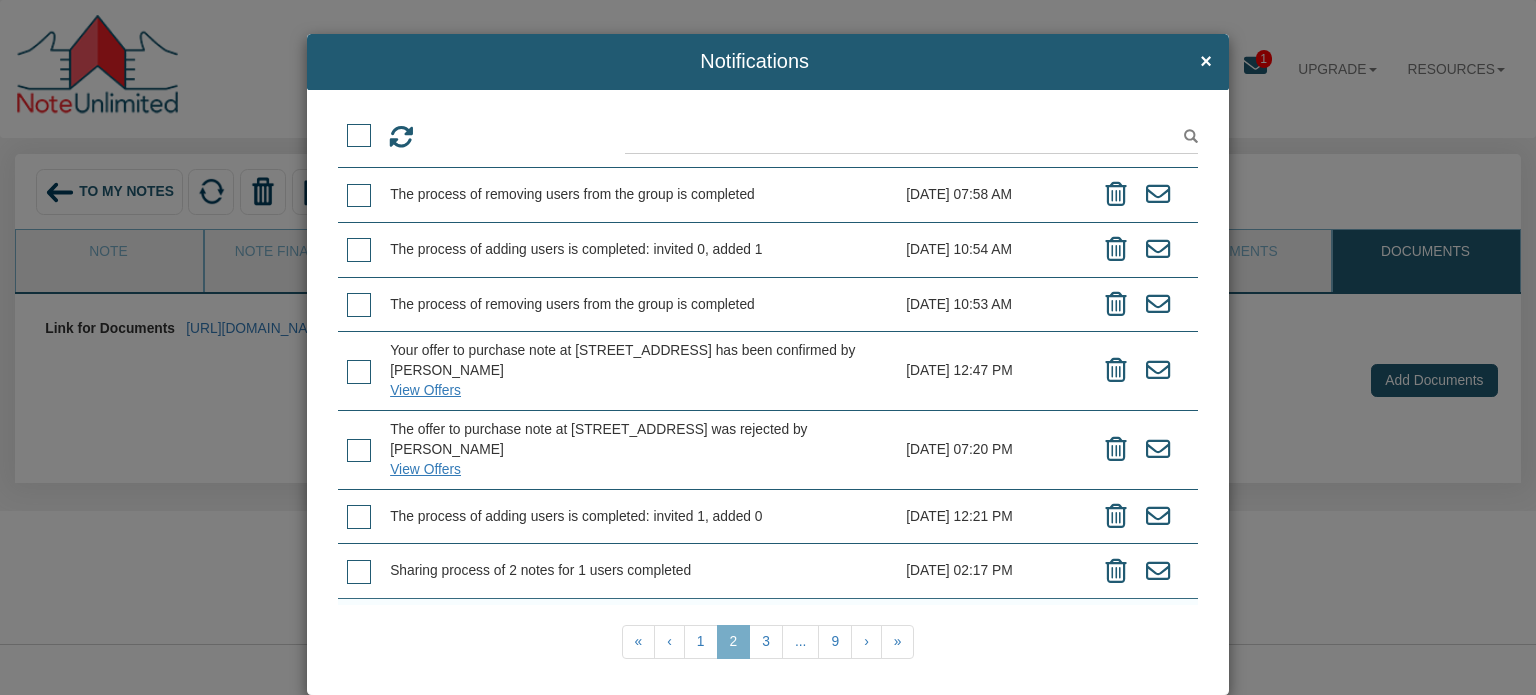 click at bounding box center (359, 517) 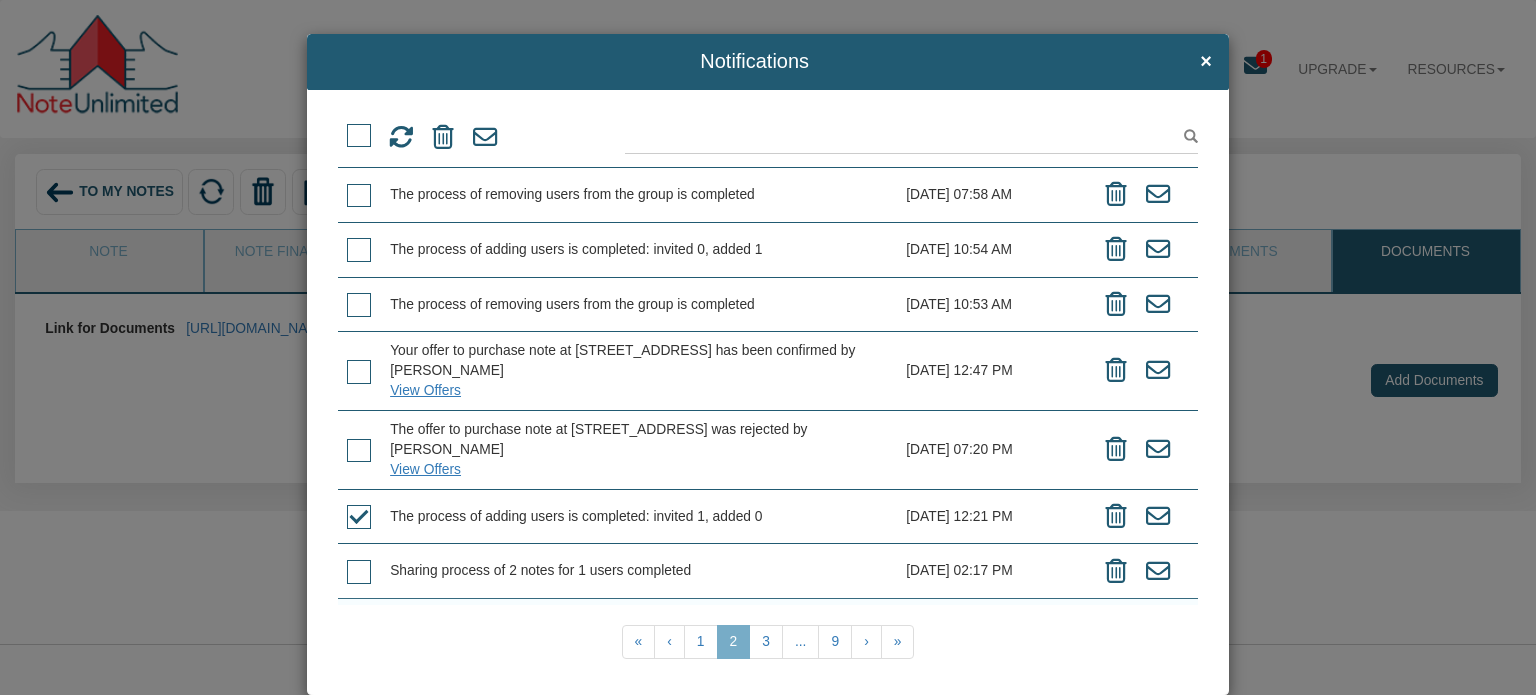 click at bounding box center (359, 572) 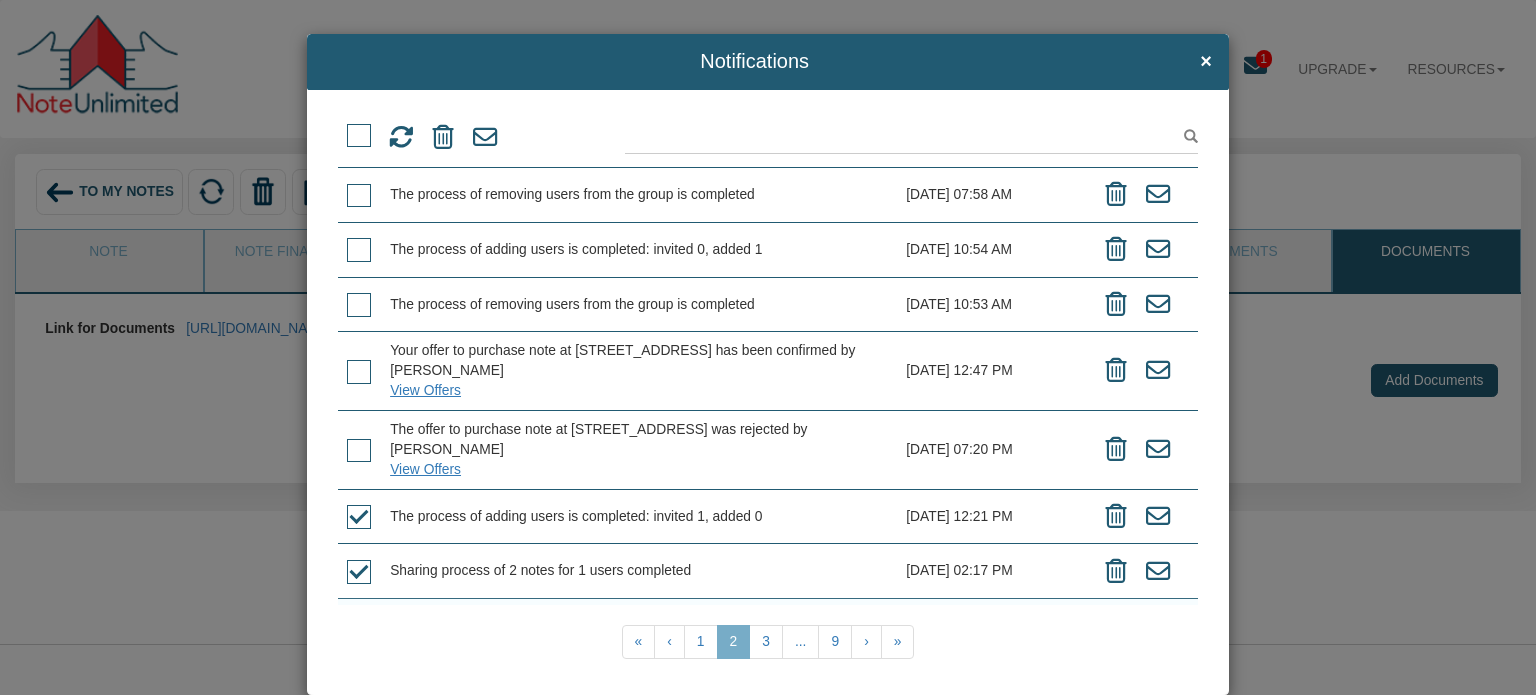 click at bounding box center [359, 305] 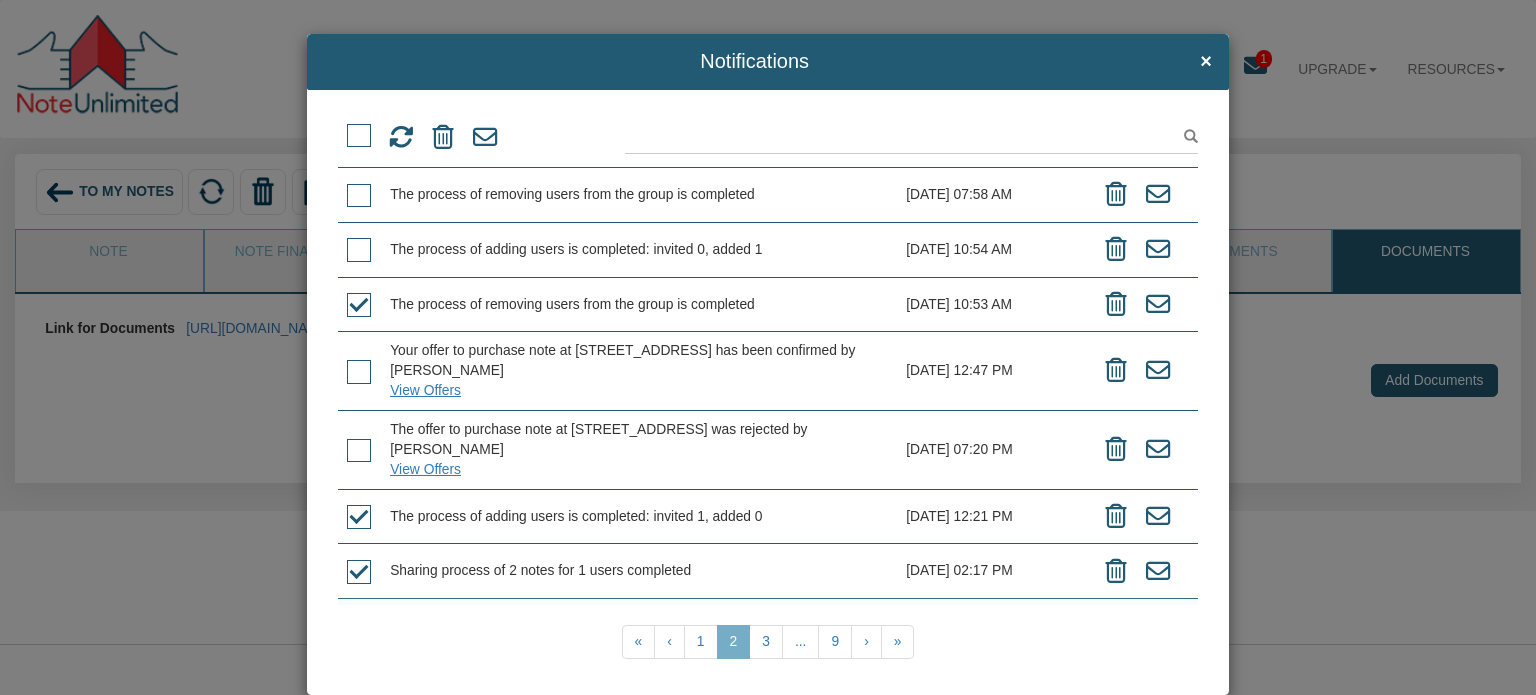 click at bounding box center [359, 250] 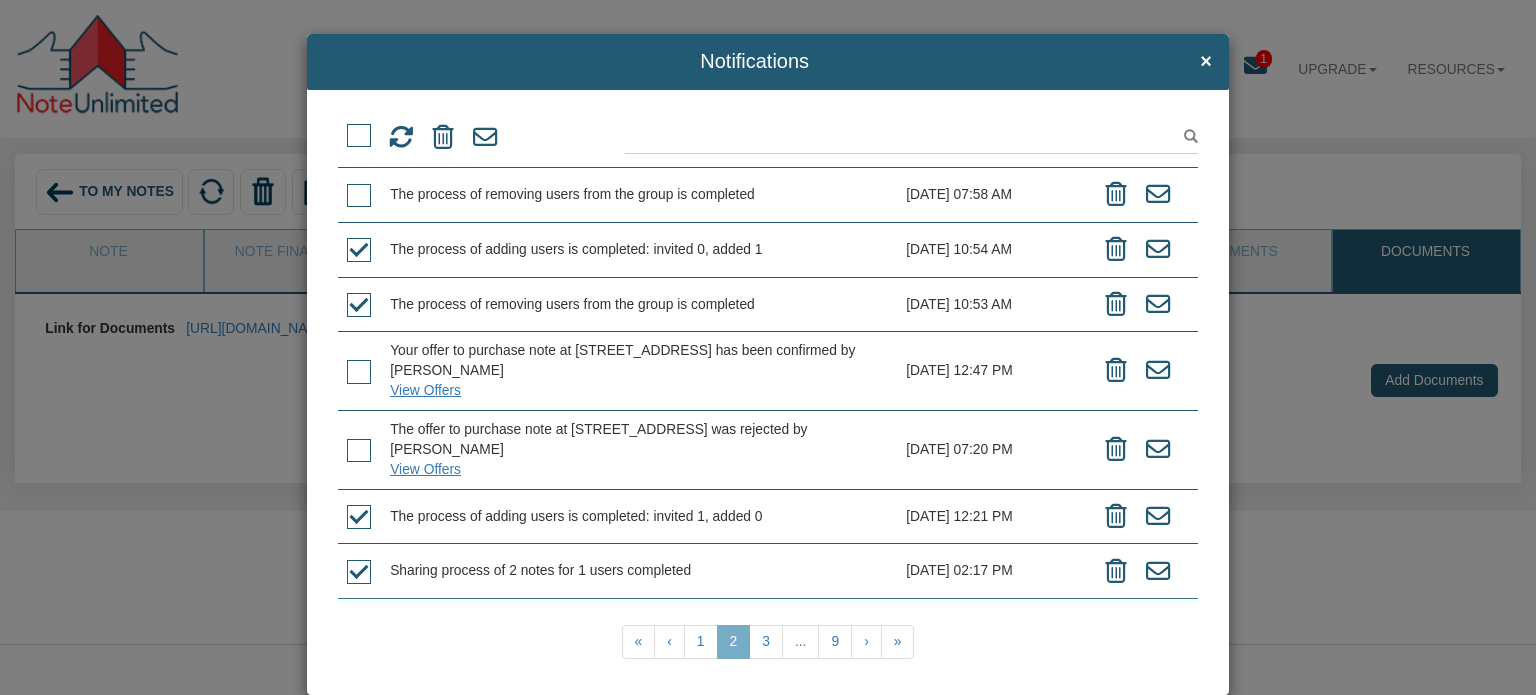 click at bounding box center (359, 196) 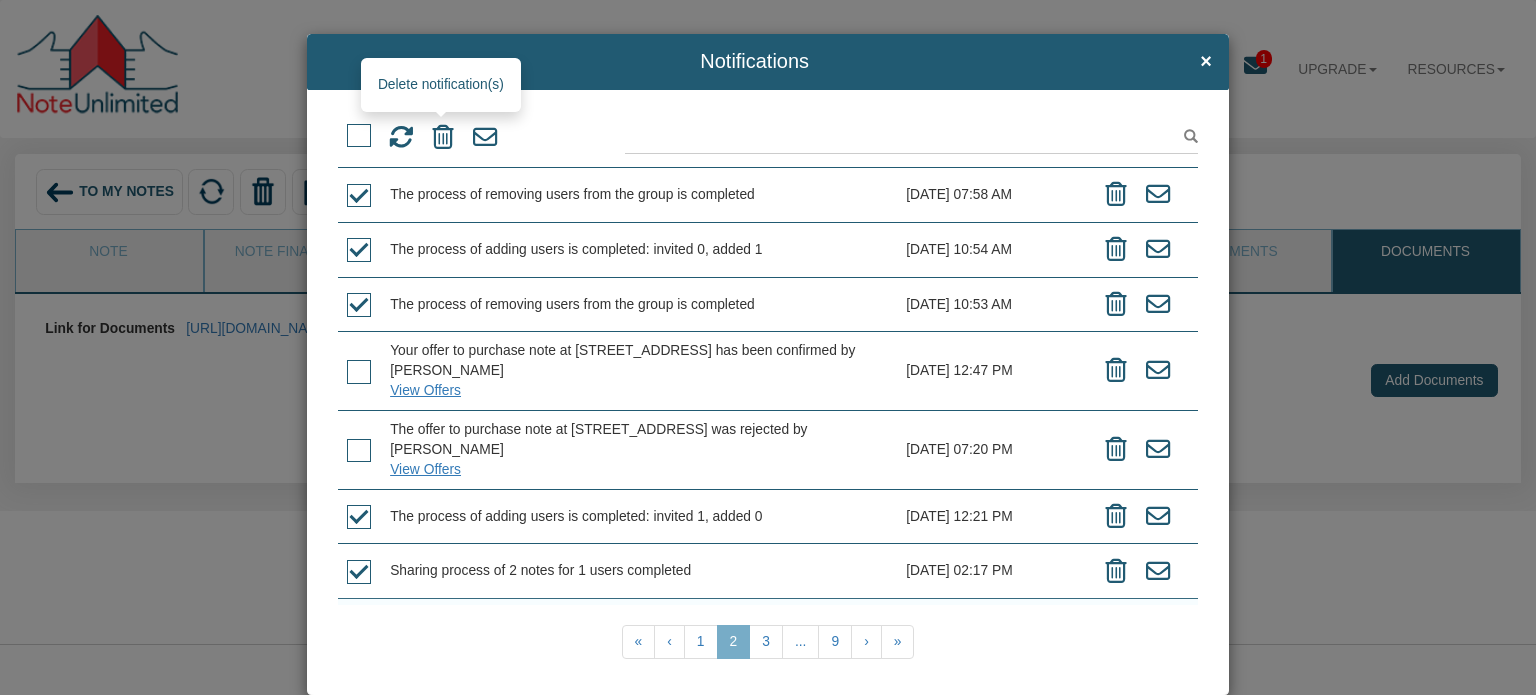 click at bounding box center (443, 137) 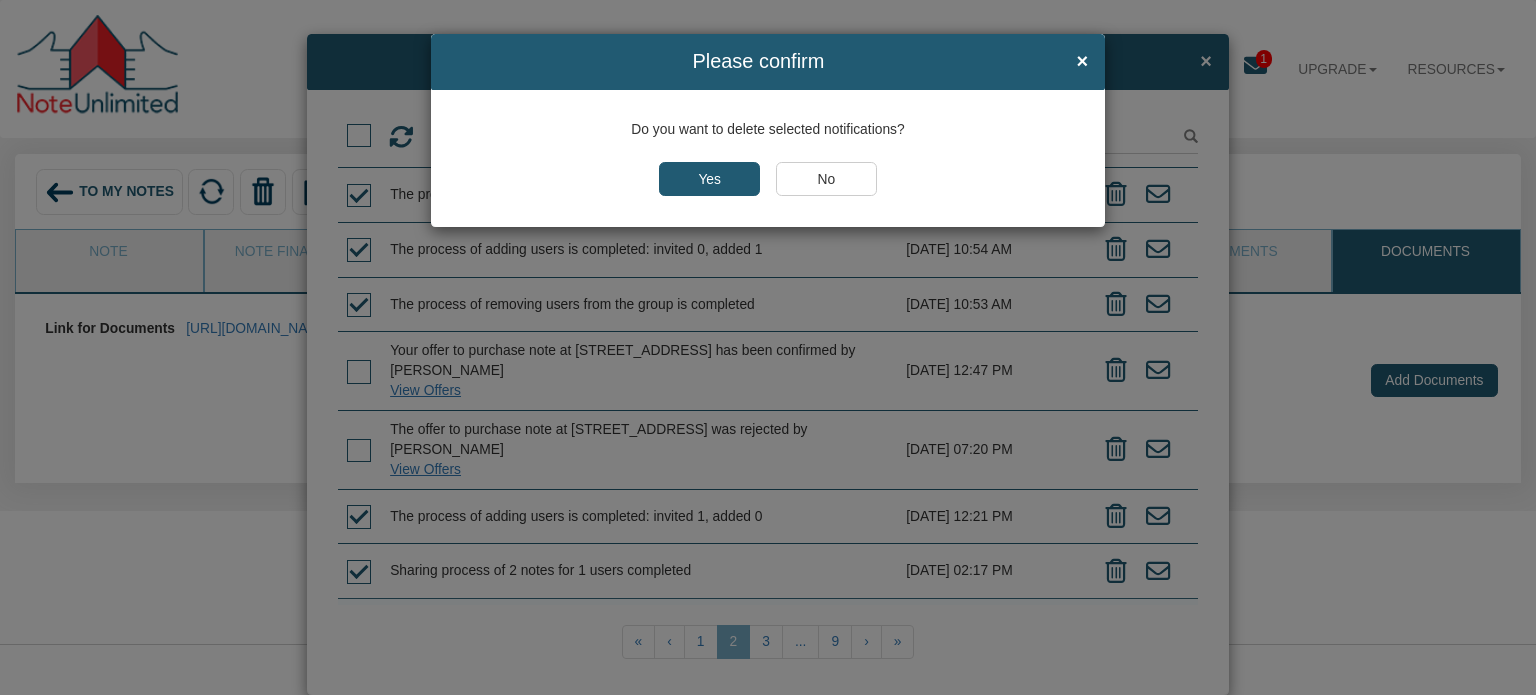 click on "Yes" at bounding box center (709, 179) 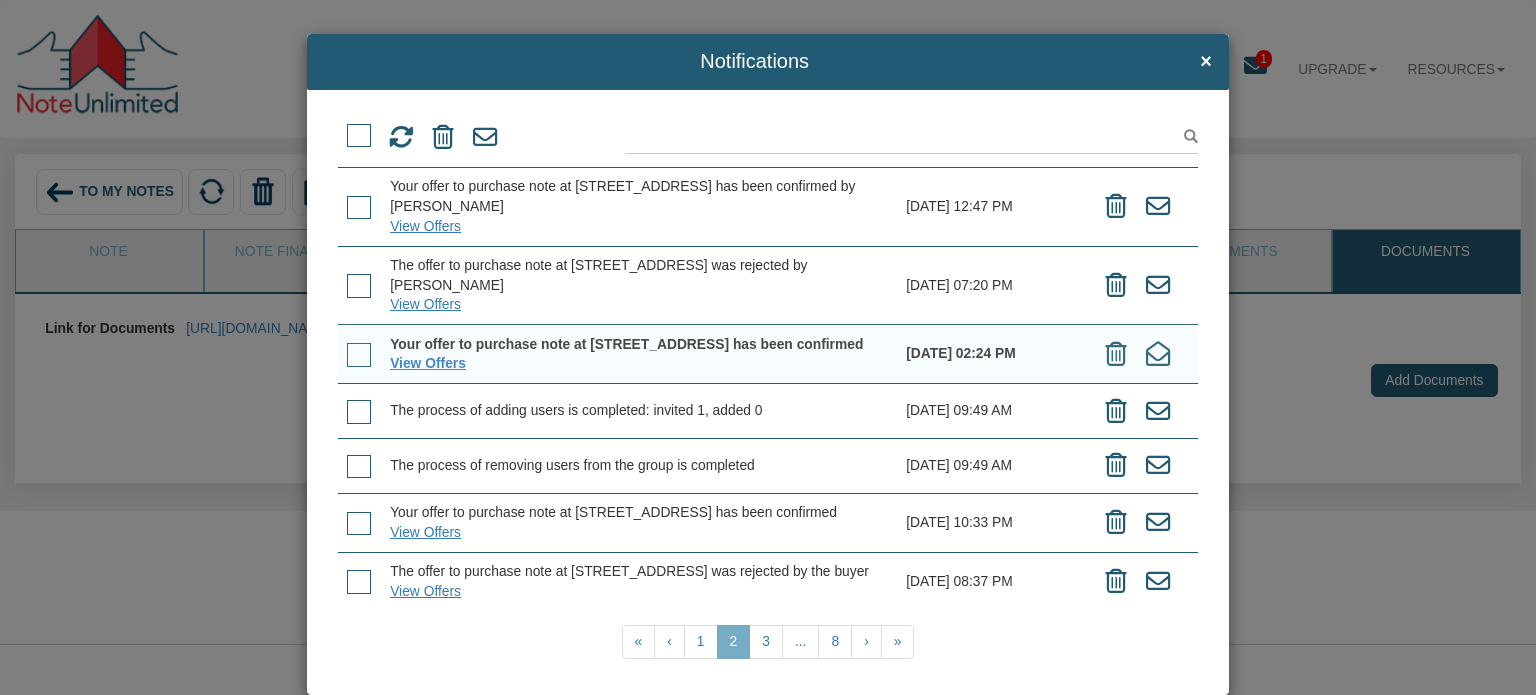 click at bounding box center (359, 412) 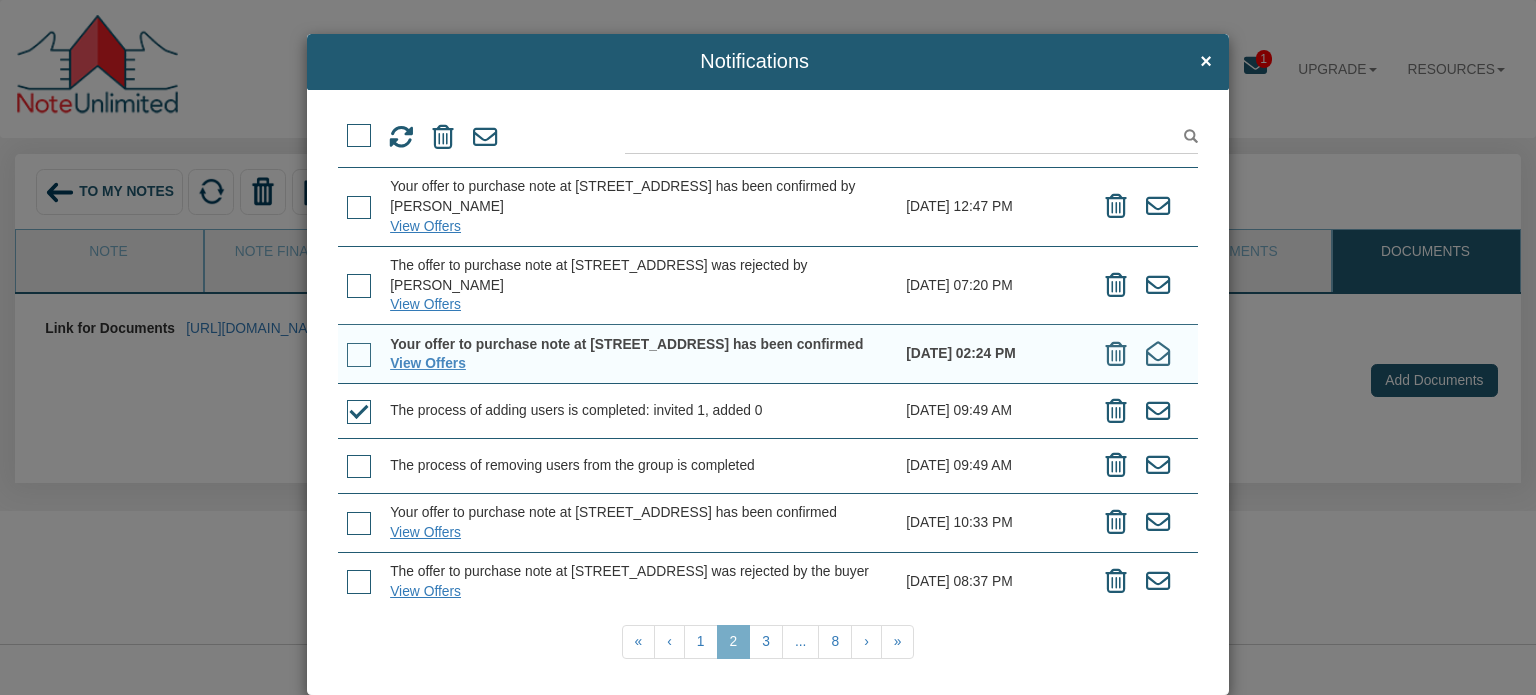 click at bounding box center [359, 467] 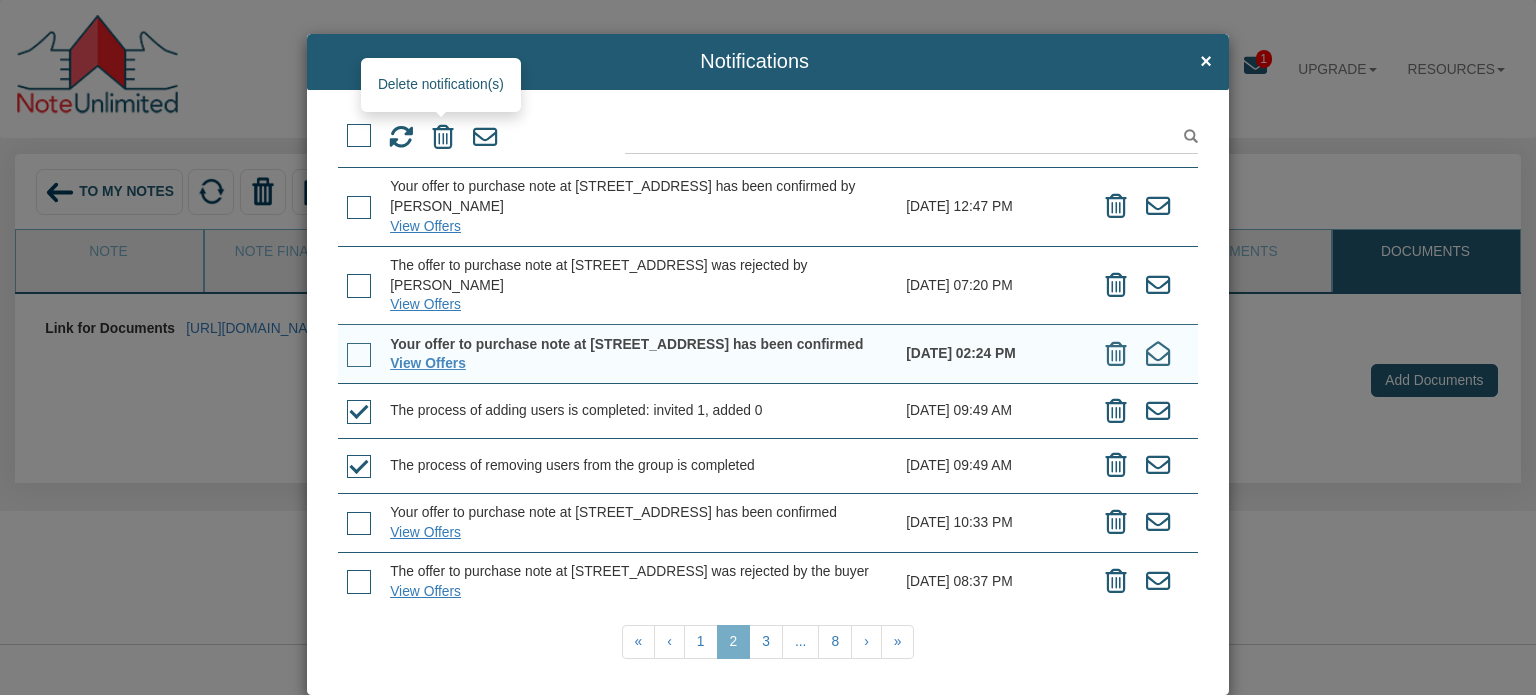 click at bounding box center [443, 137] 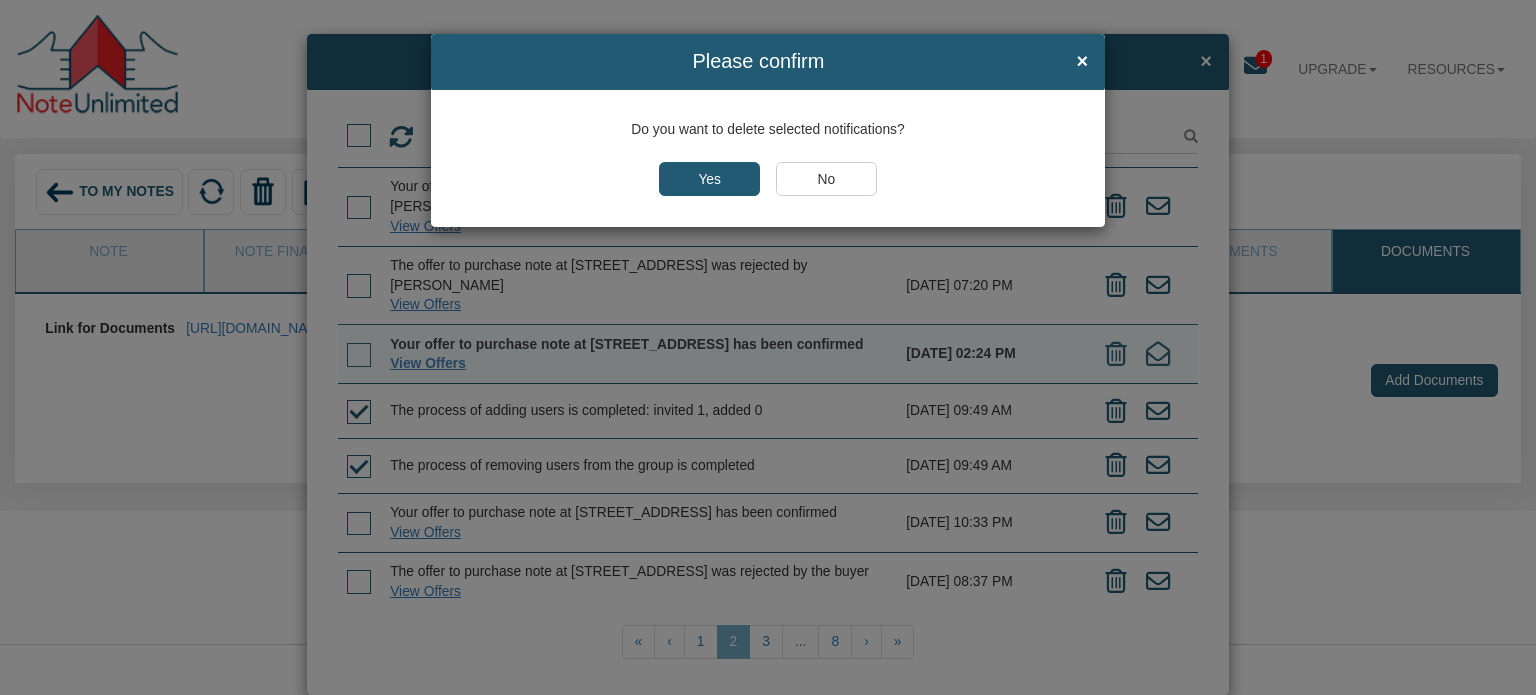 click on "Yes" at bounding box center (709, 179) 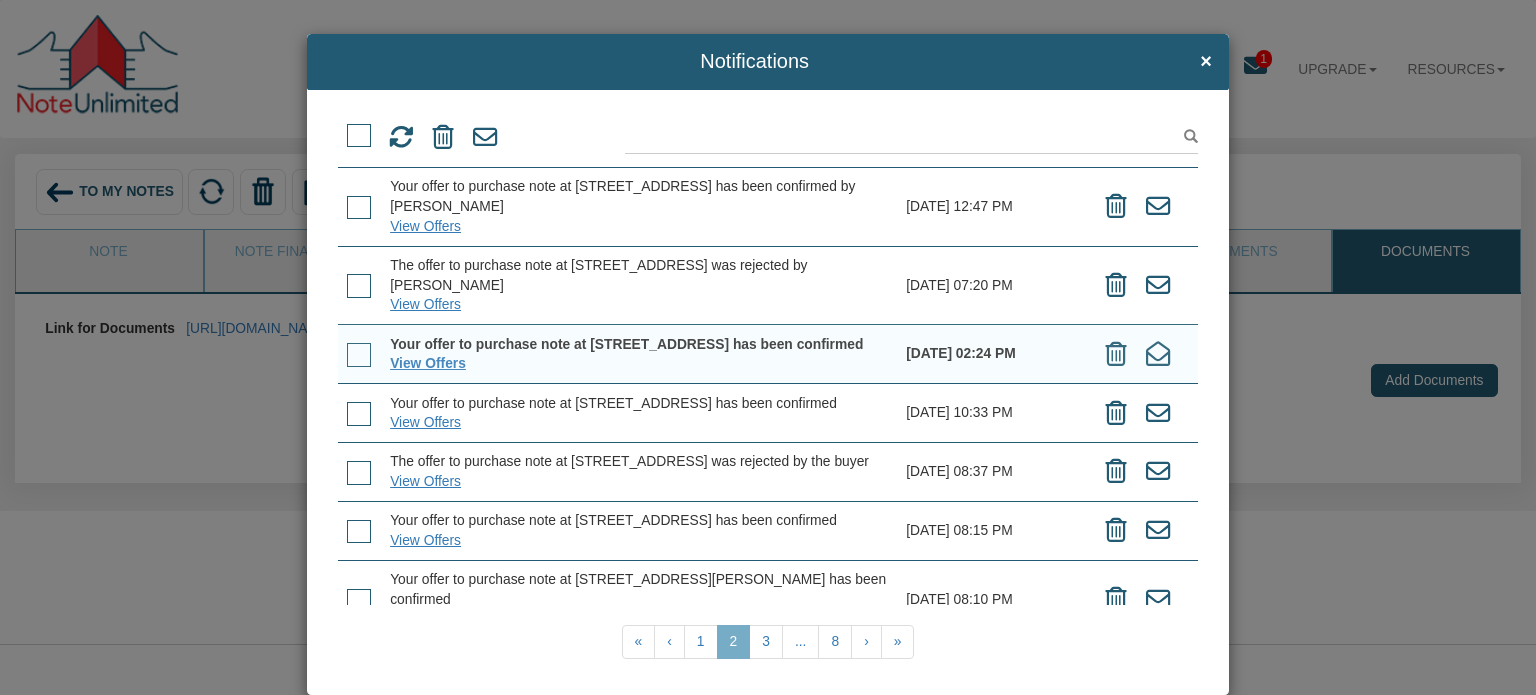 click at bounding box center (359, 355) 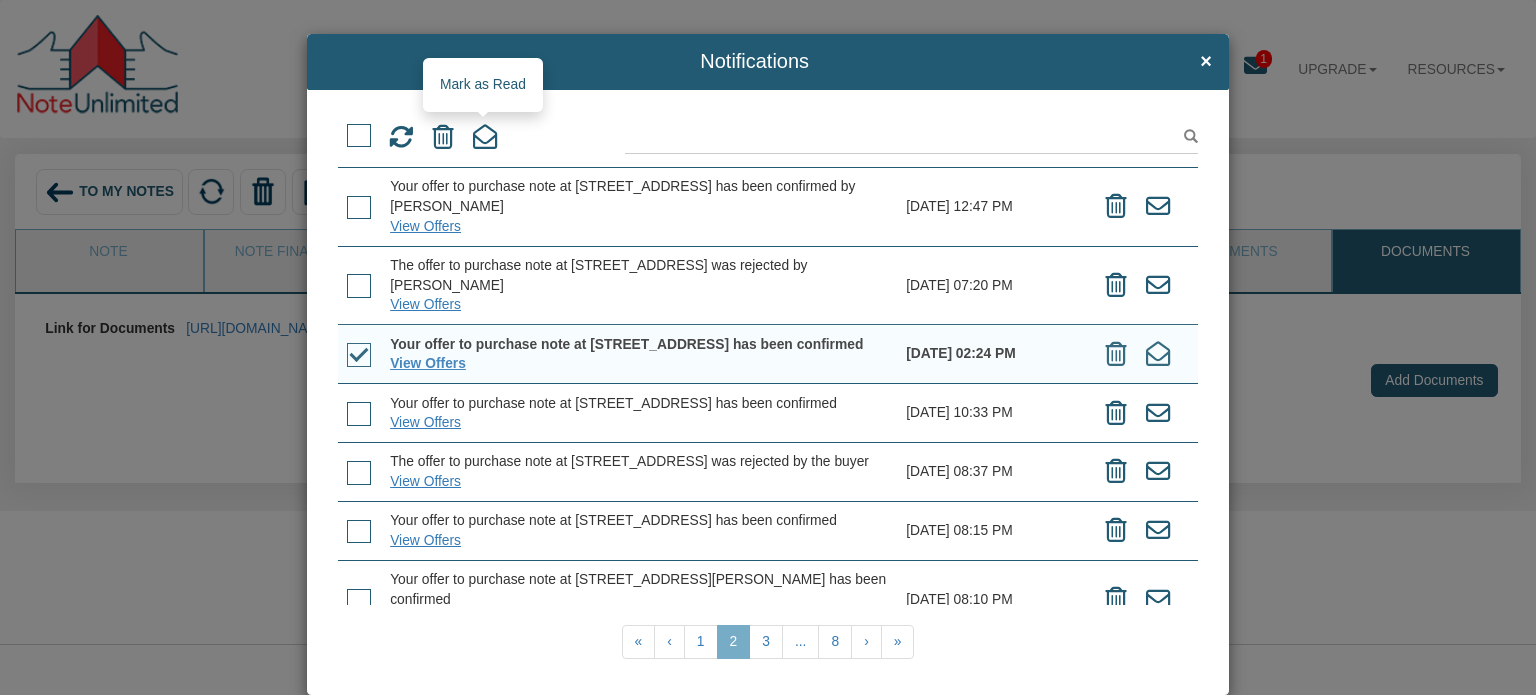 click at bounding box center [485, 137] 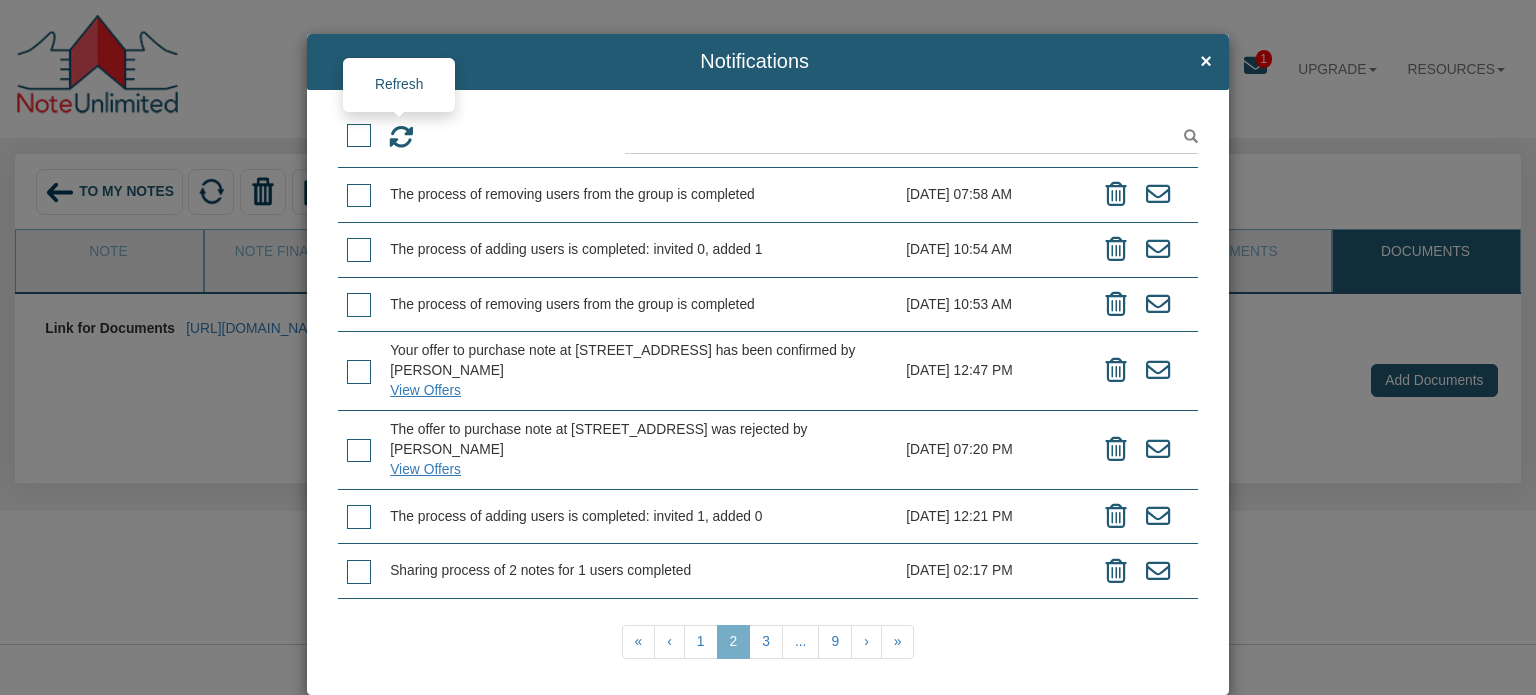 click at bounding box center [401, 137] 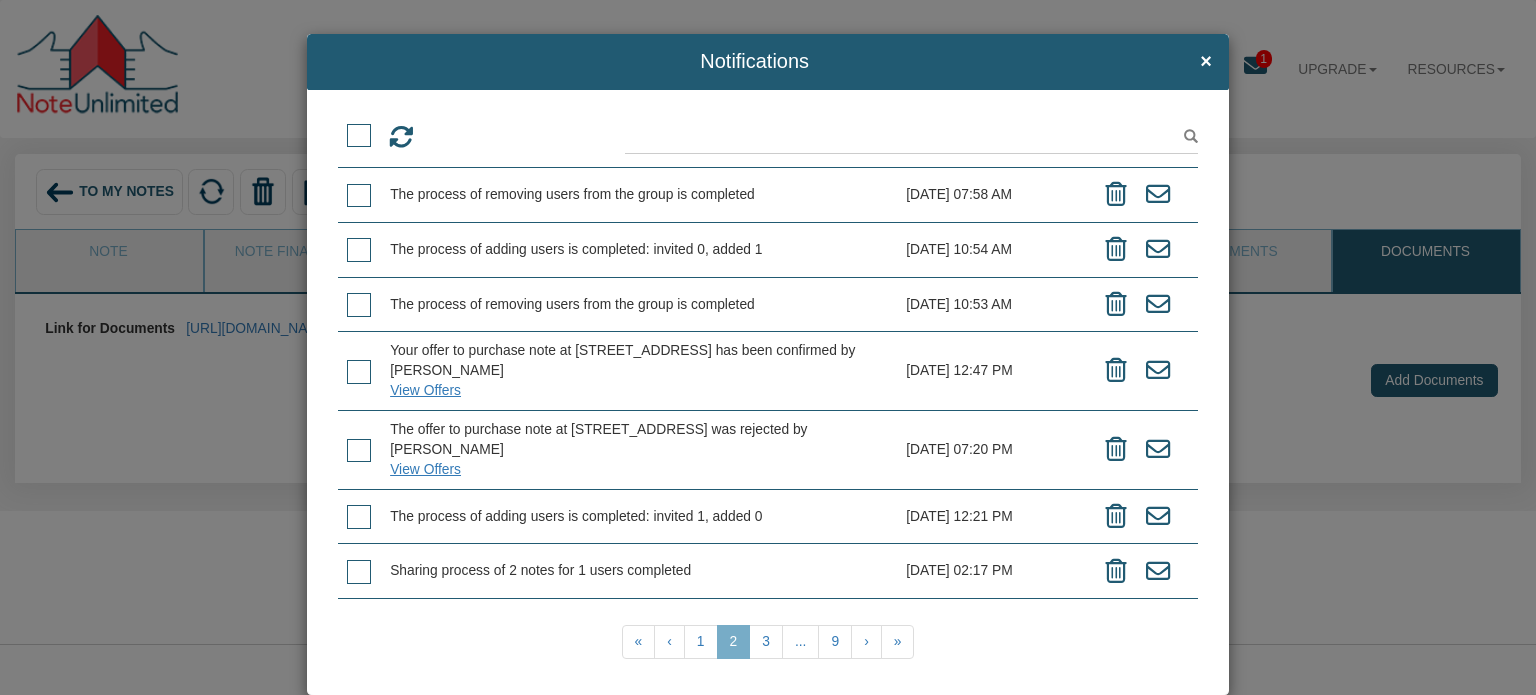 click at bounding box center (359, 196) 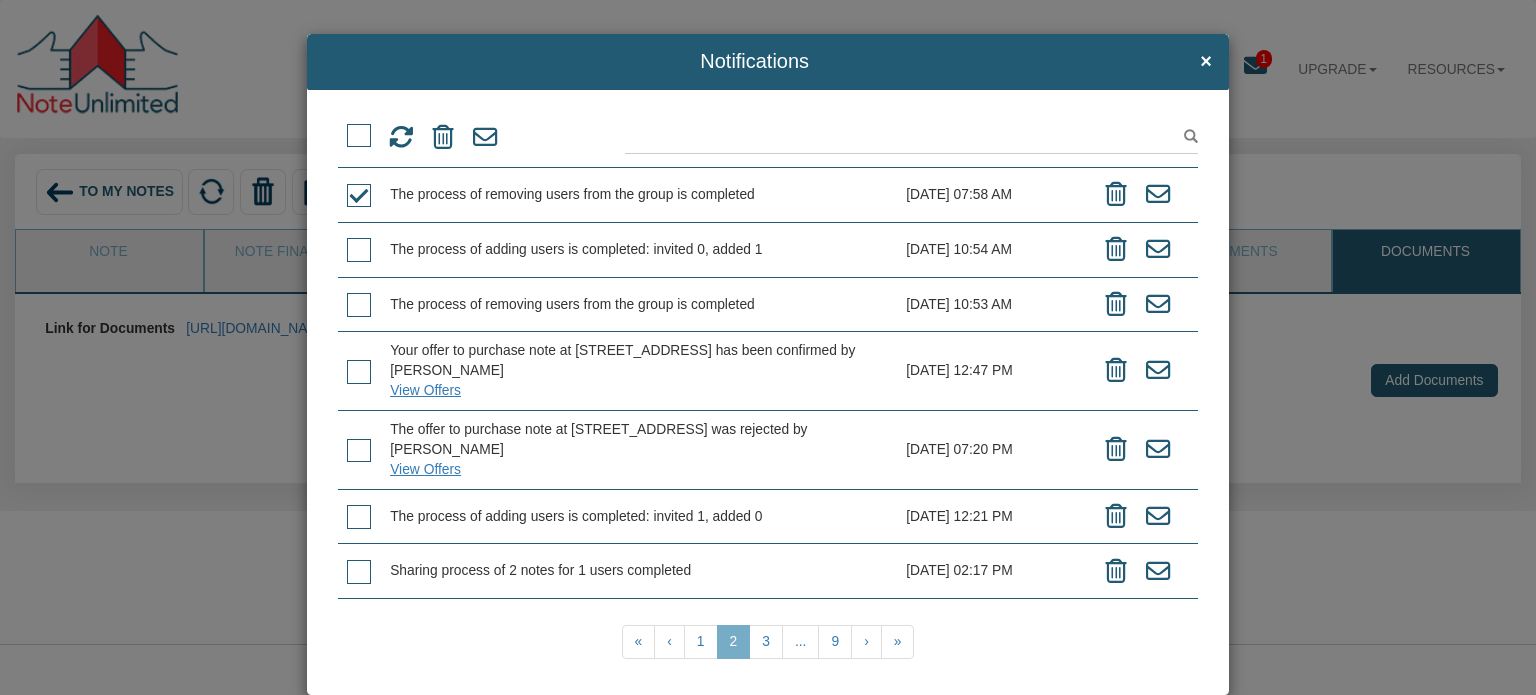 click at bounding box center (359, 250) 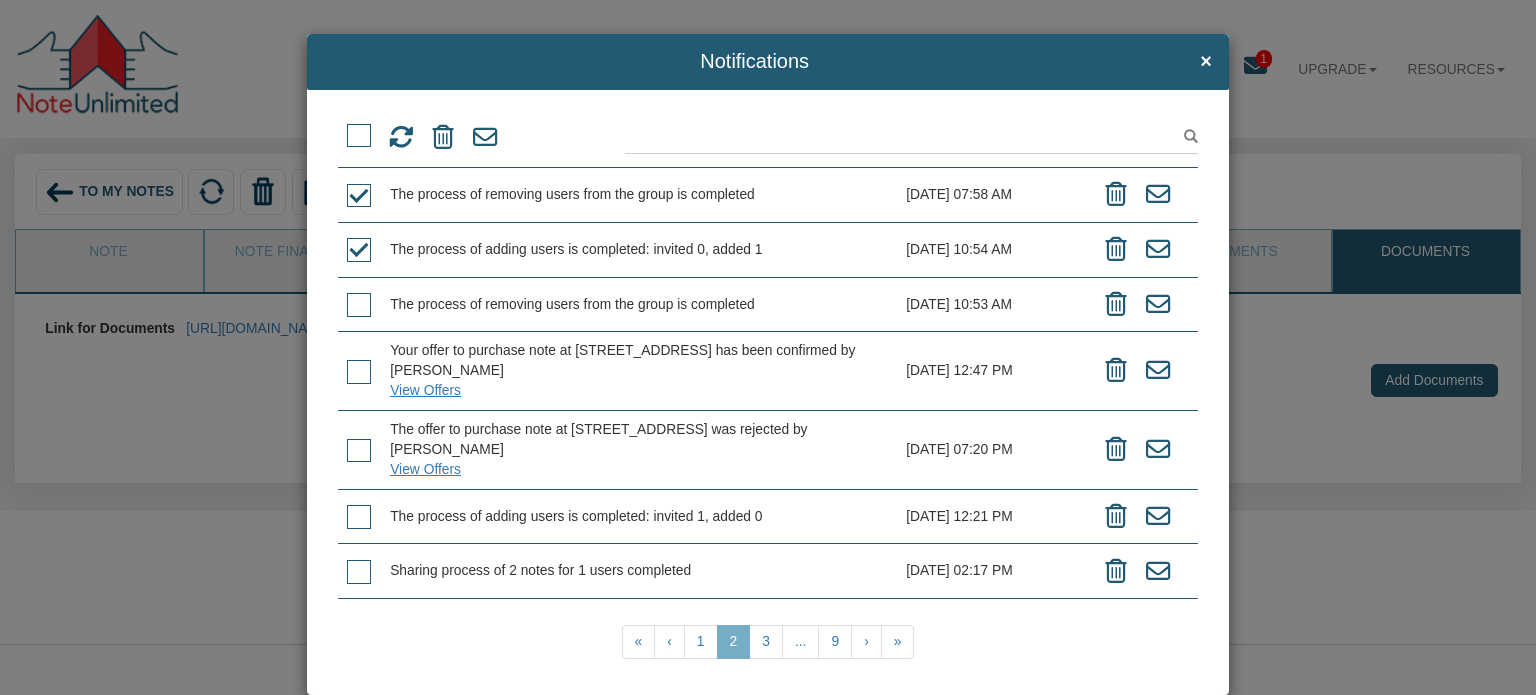 click at bounding box center (359, 305) 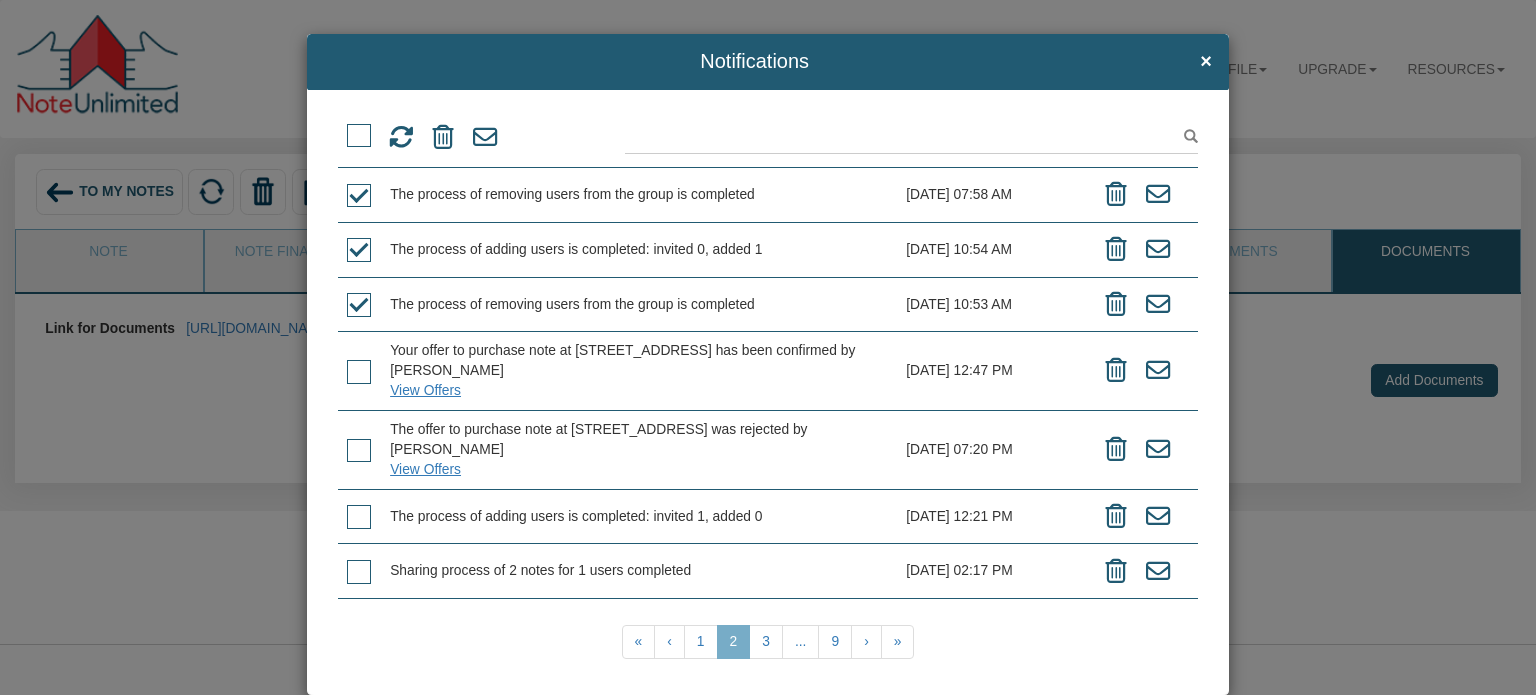 click at bounding box center [359, 517] 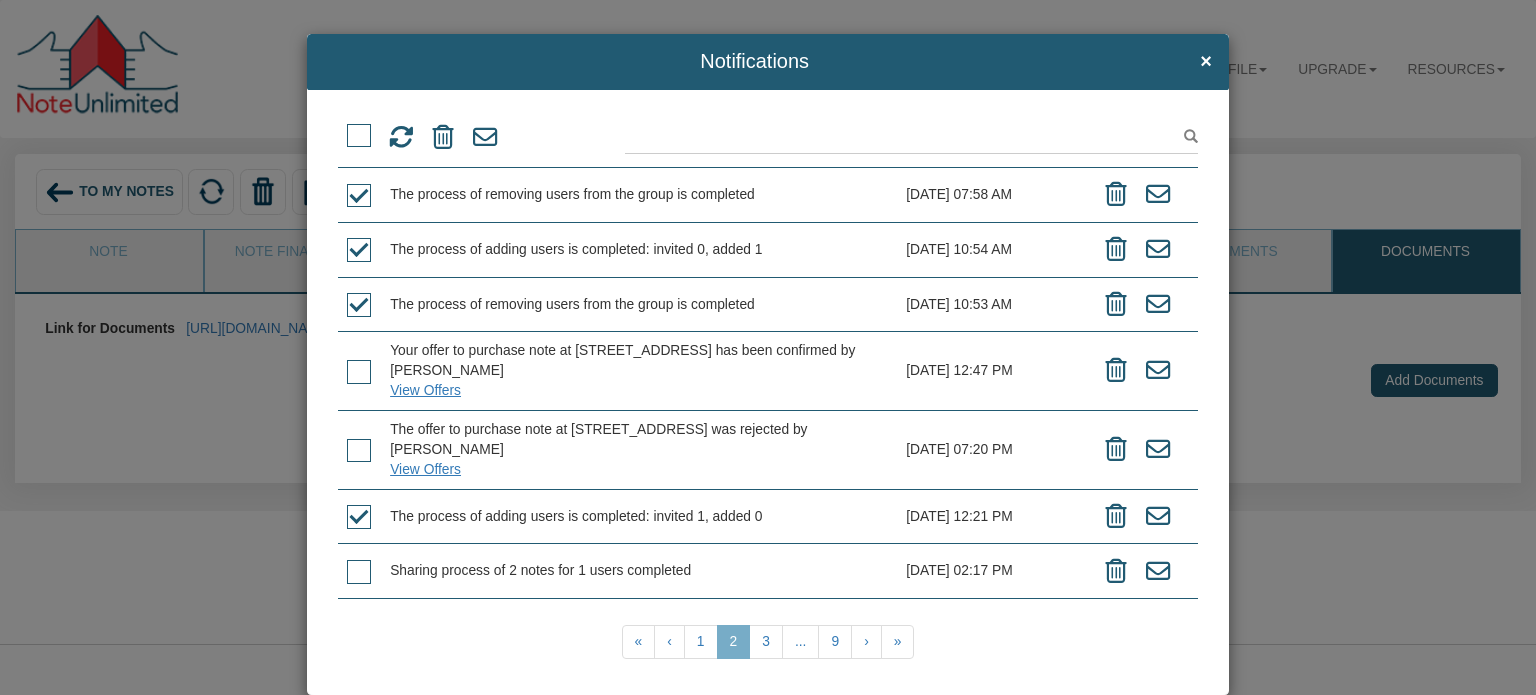 click at bounding box center (359, 572) 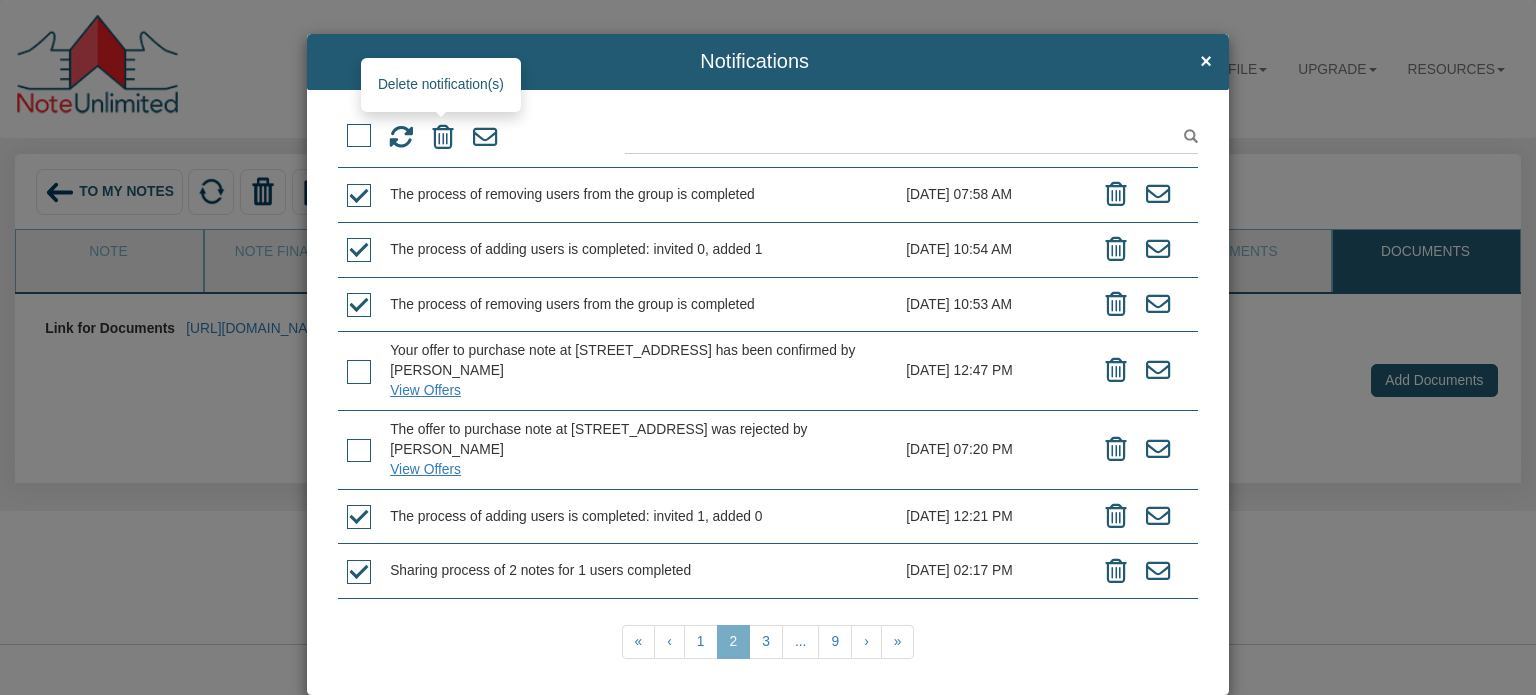 click at bounding box center [443, 137] 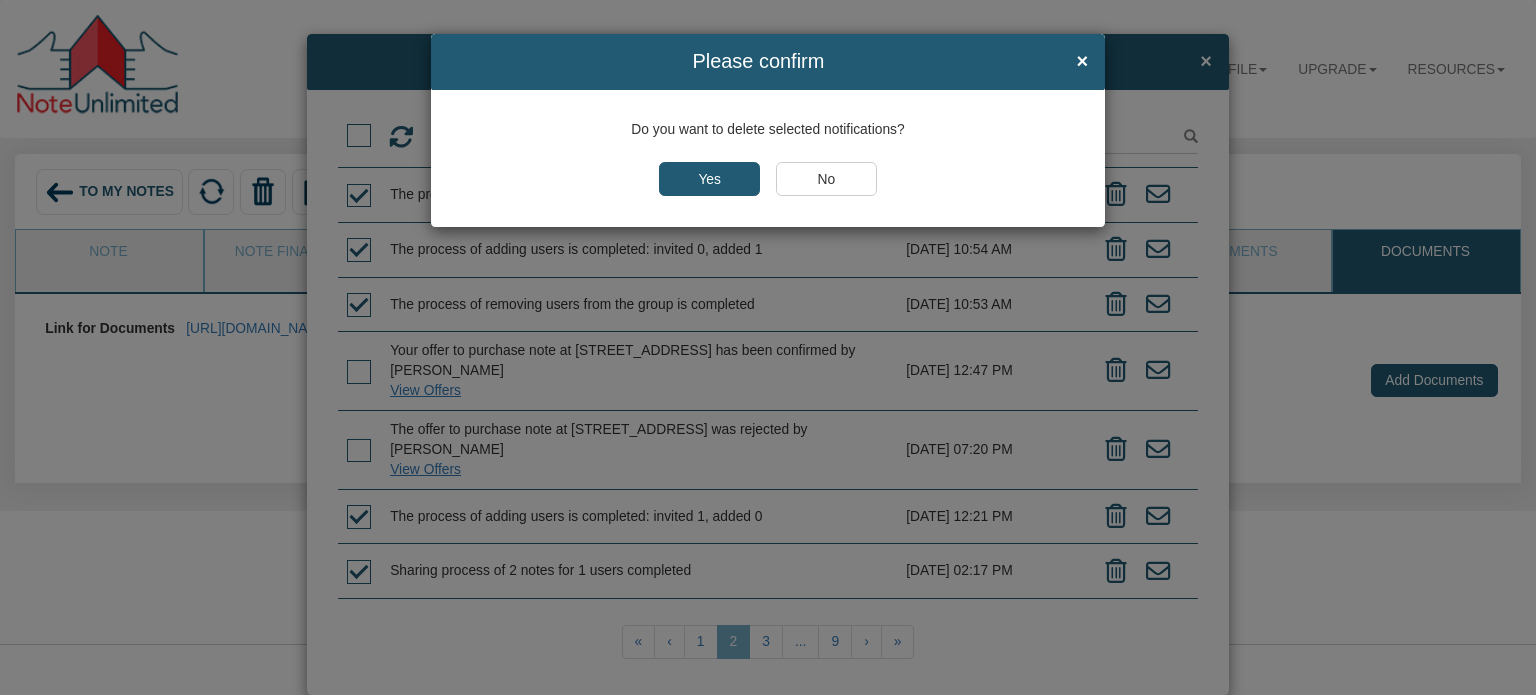 click on "Yes" at bounding box center [709, 179] 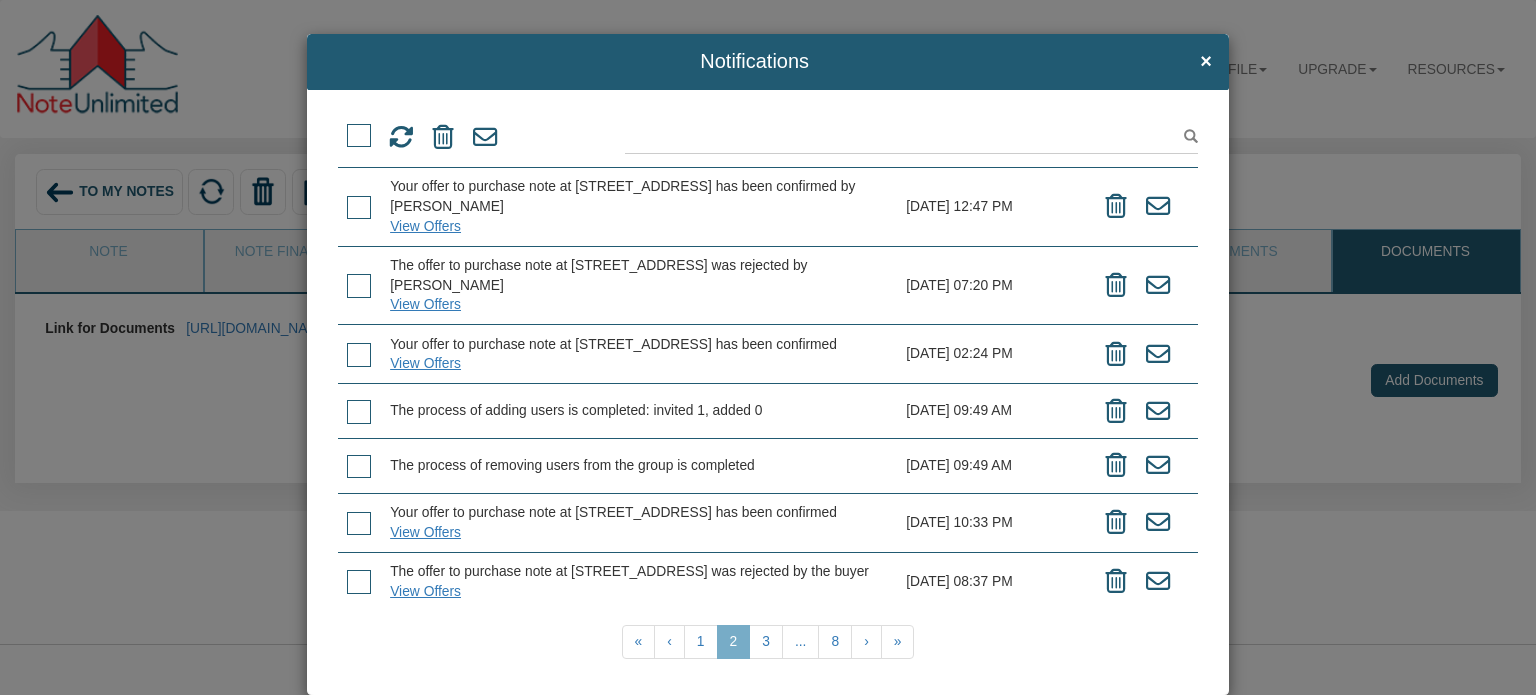 click at bounding box center (359, 412) 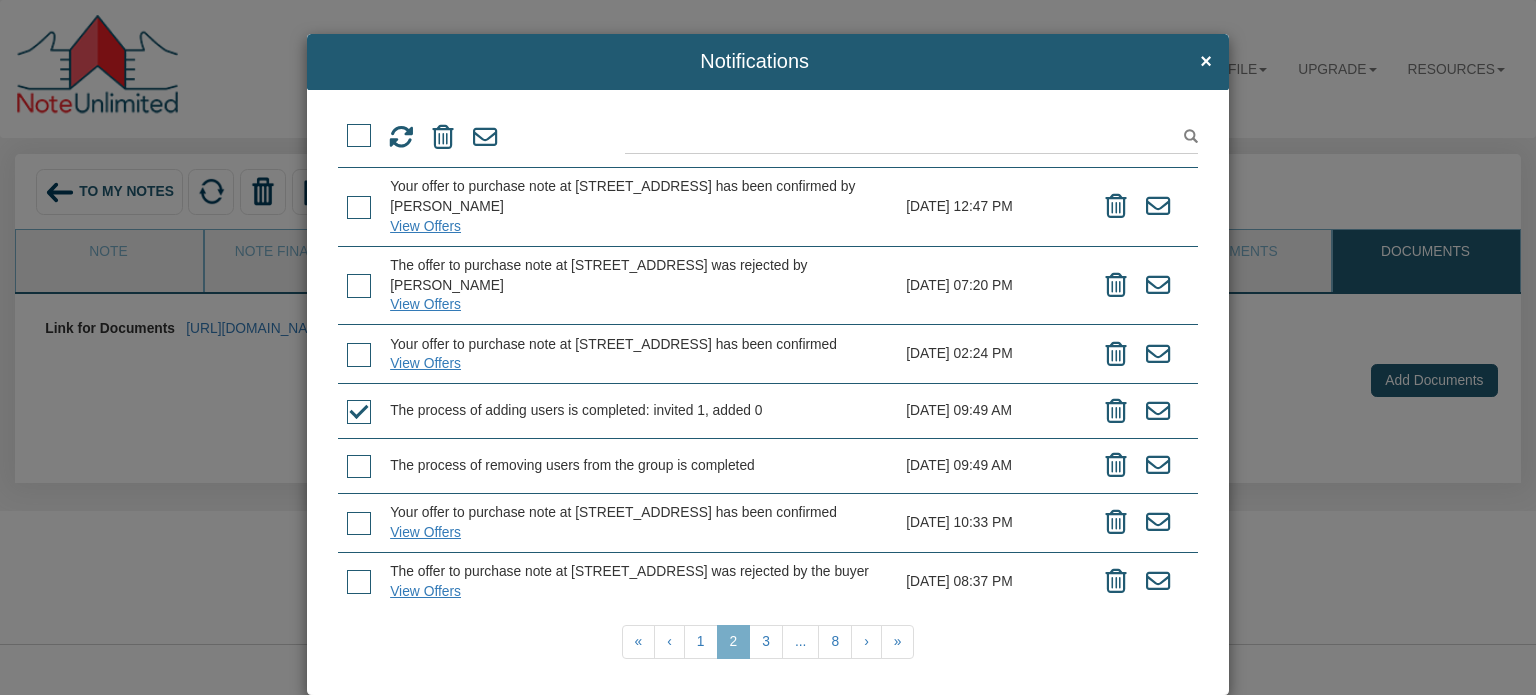 click at bounding box center [359, 467] 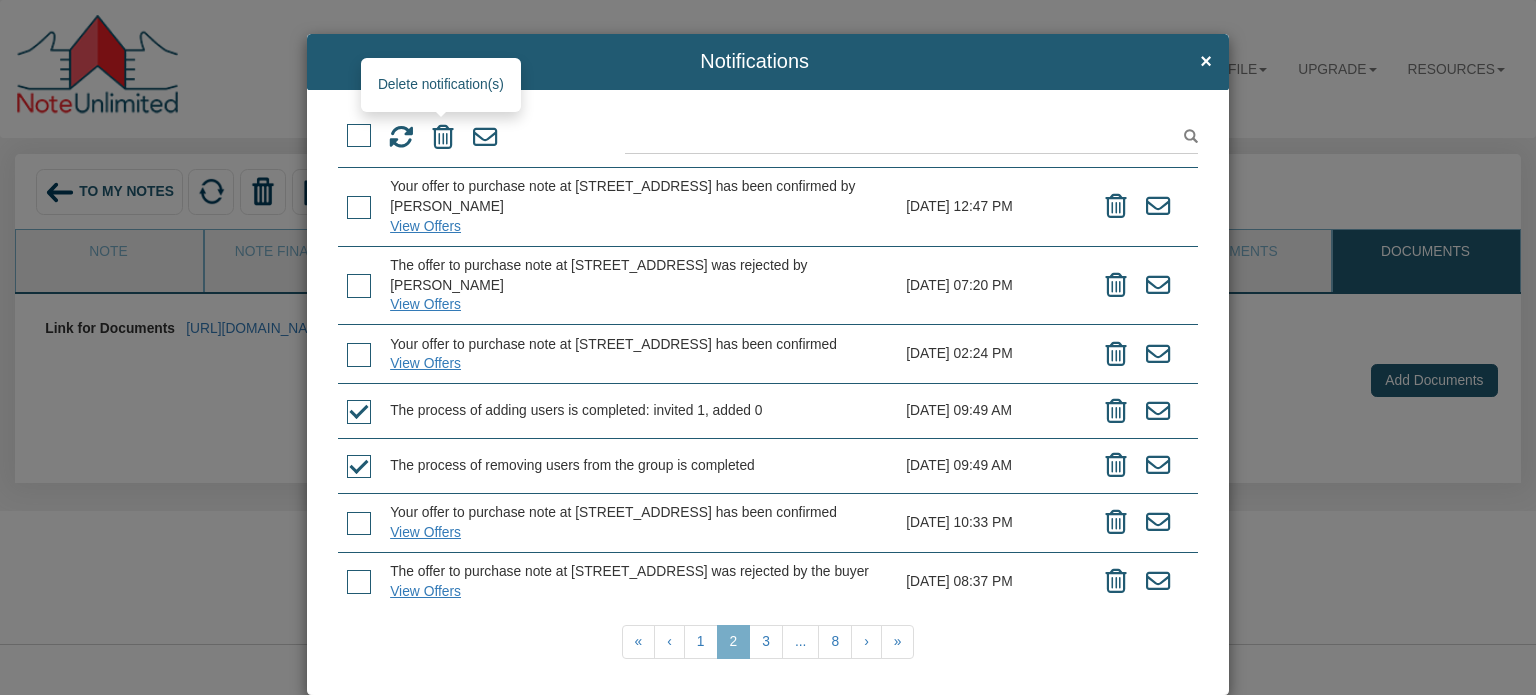 click at bounding box center [443, 137] 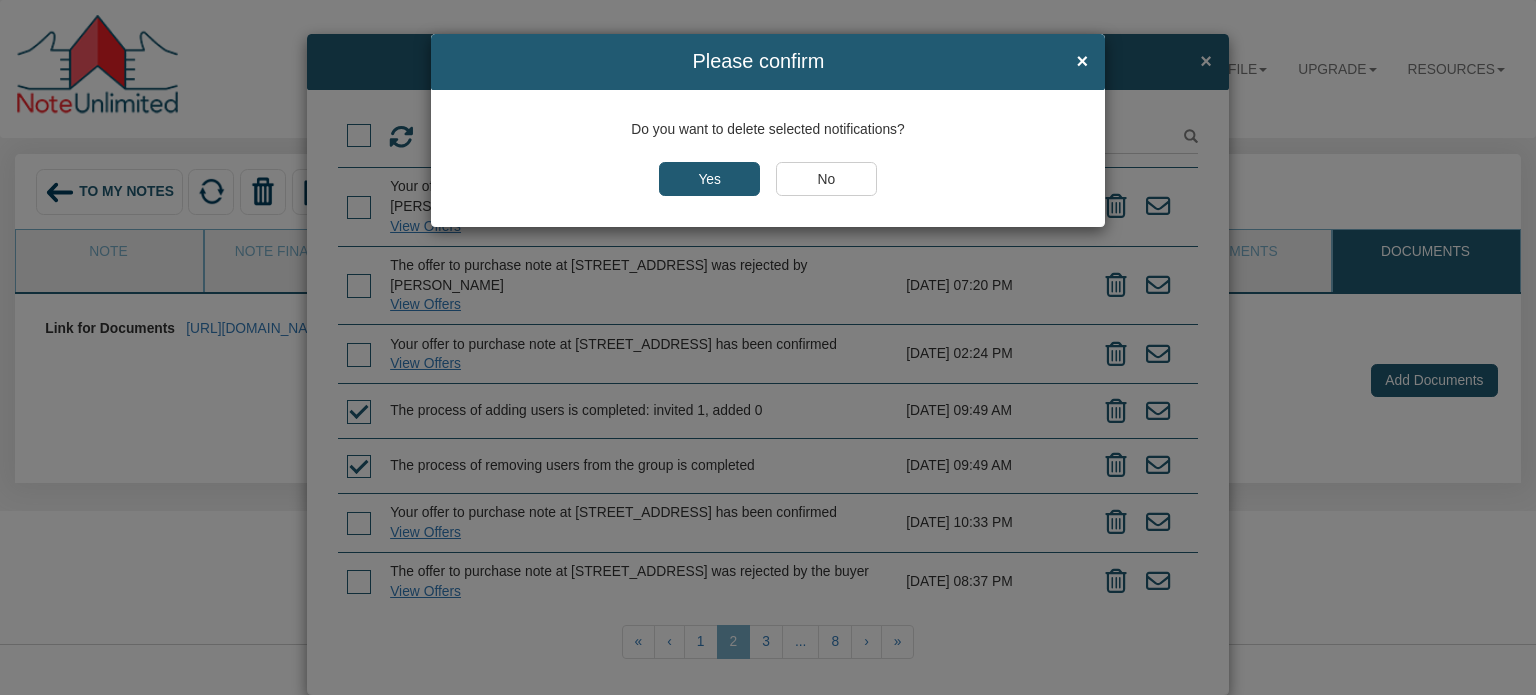 click on "Yes" at bounding box center (709, 179) 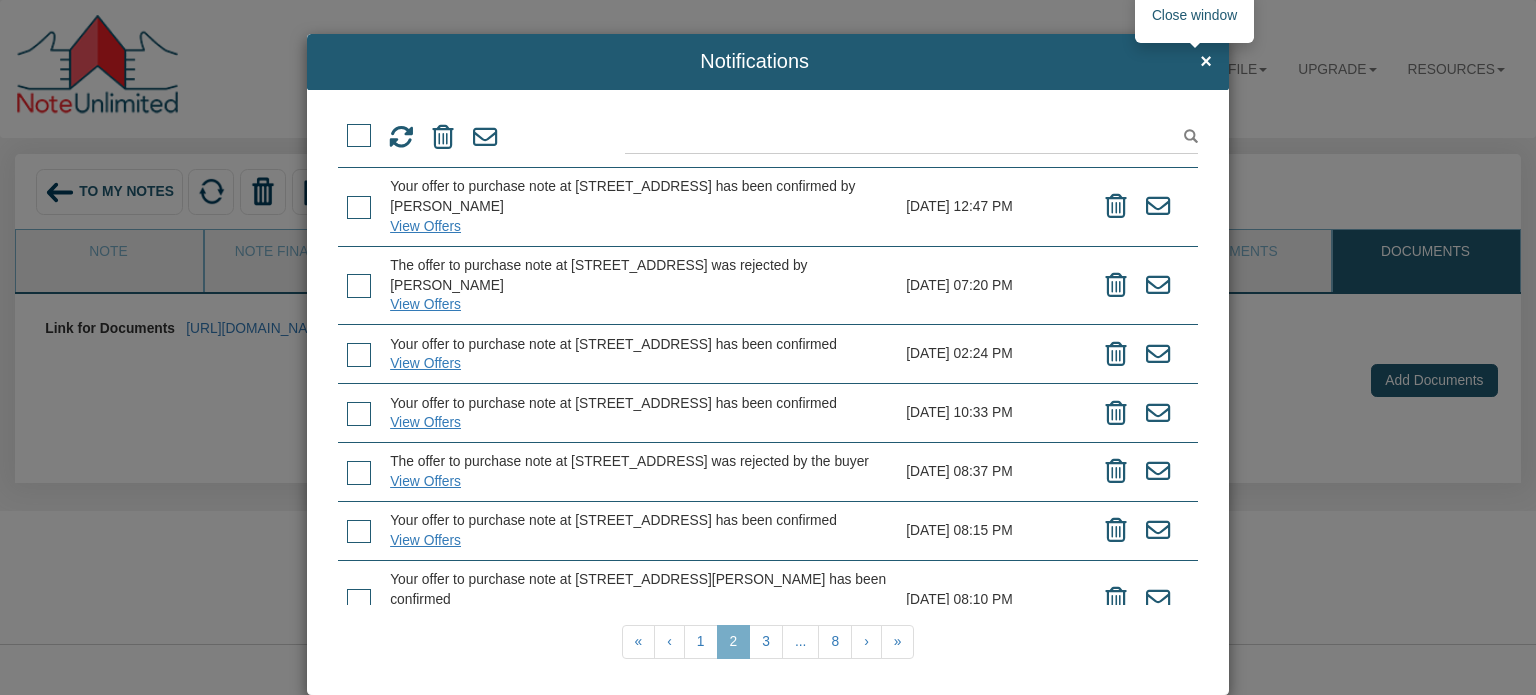 click on "×" at bounding box center [1206, 62] 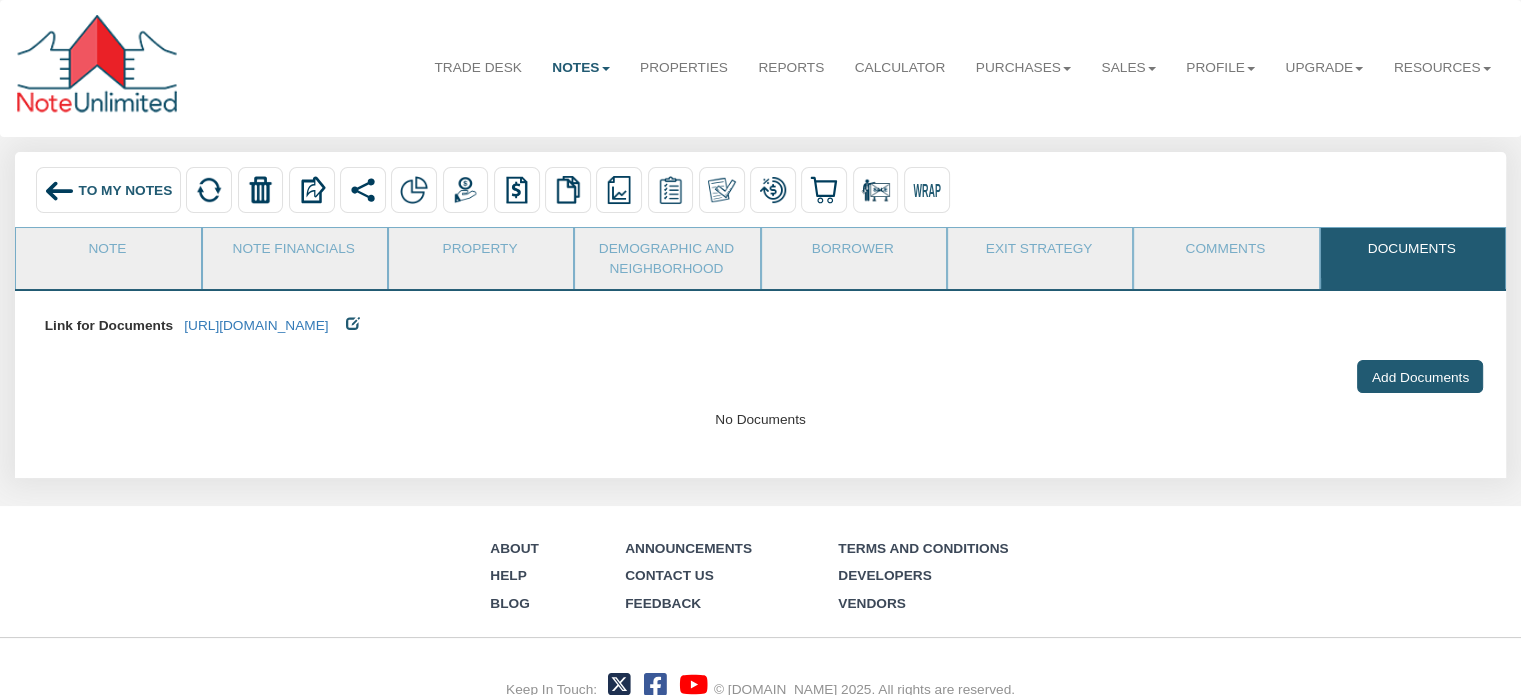 click on "To My Notes" at bounding box center [108, 190] 